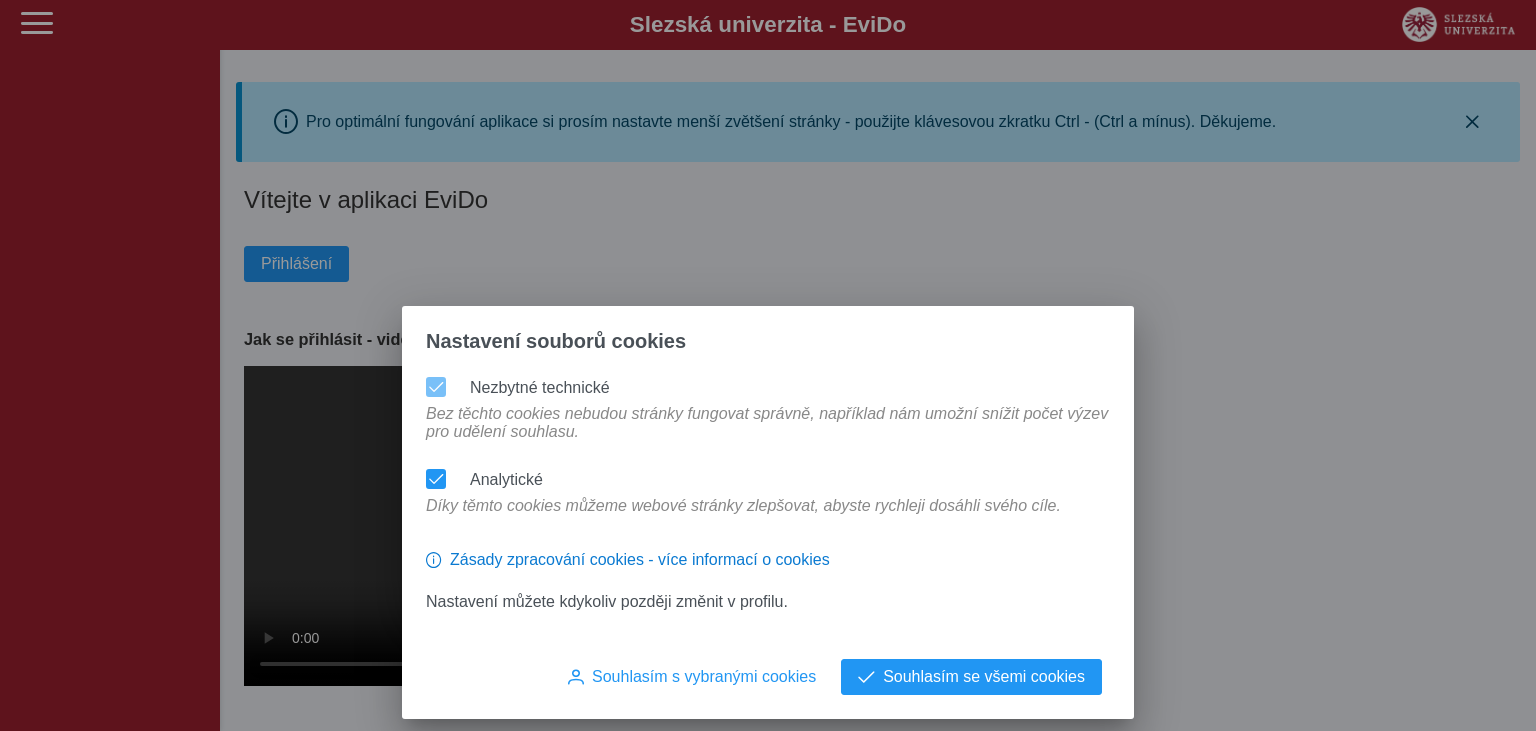 scroll, scrollTop: 0, scrollLeft: 0, axis: both 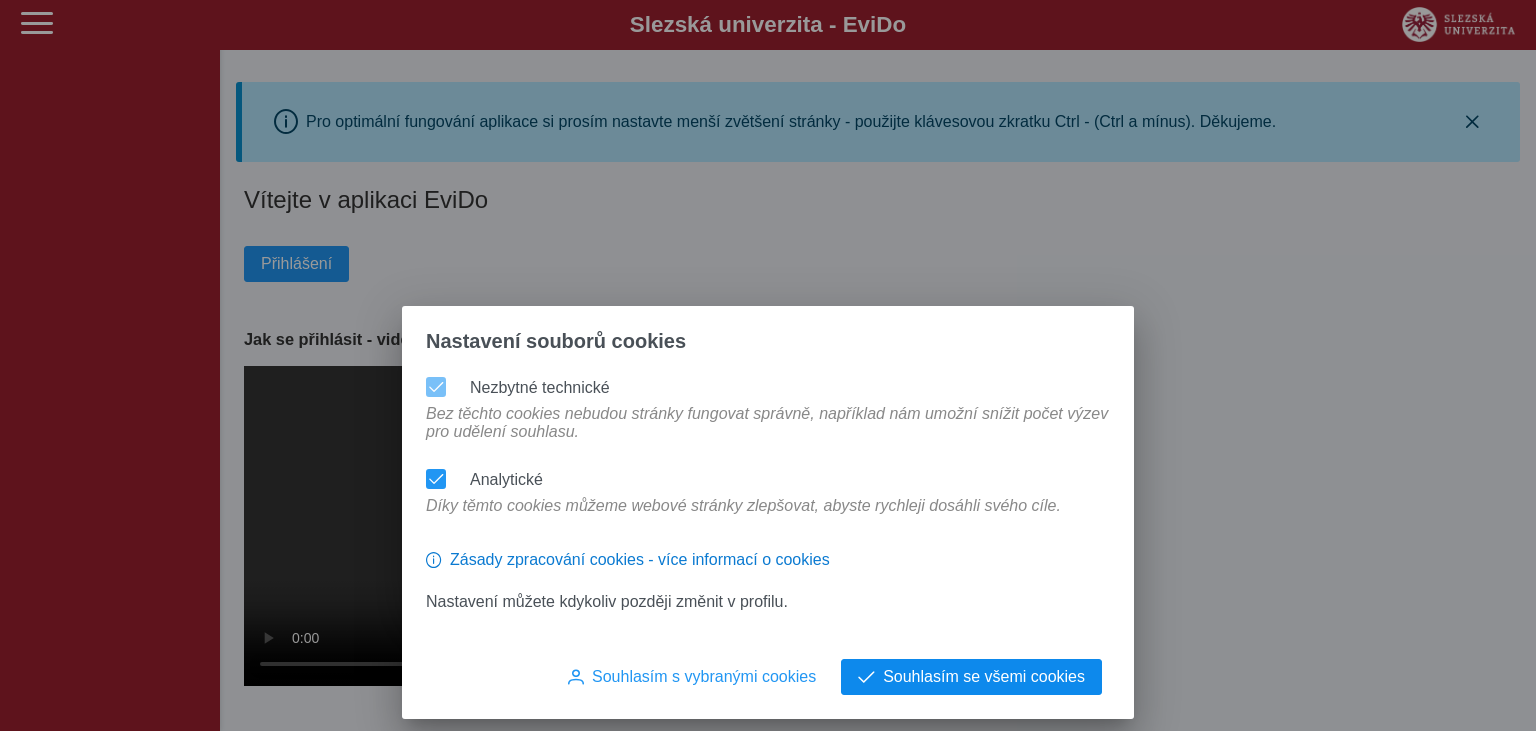 click on "Souhlasím se všemi cookies" at bounding box center [984, 677] 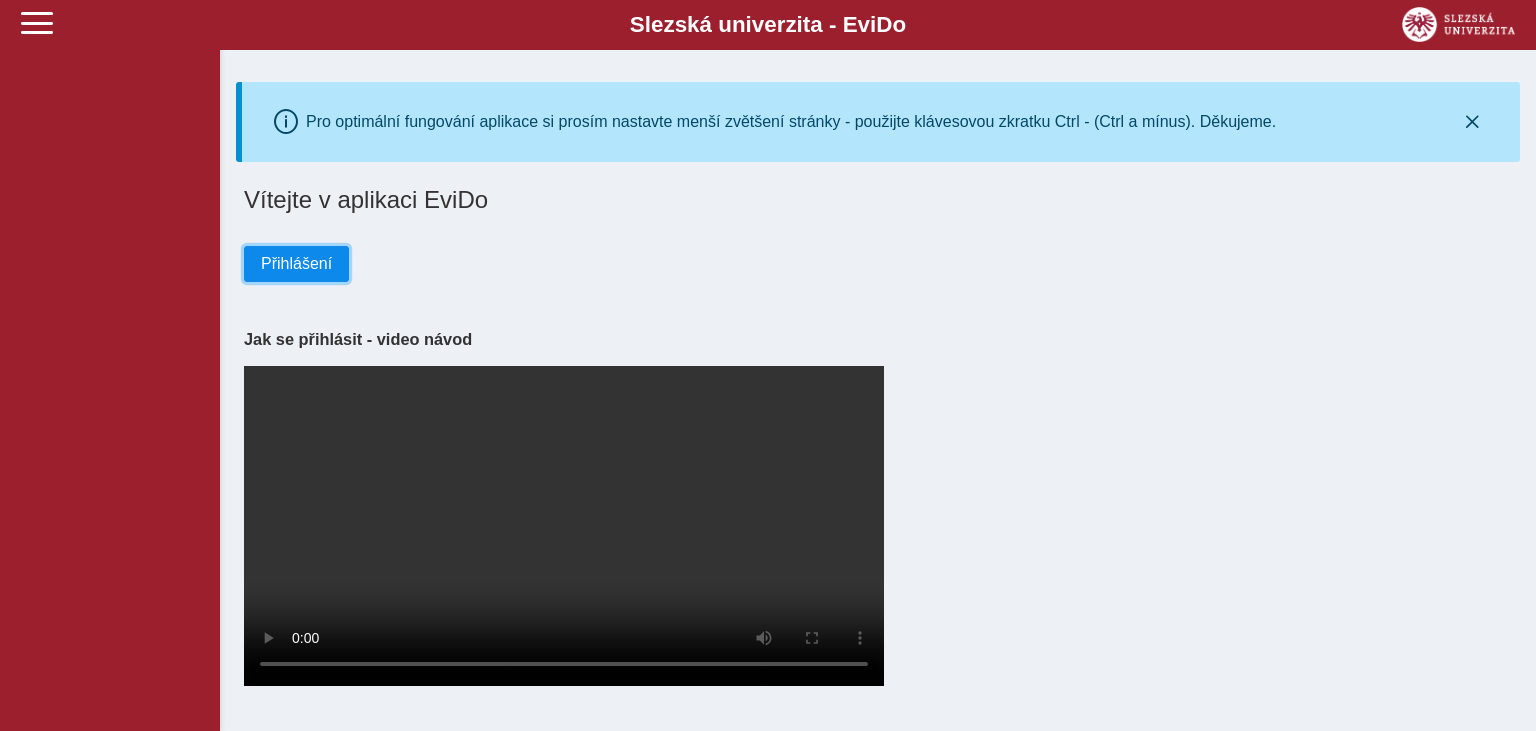 click on "Přihlášení" at bounding box center [296, 264] 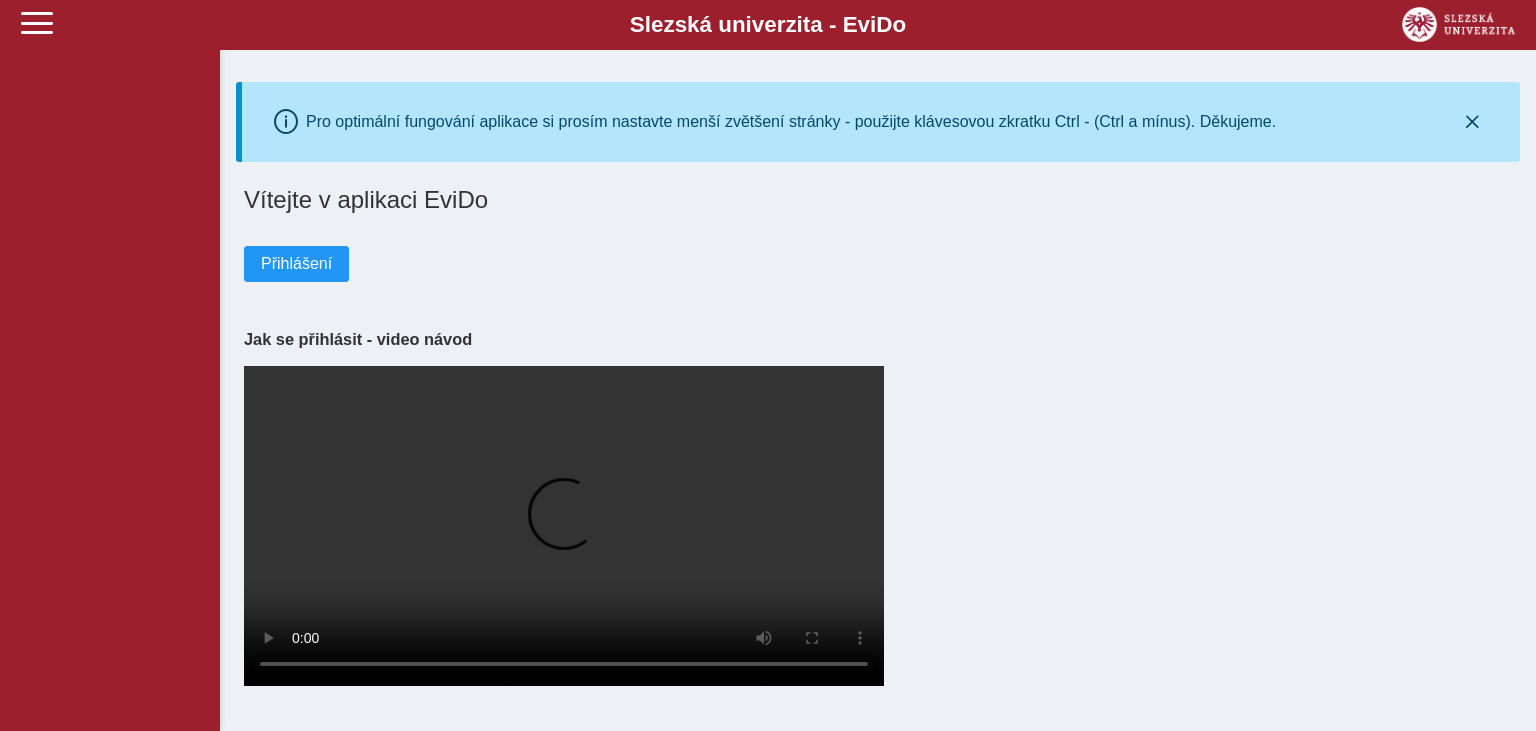 scroll, scrollTop: 0, scrollLeft: 0, axis: both 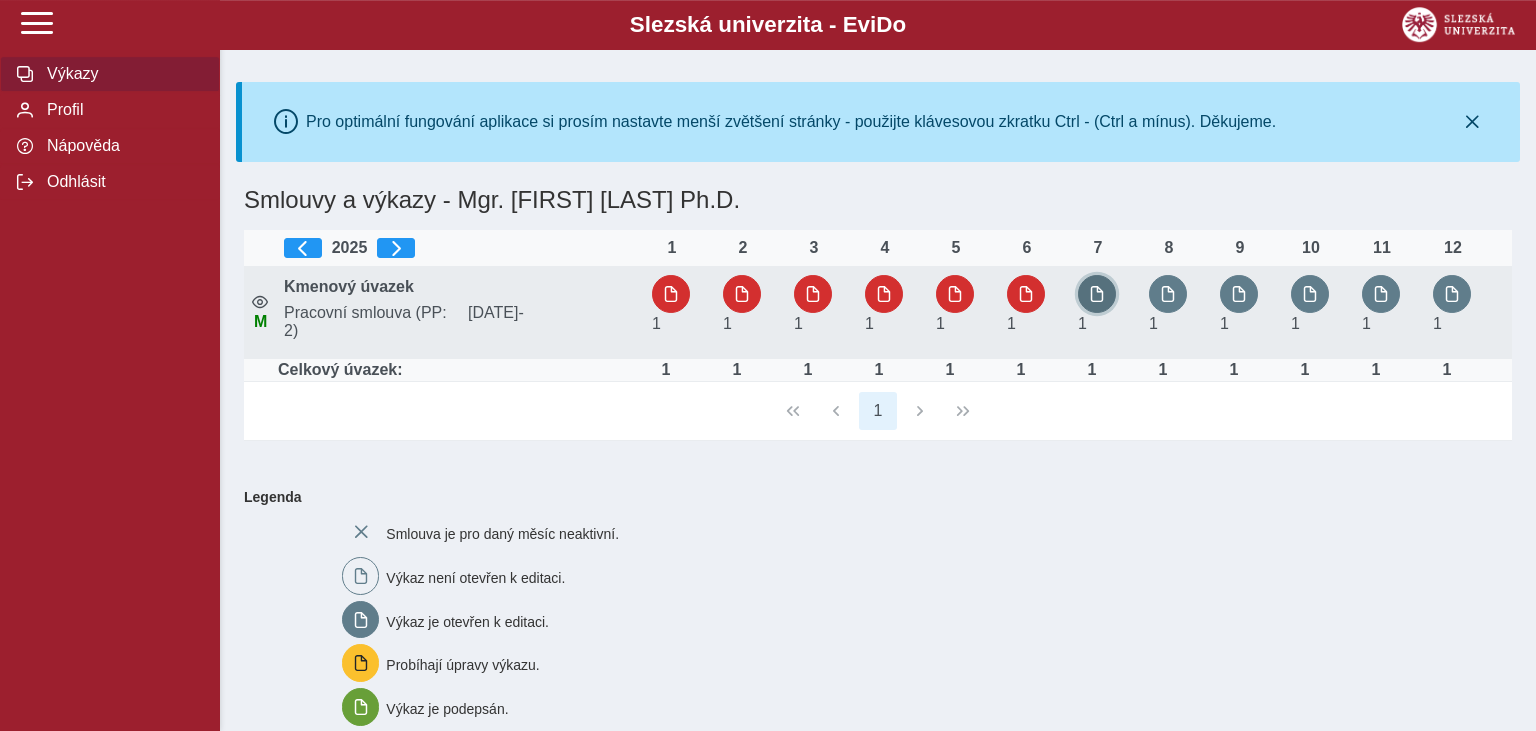 click at bounding box center [1097, 294] 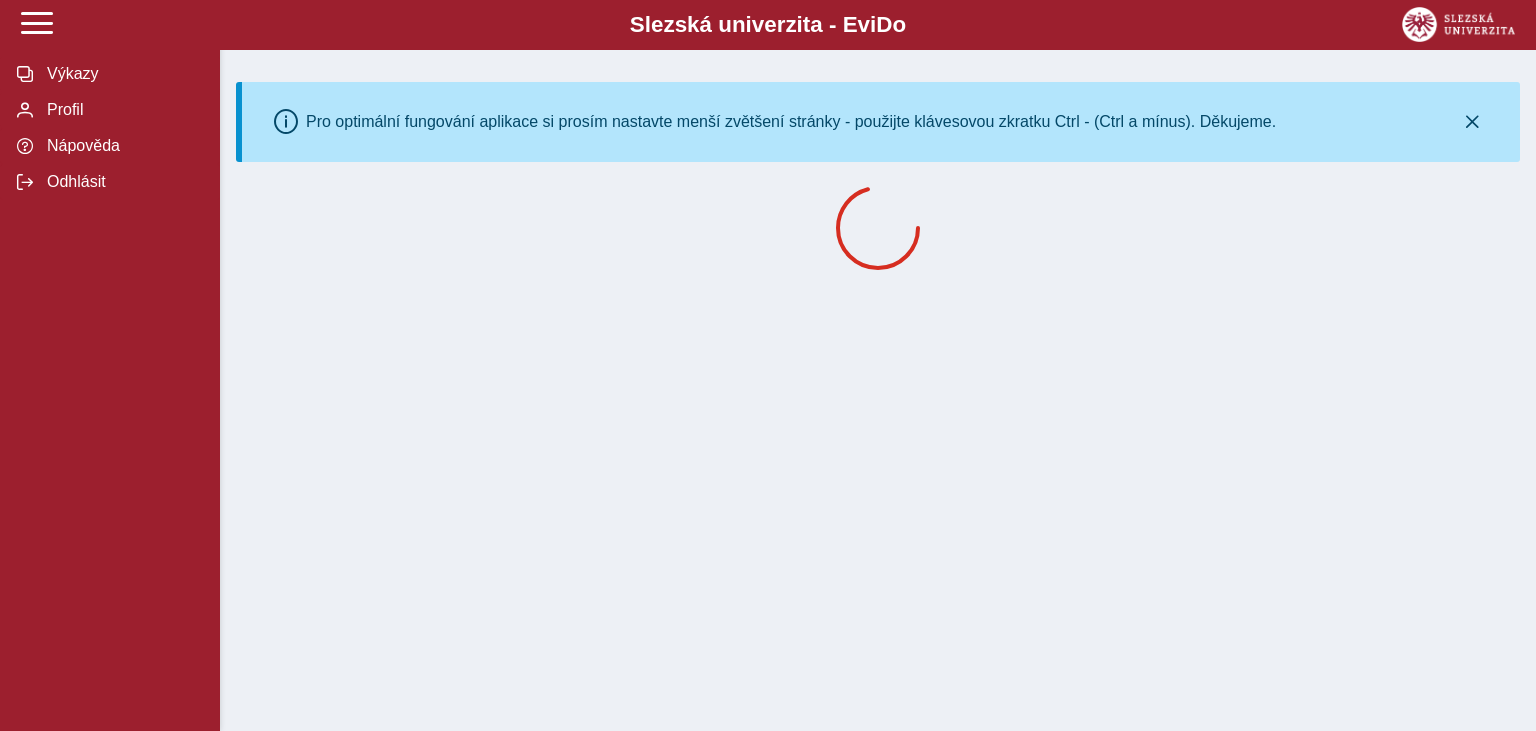 scroll, scrollTop: 0, scrollLeft: 0, axis: both 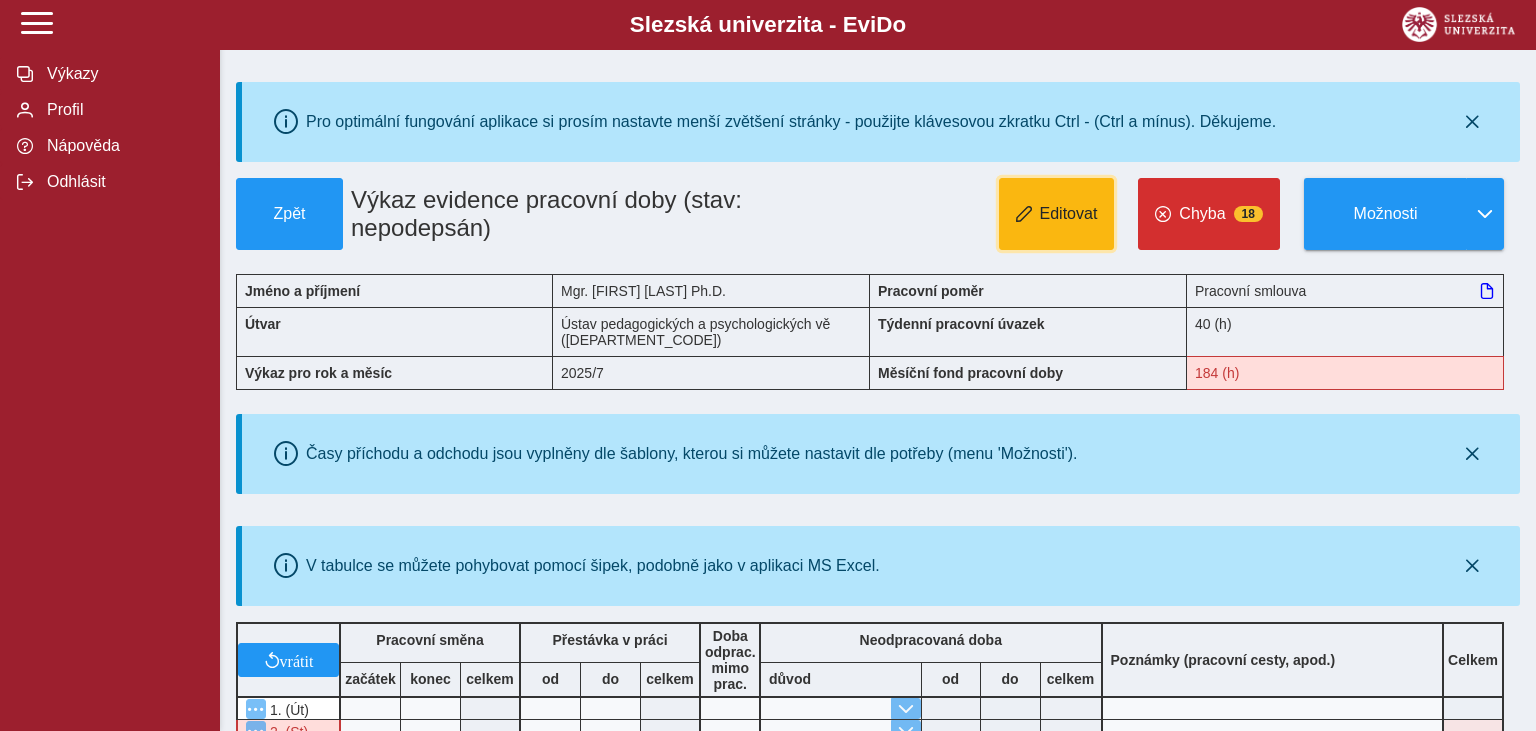 click on "Editovat" at bounding box center [1069, 214] 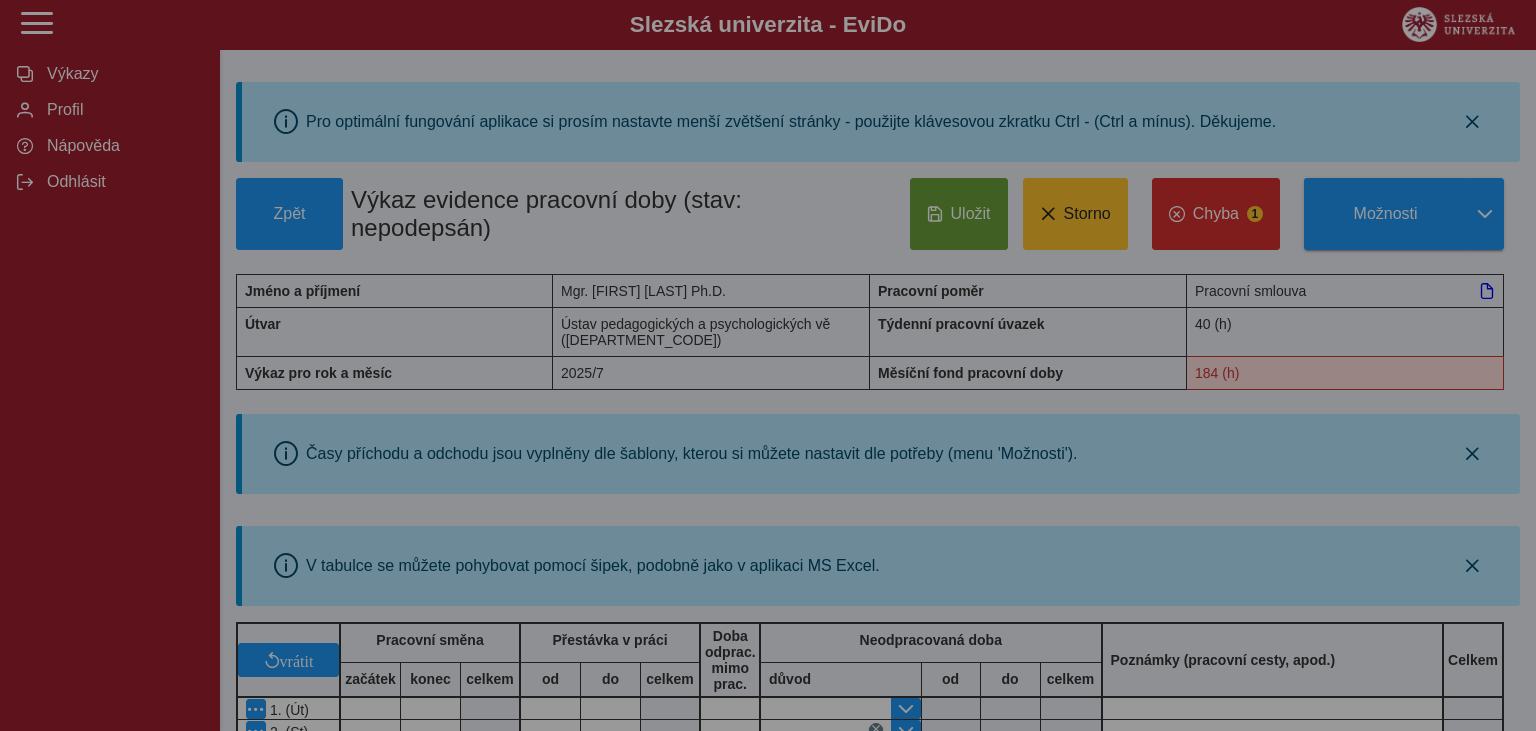 type on "**********" 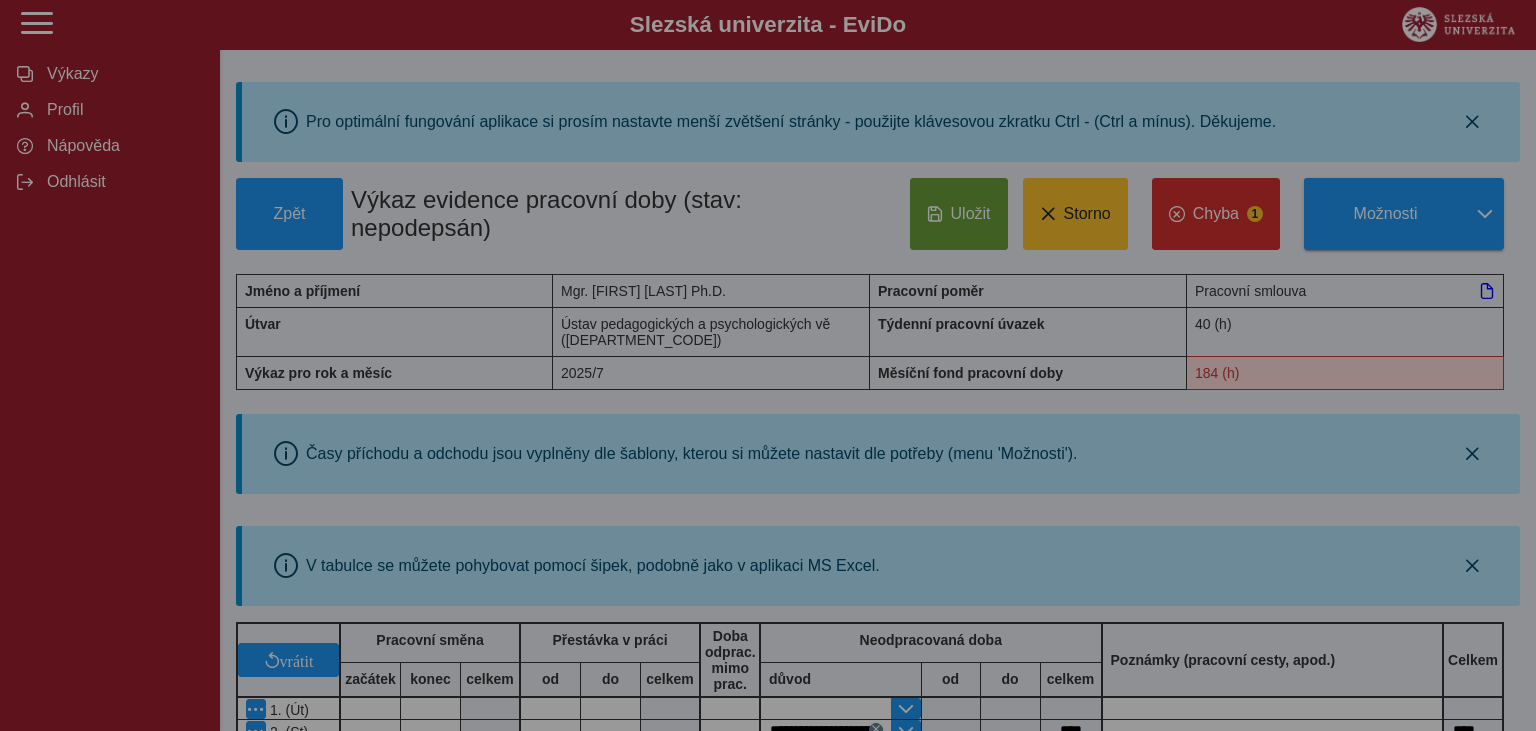 type on "****" 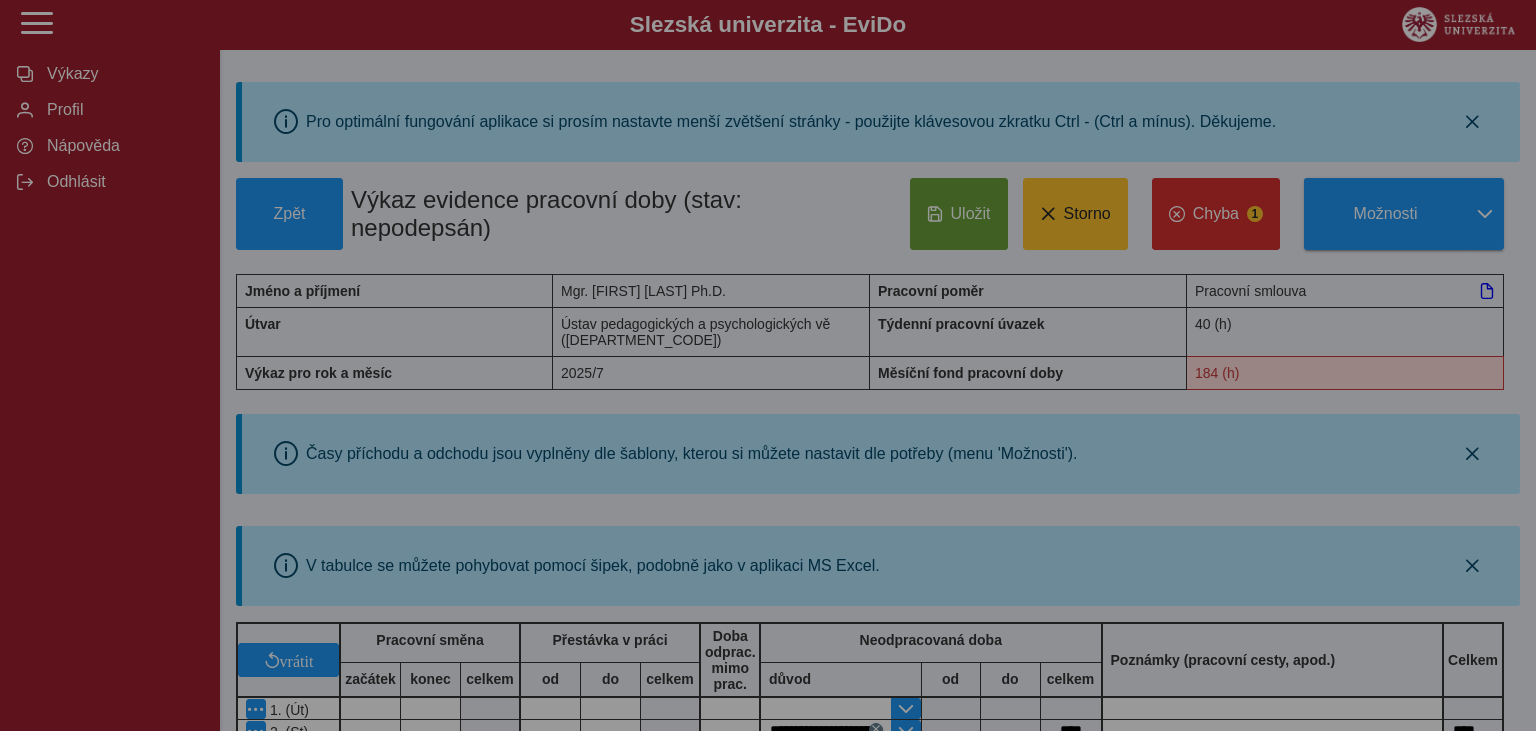type on "****" 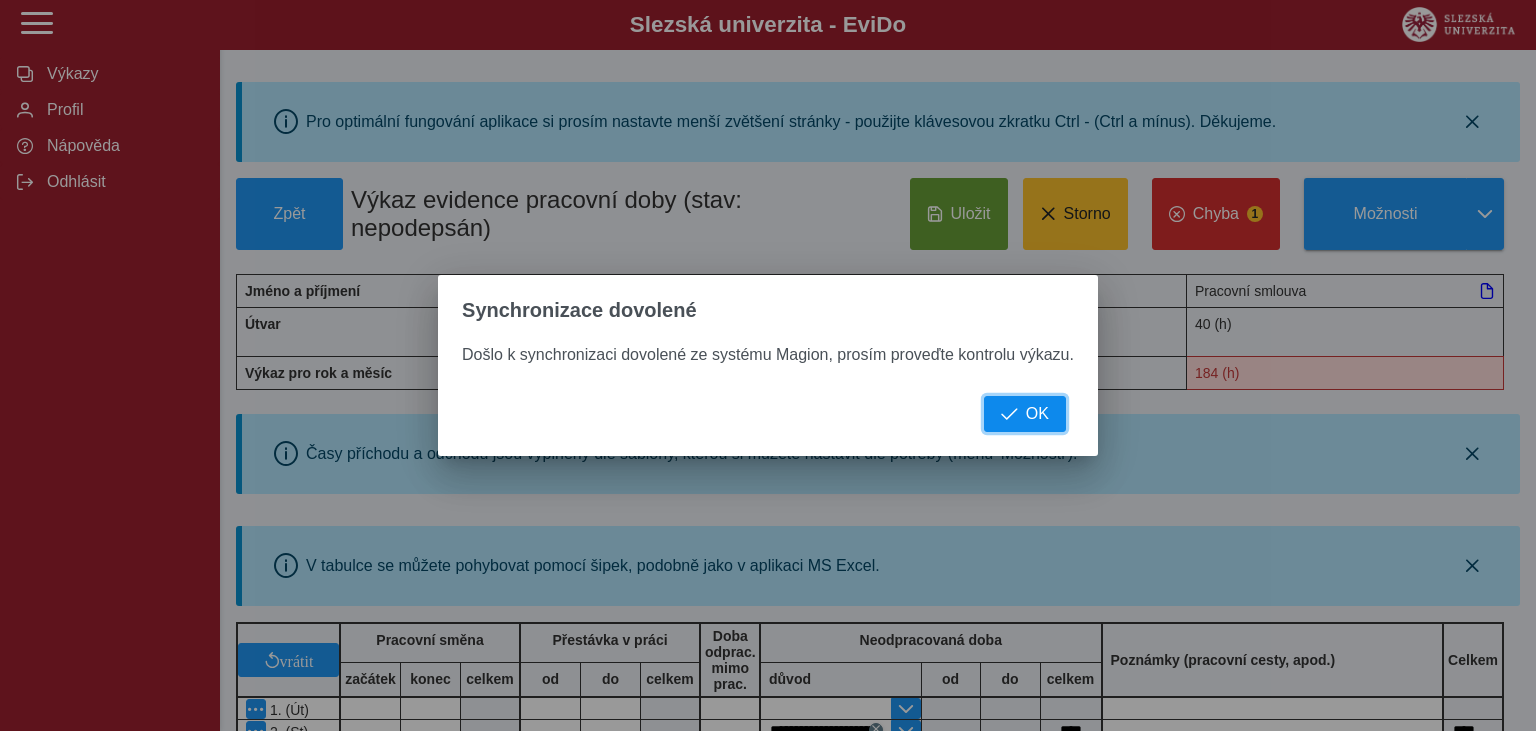 click on "OK" at bounding box center (1025, 414) 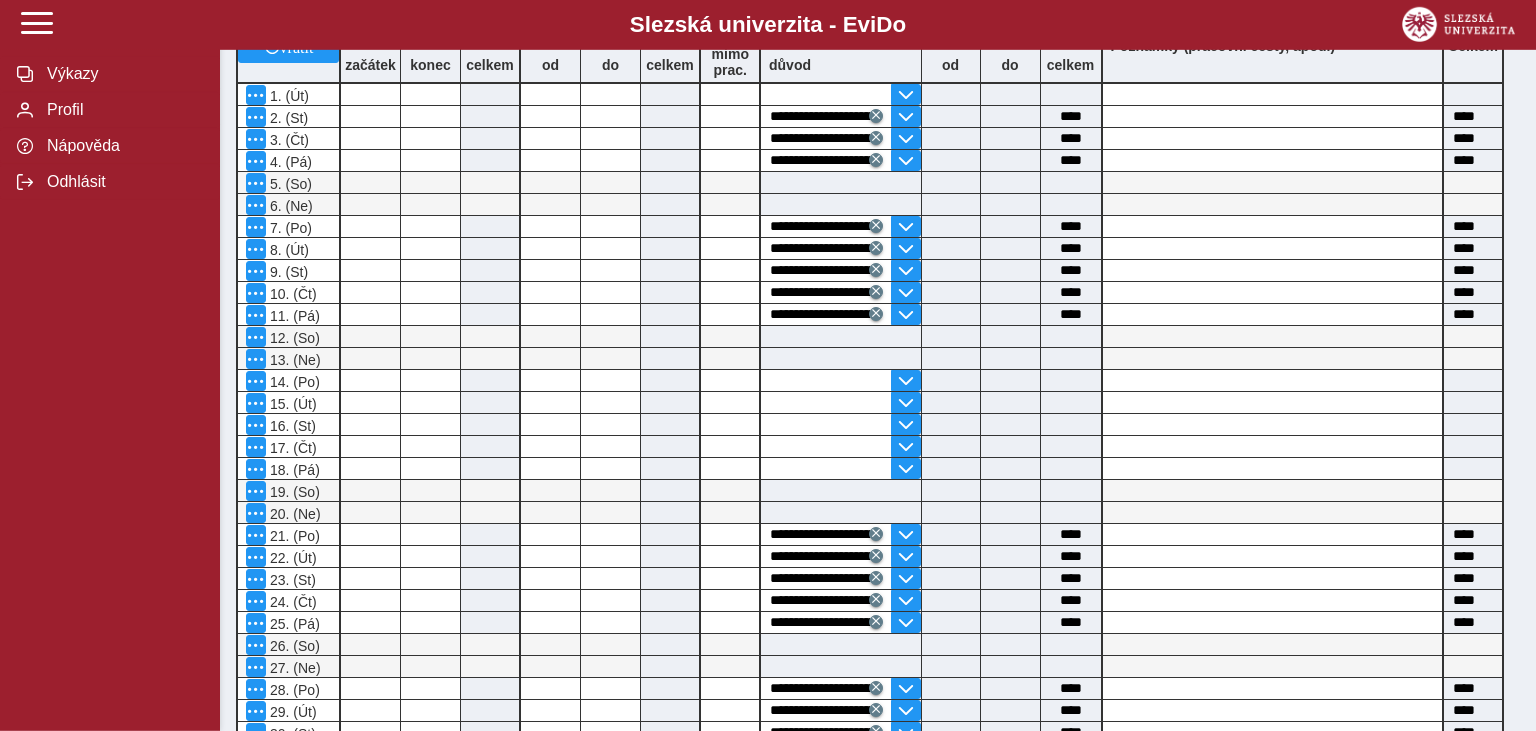 scroll, scrollTop: 613, scrollLeft: 0, axis: vertical 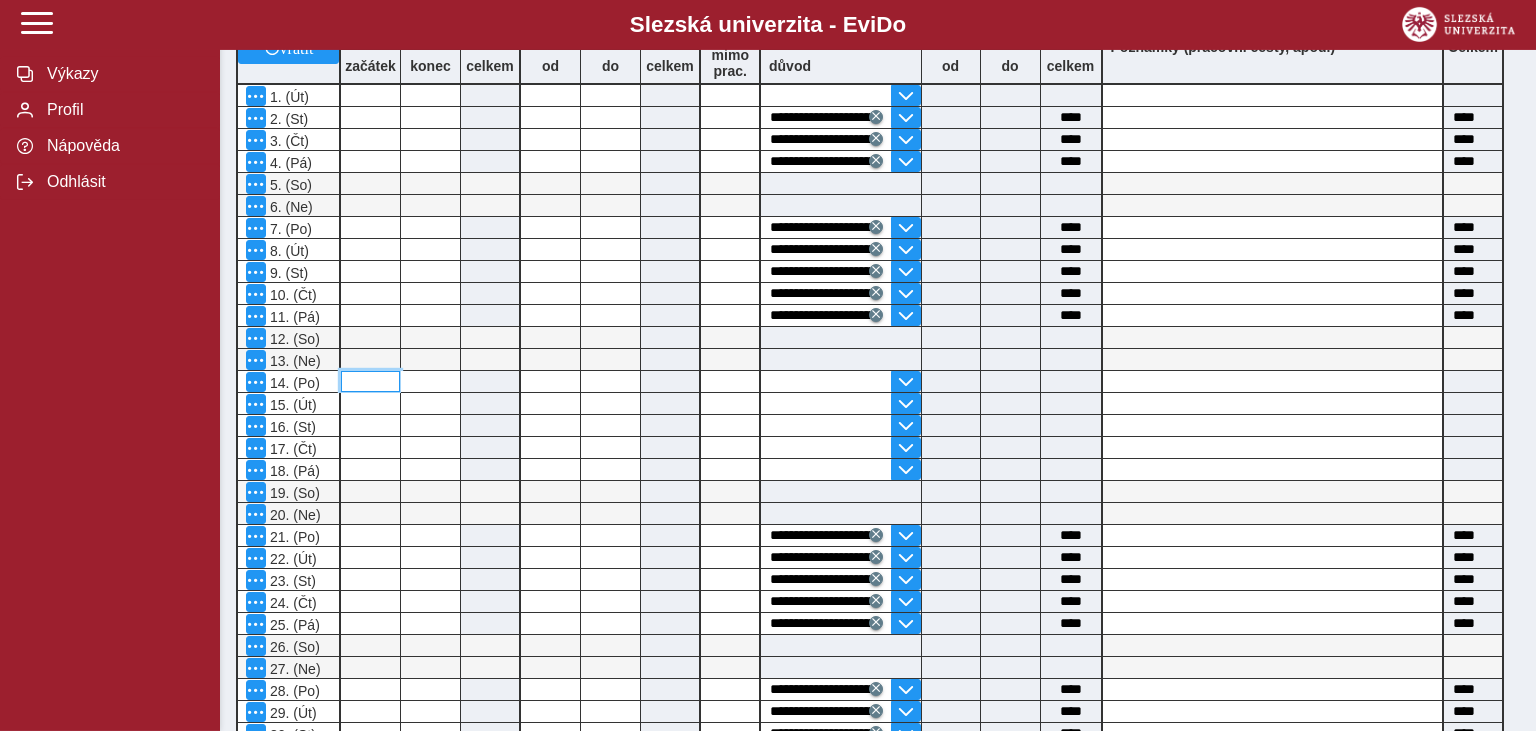 click at bounding box center (370, 381) 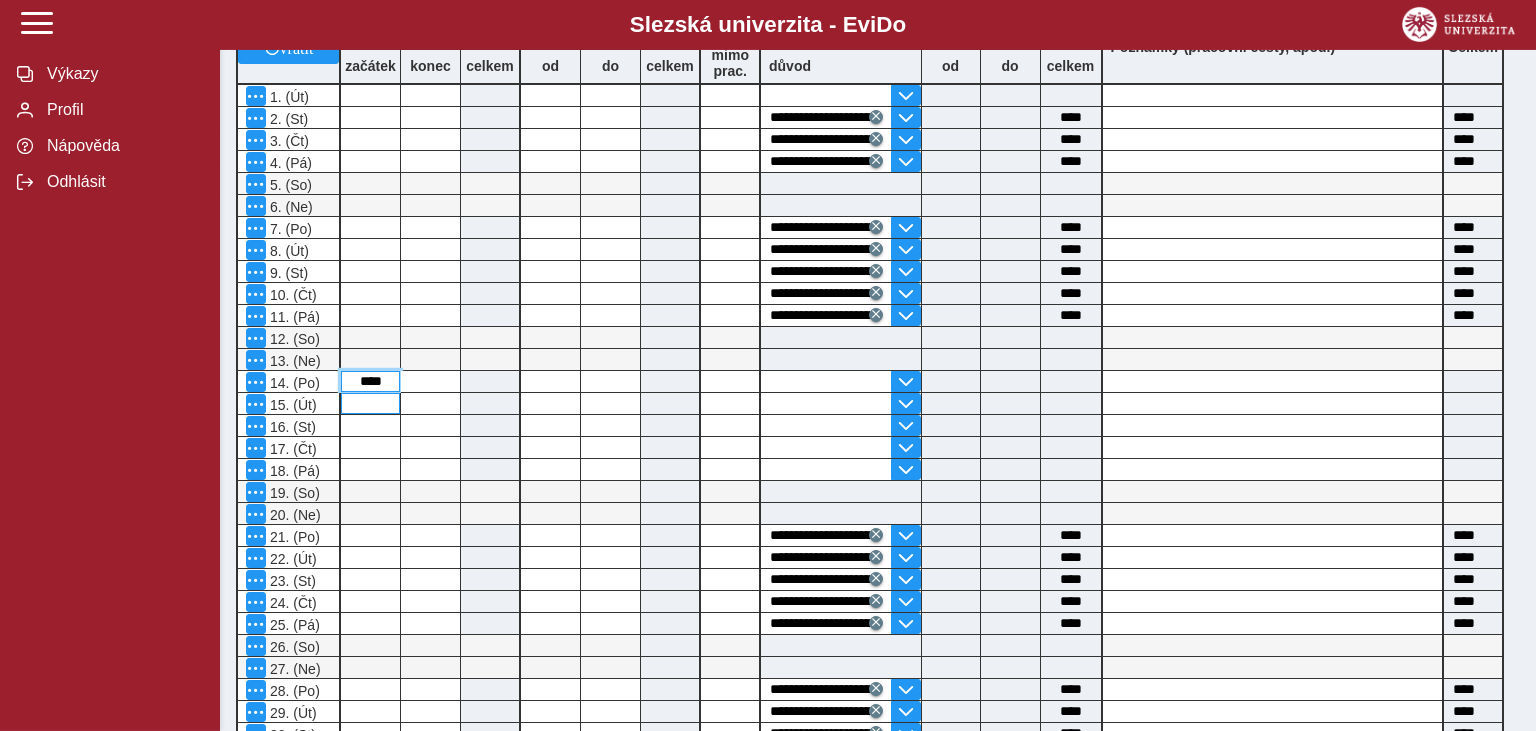 type on "****" 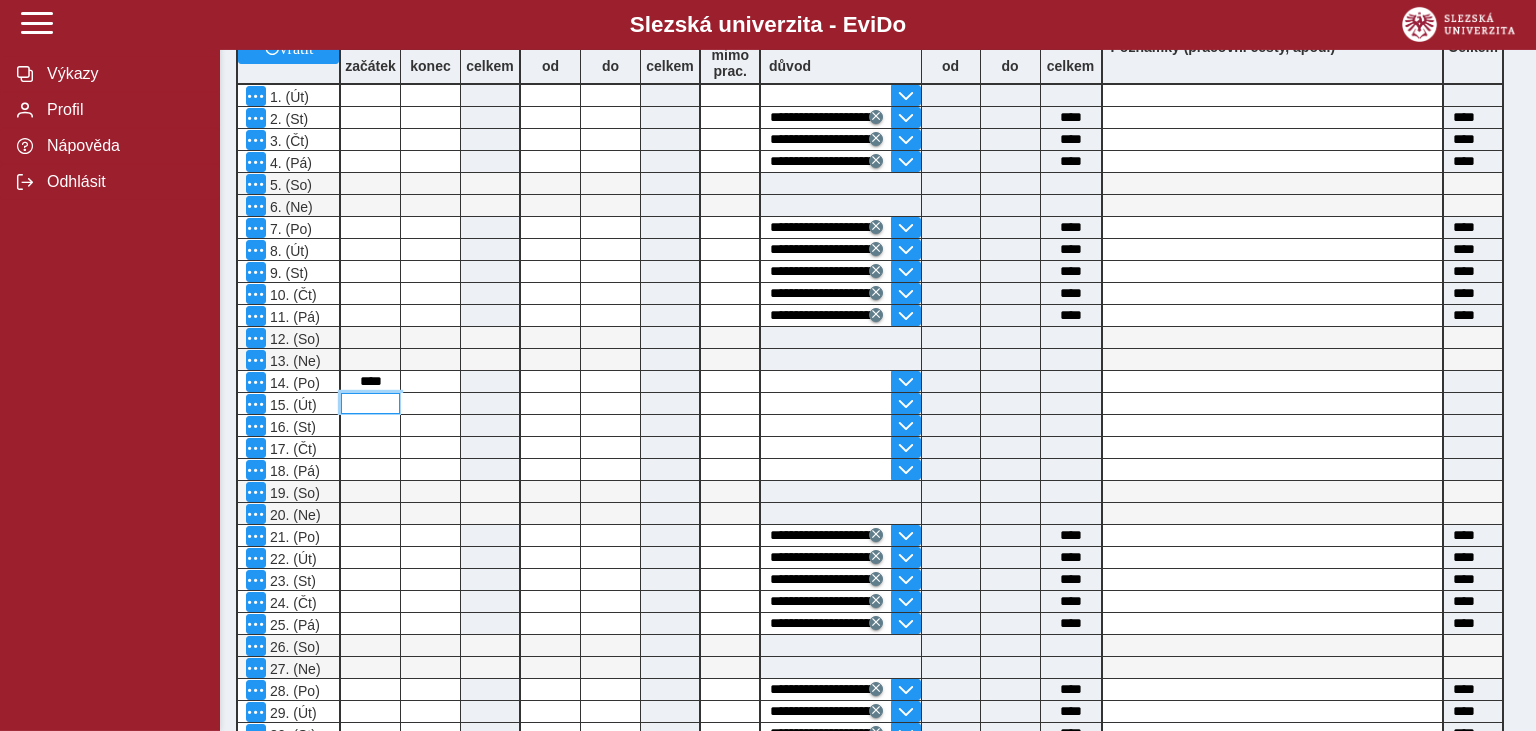 click at bounding box center [370, 403] 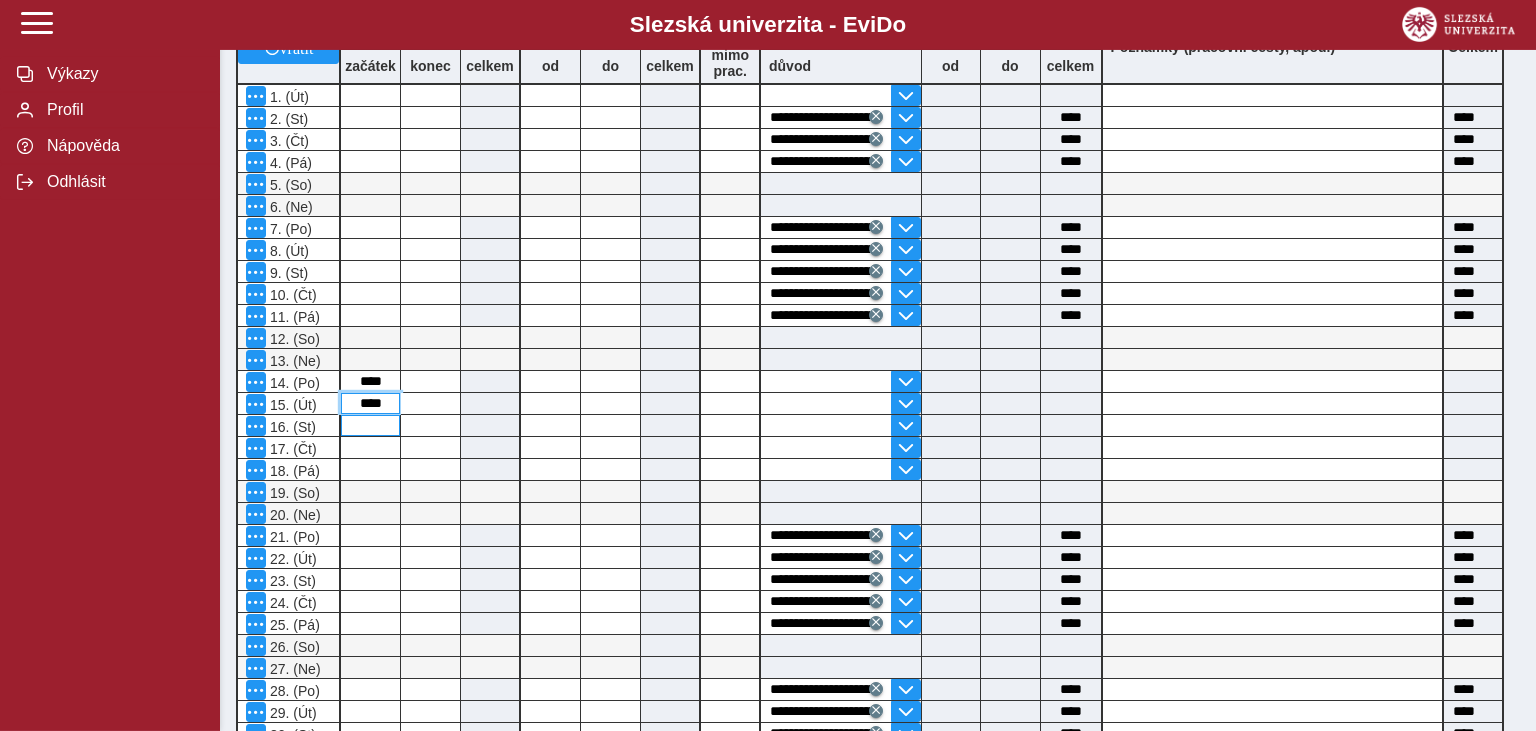 type on "****" 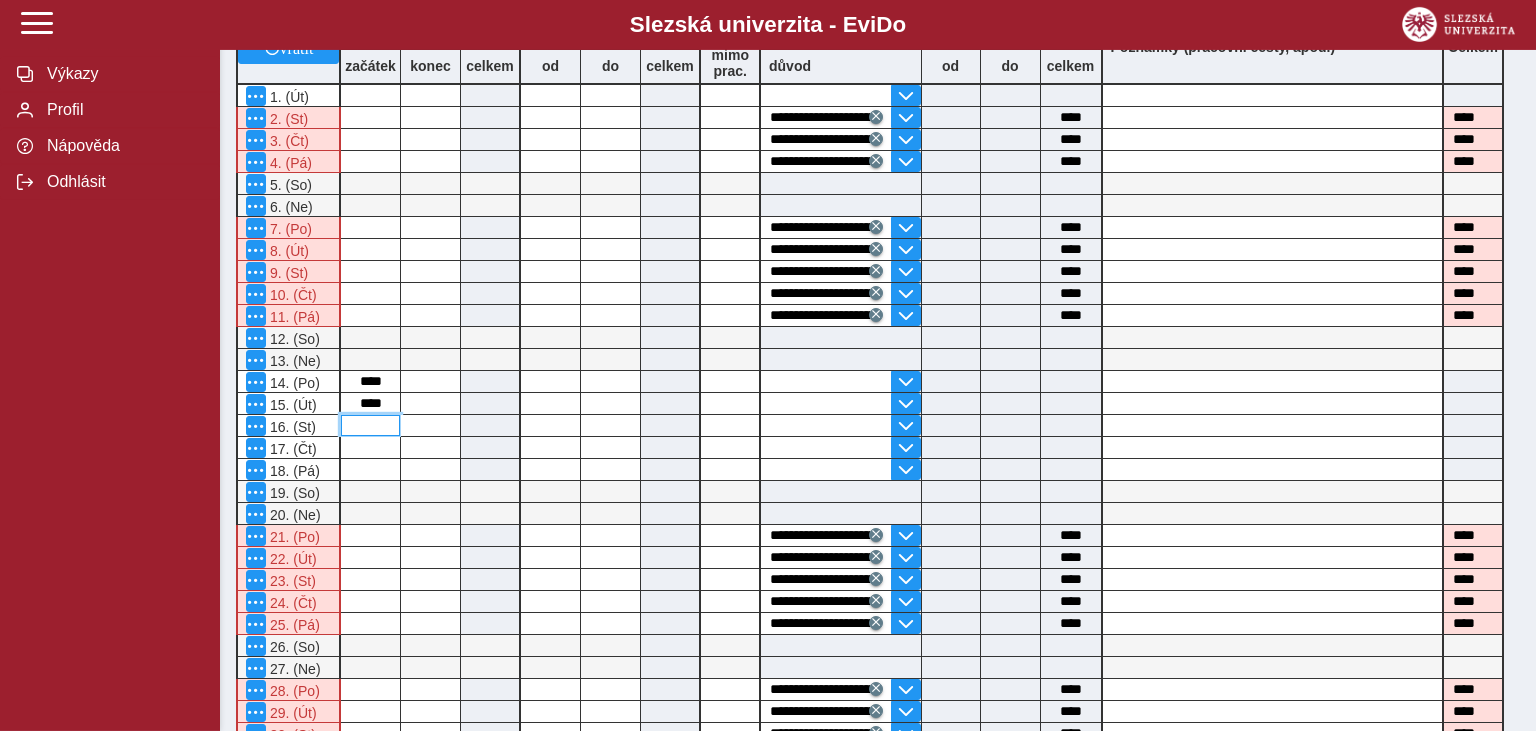 click at bounding box center (370, 425) 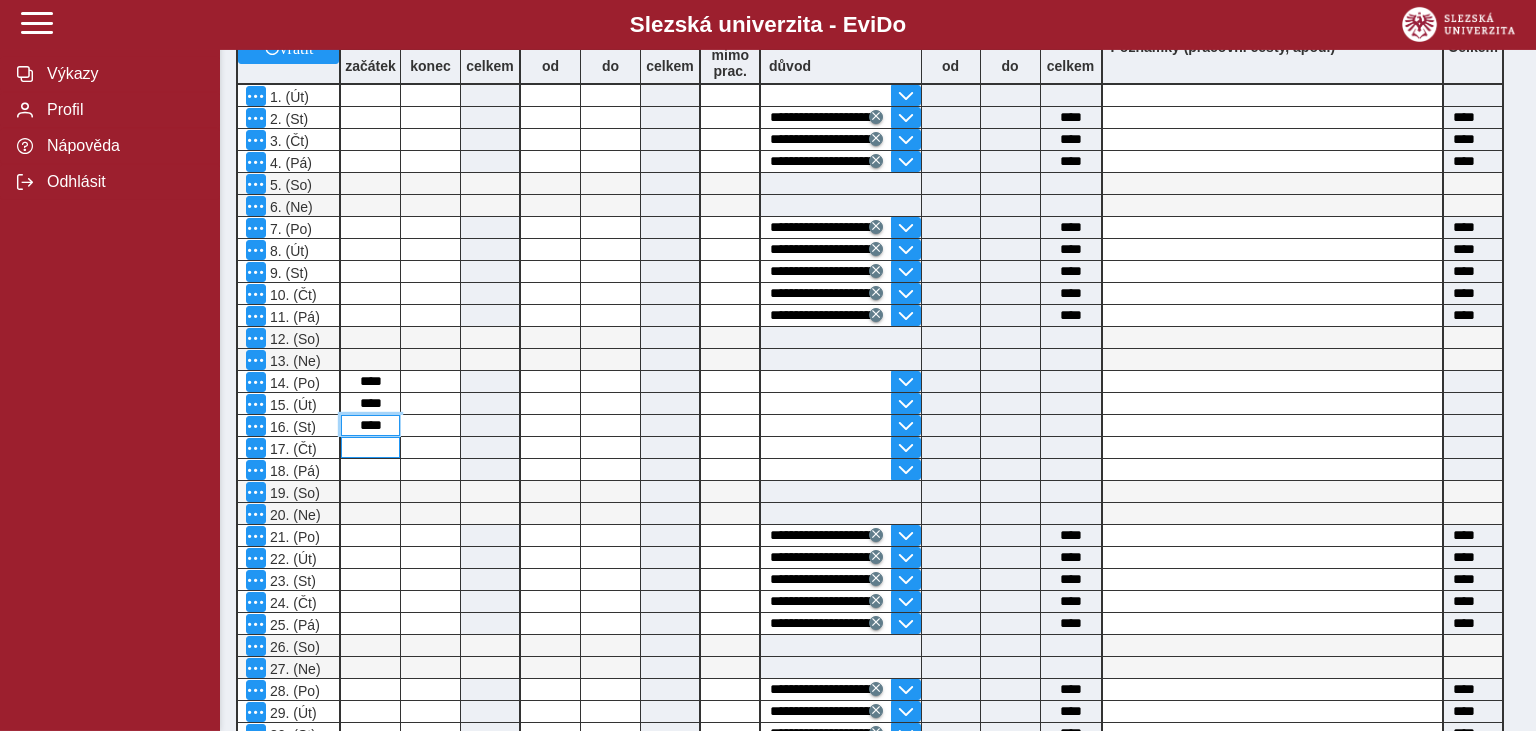 type on "****" 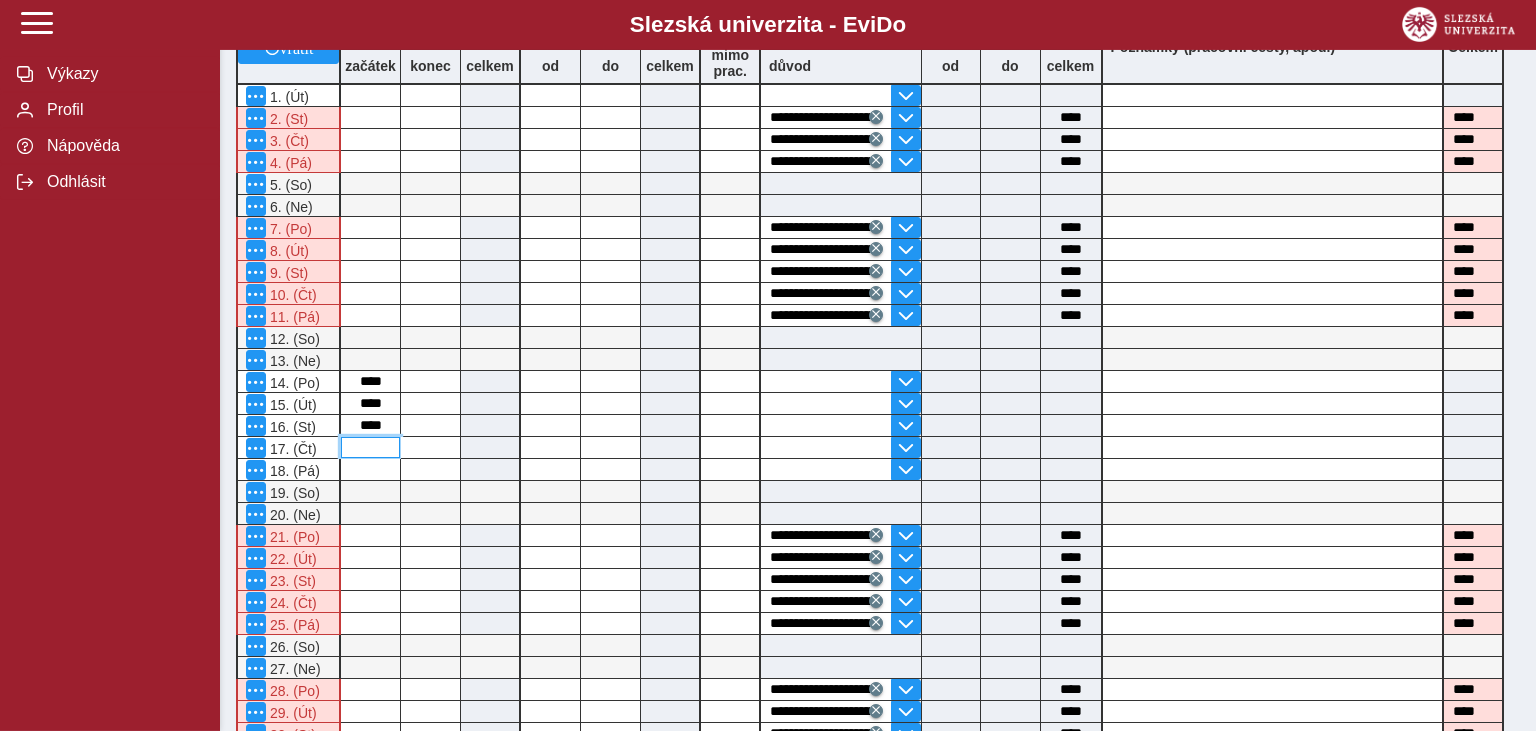 click at bounding box center (370, 447) 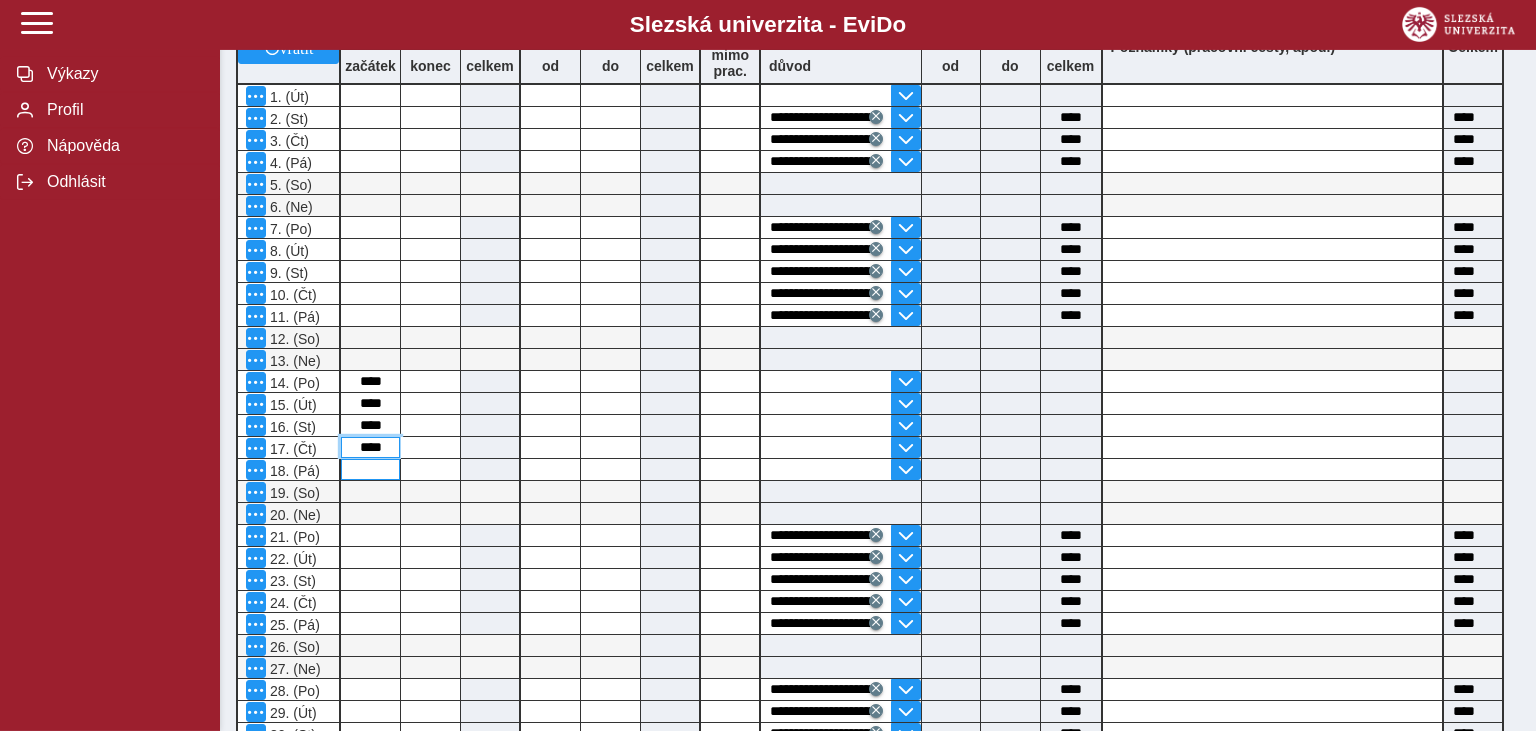 type on "****" 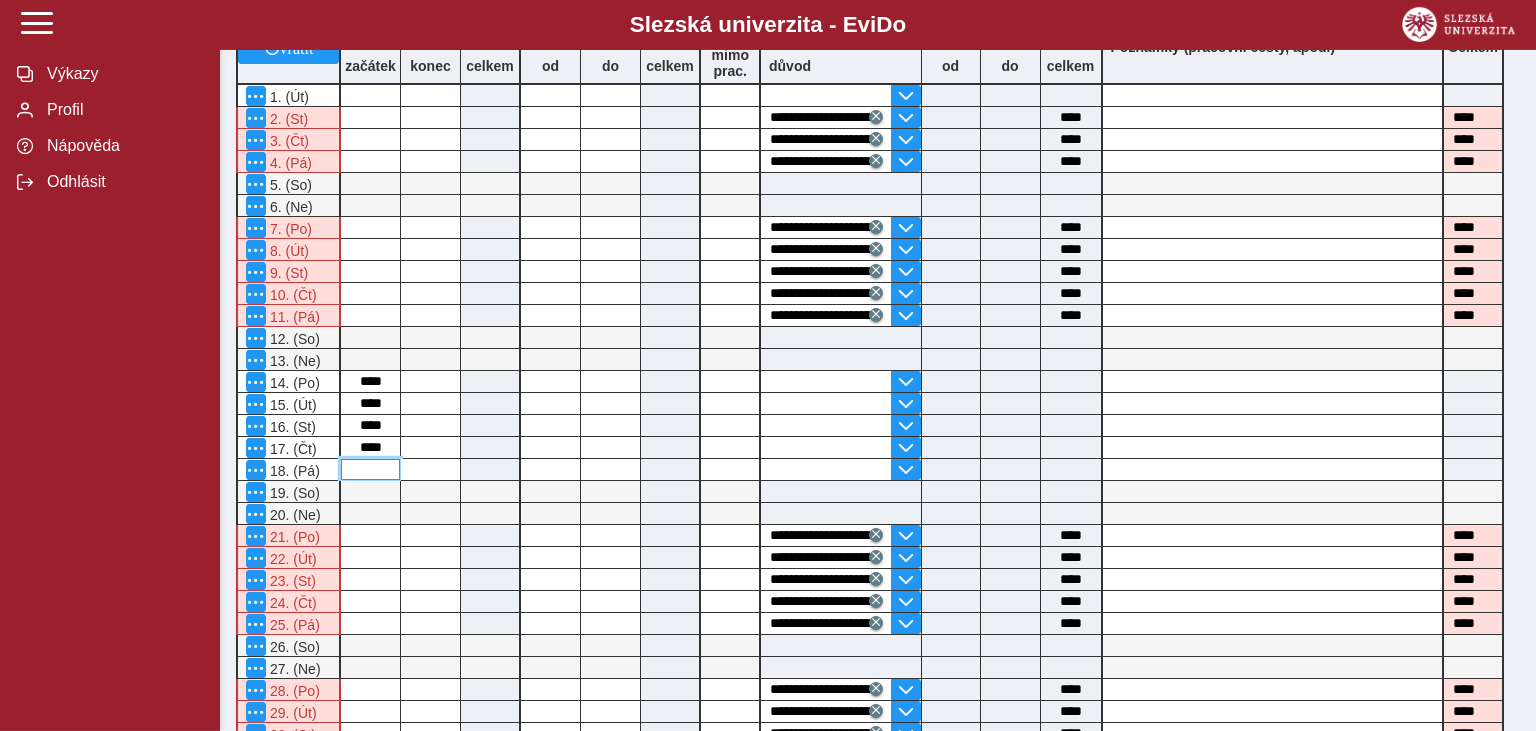 click at bounding box center [370, 469] 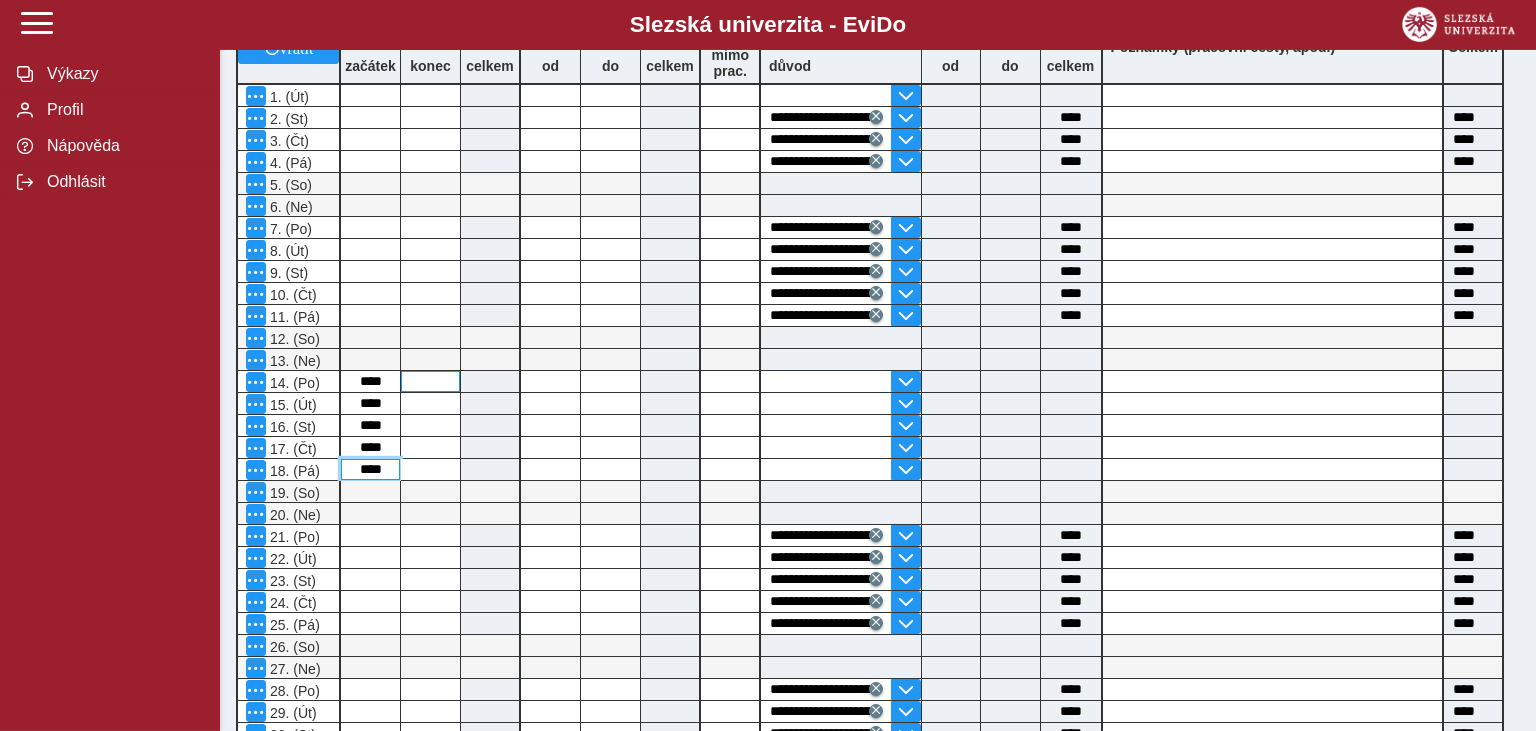 type on "****" 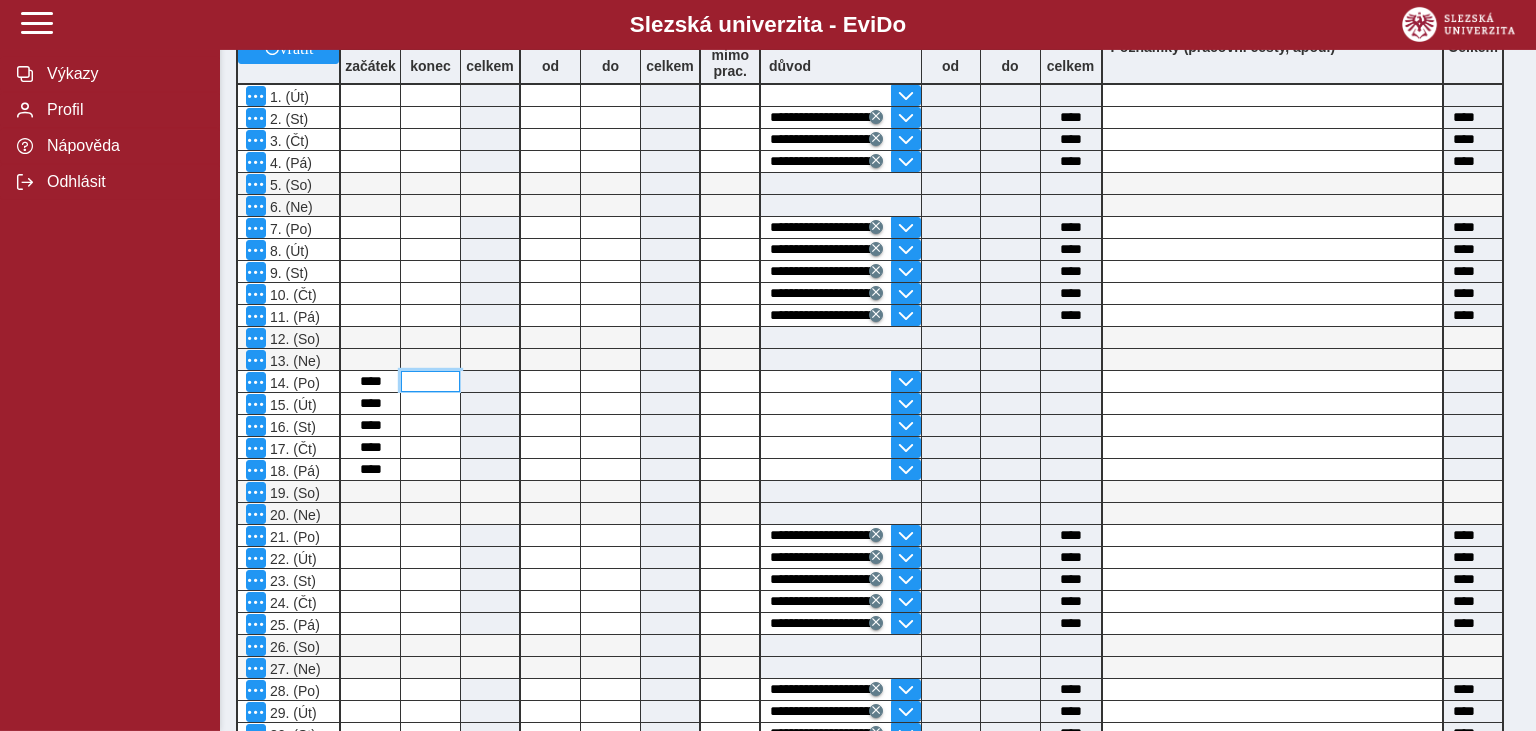 click at bounding box center [430, 381] 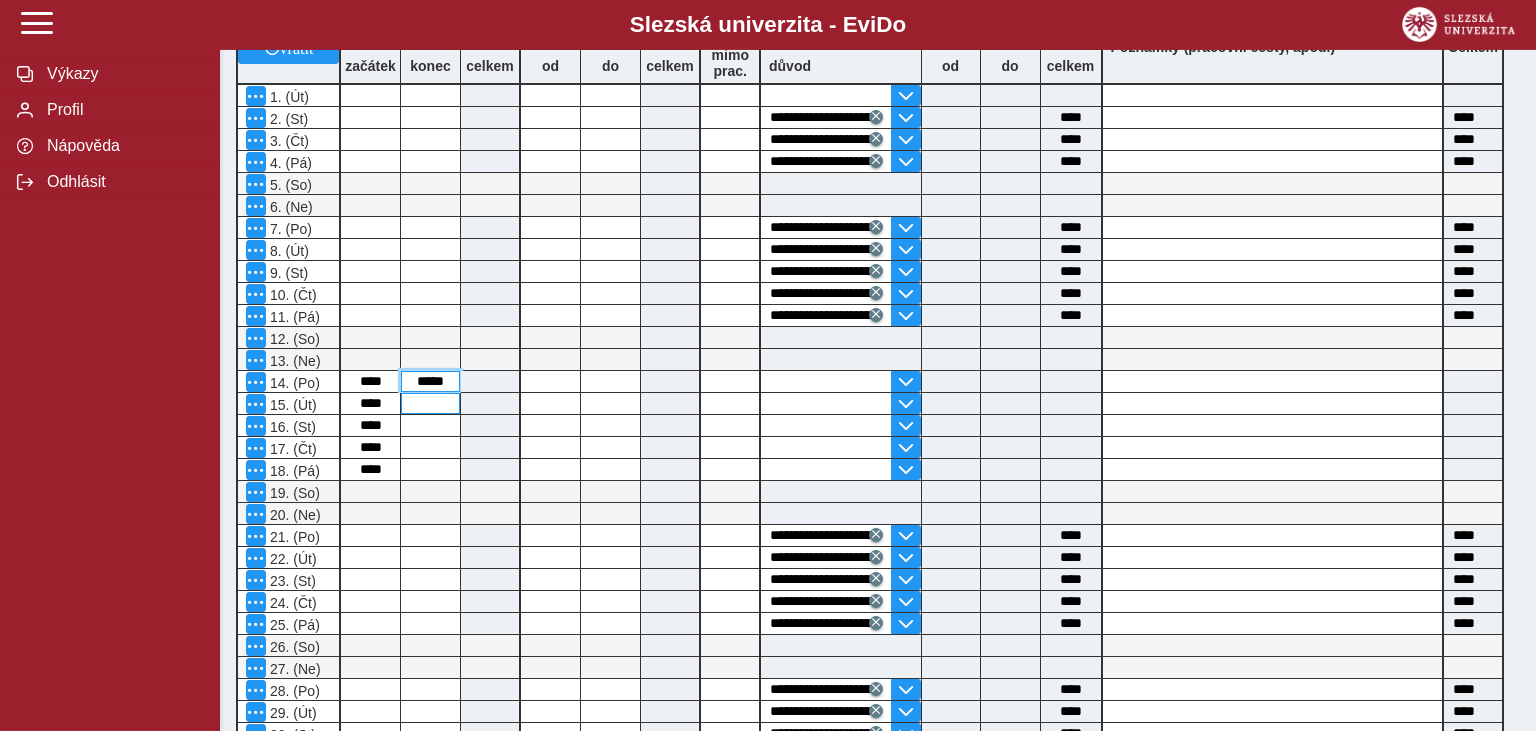 type on "*****" 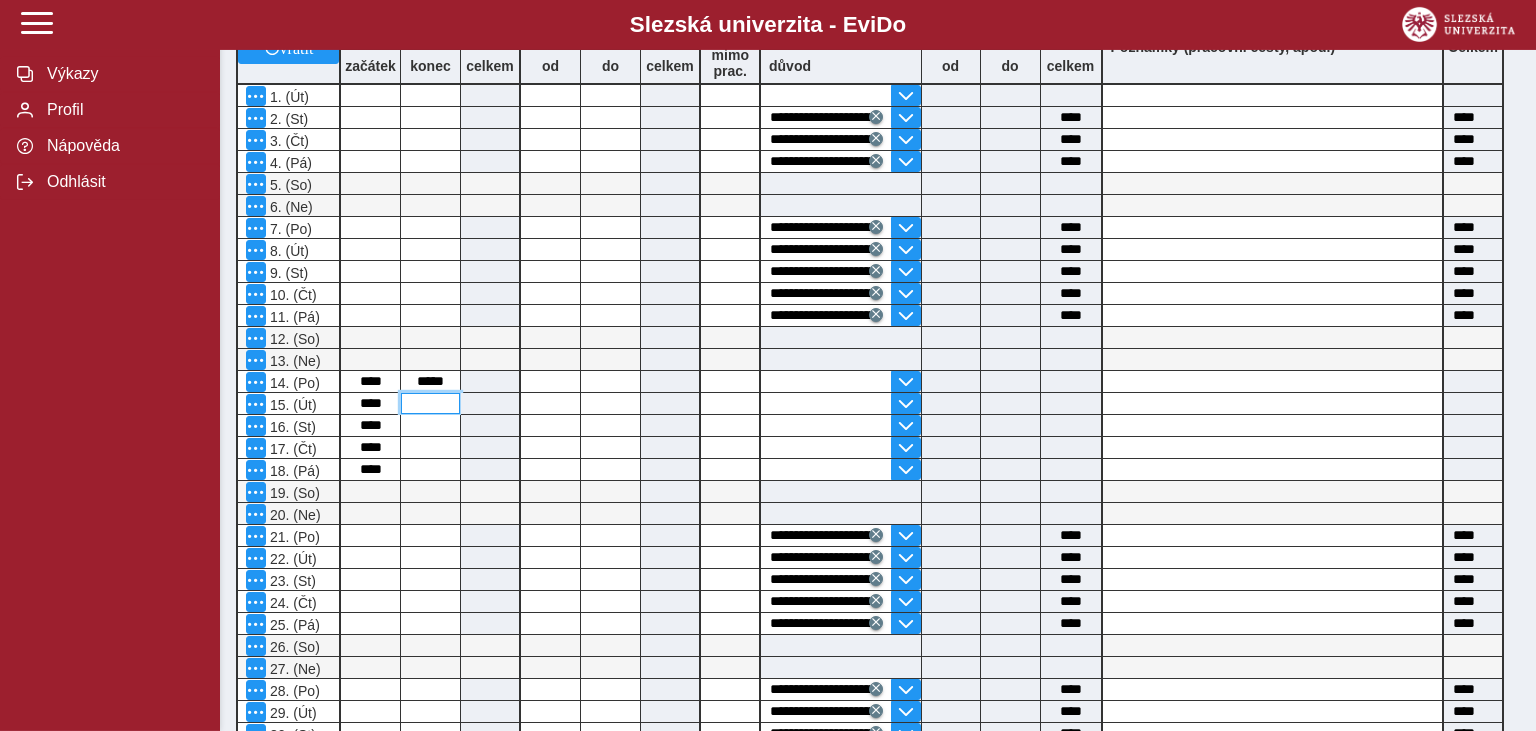 click at bounding box center [430, 403] 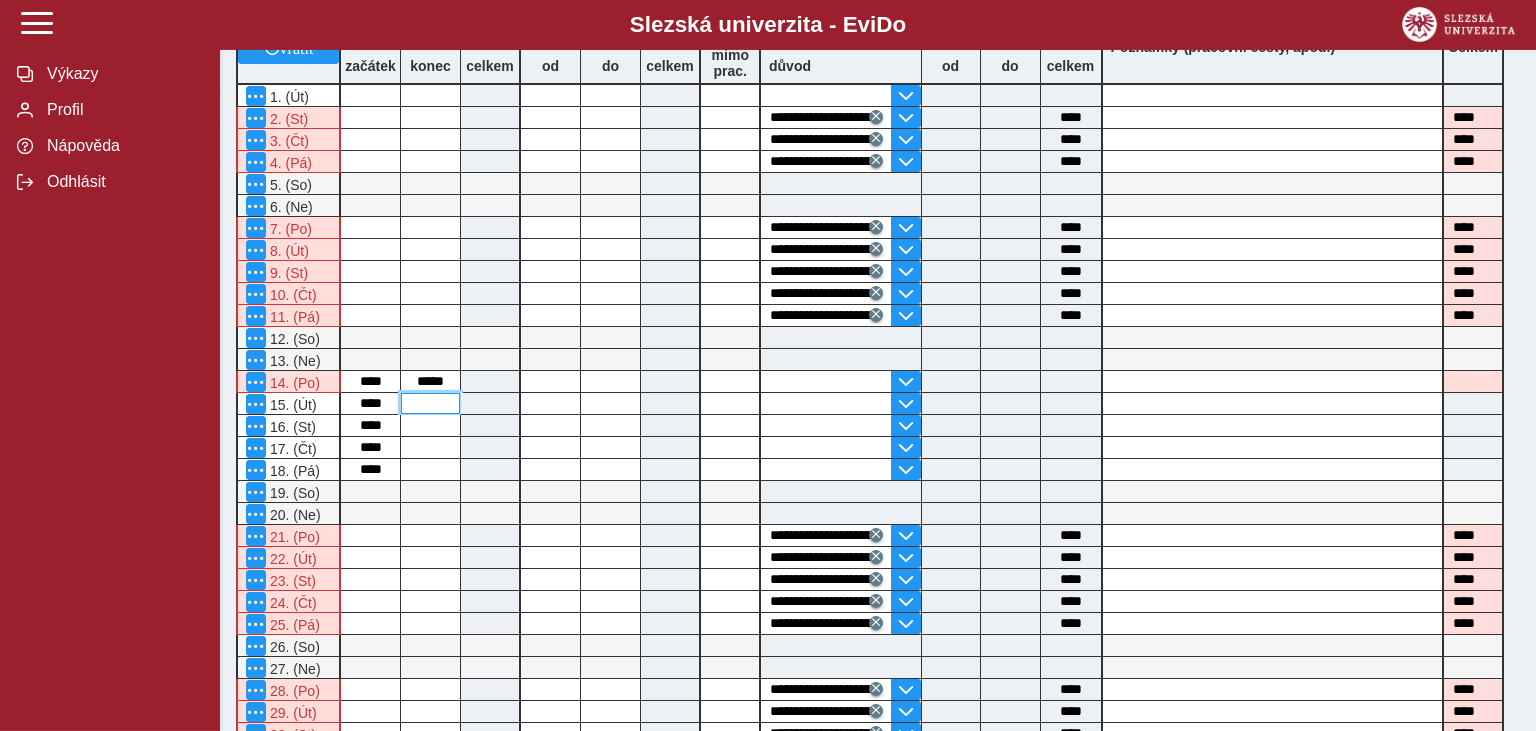 type on "****" 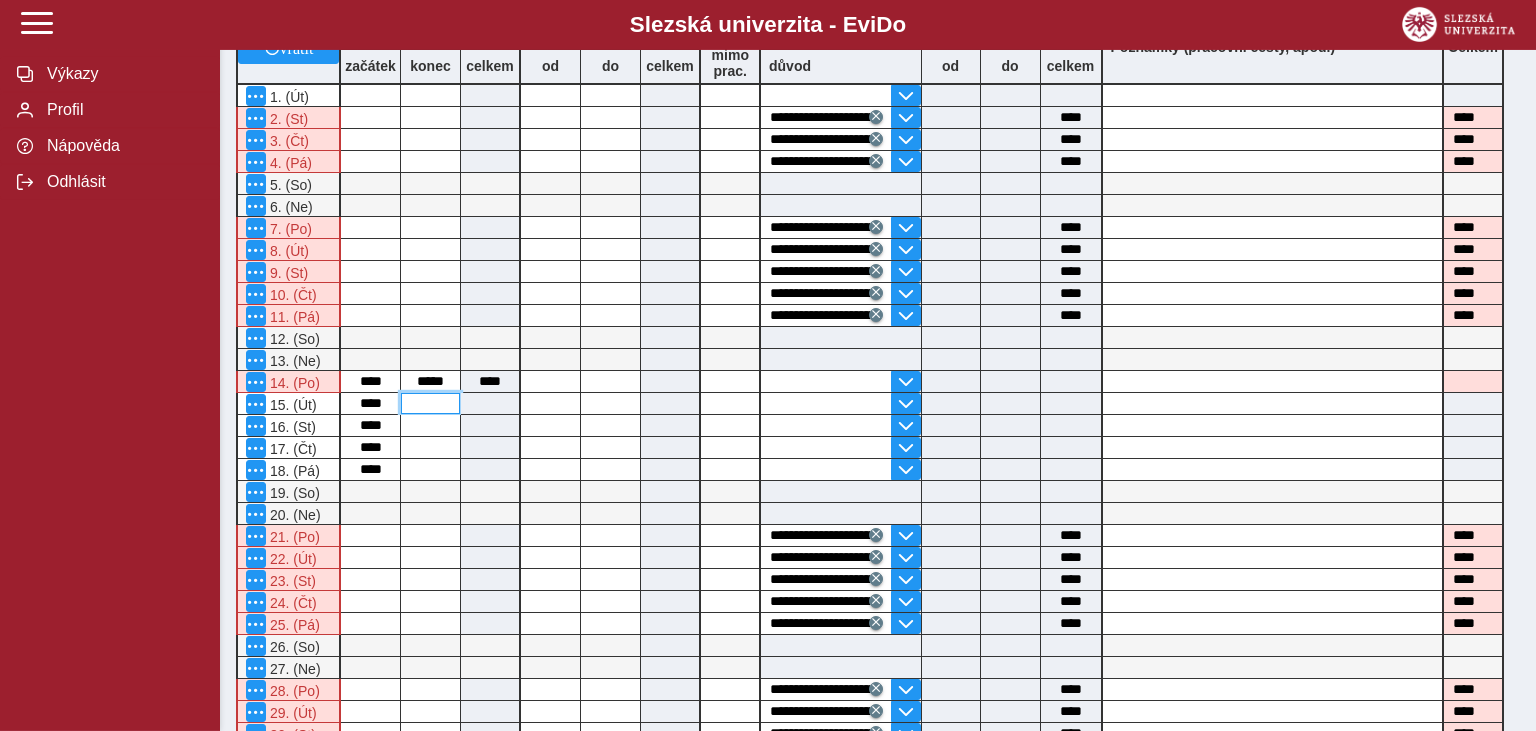 type on "****" 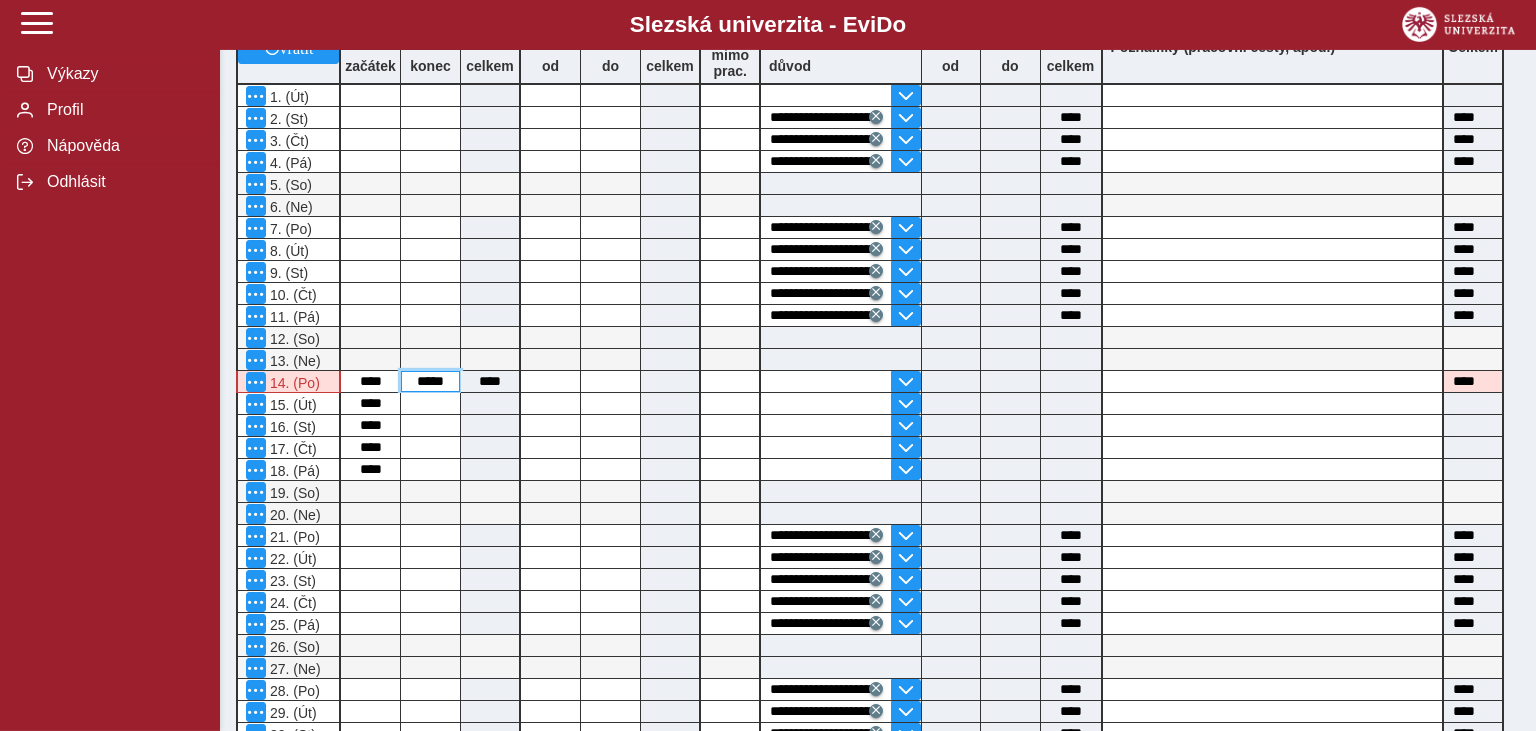 drag, startPoint x: 450, startPoint y: 382, endPoint x: 410, endPoint y: 382, distance: 40 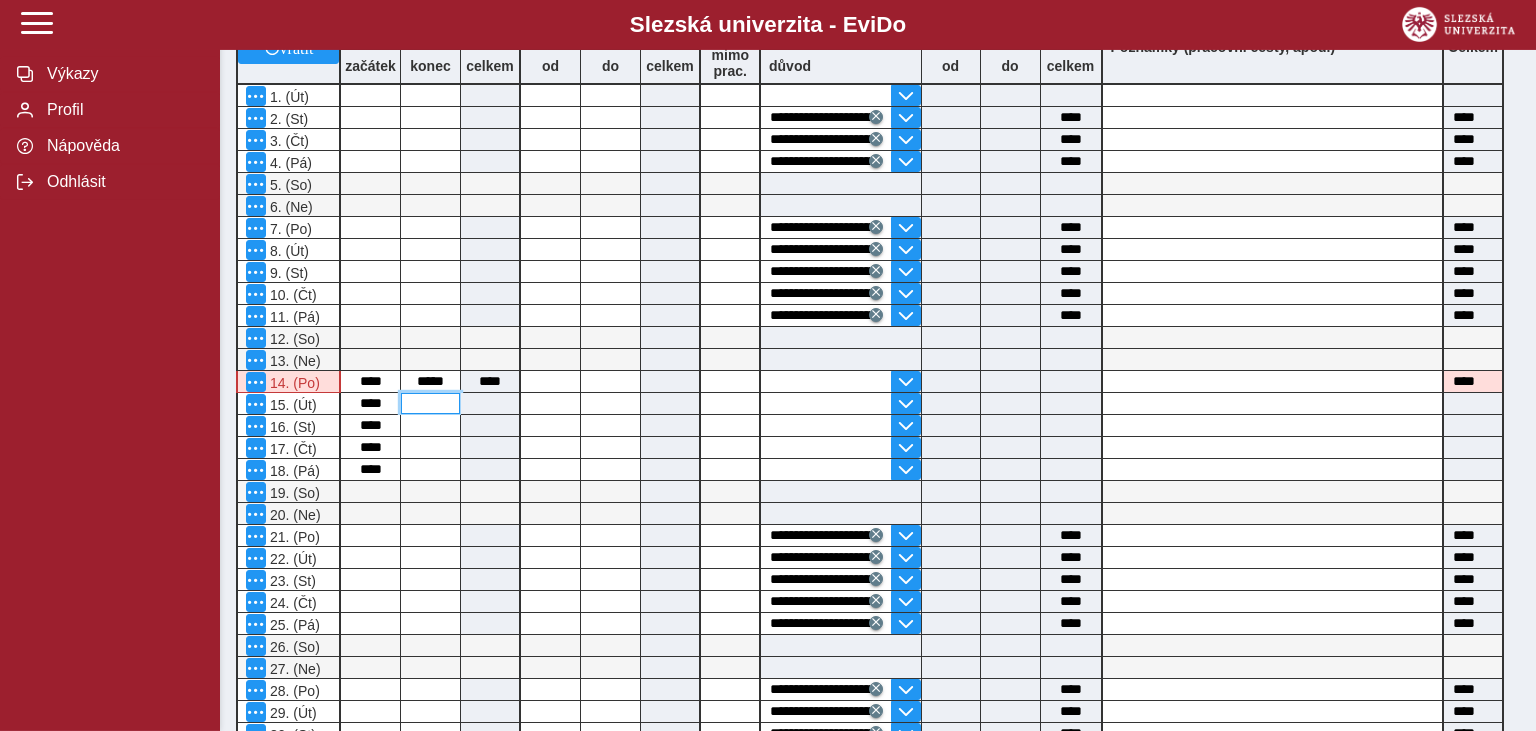 click at bounding box center [430, 403] 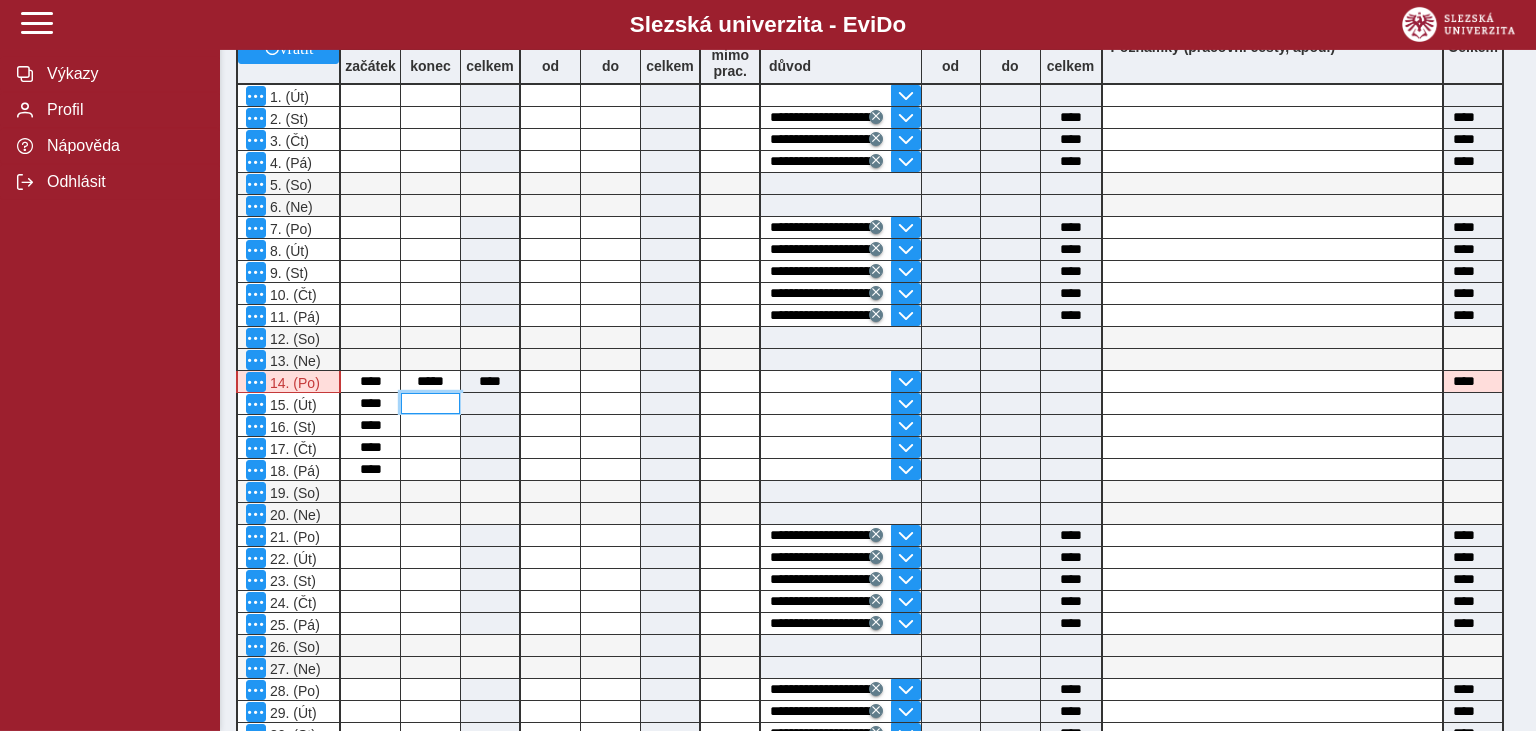 paste on "*****" 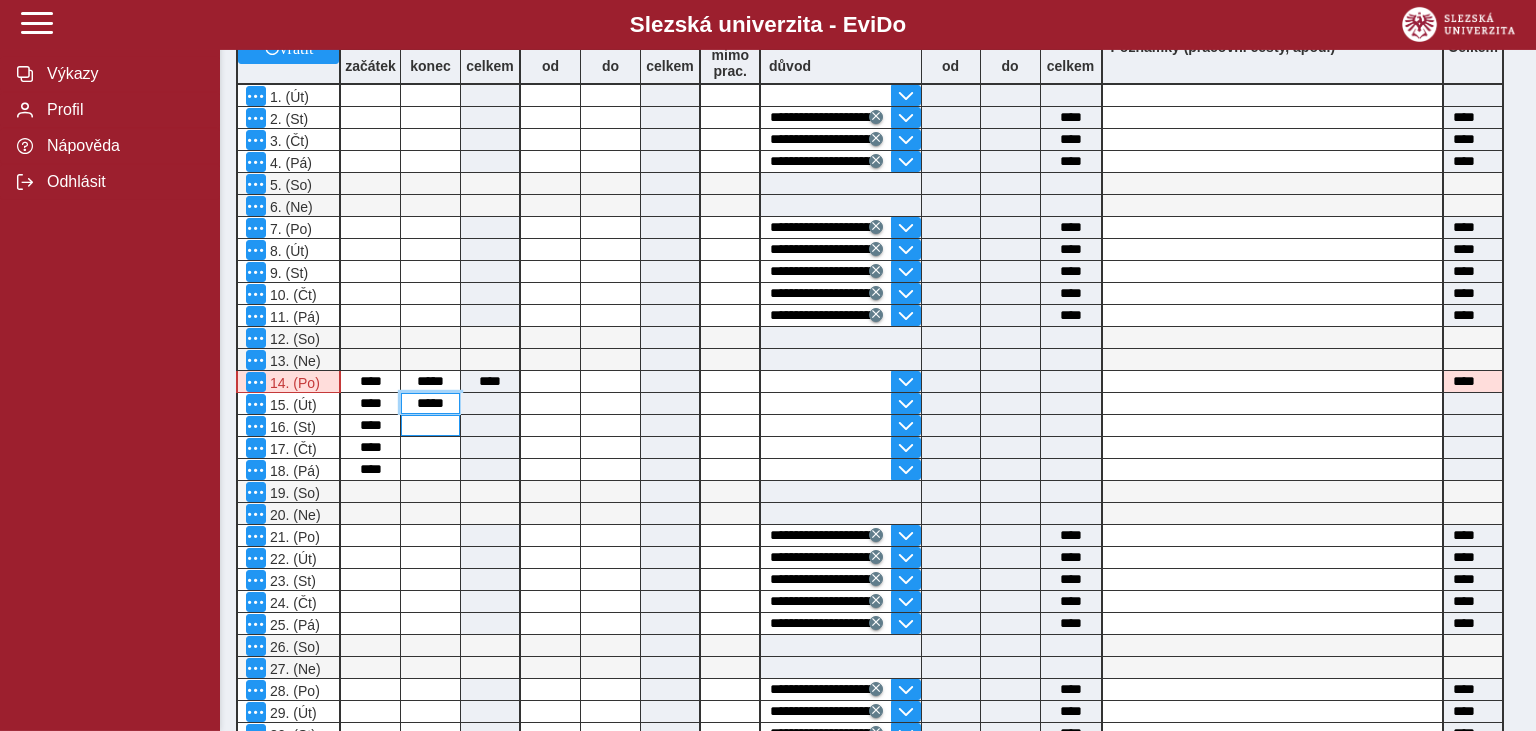 type on "*****" 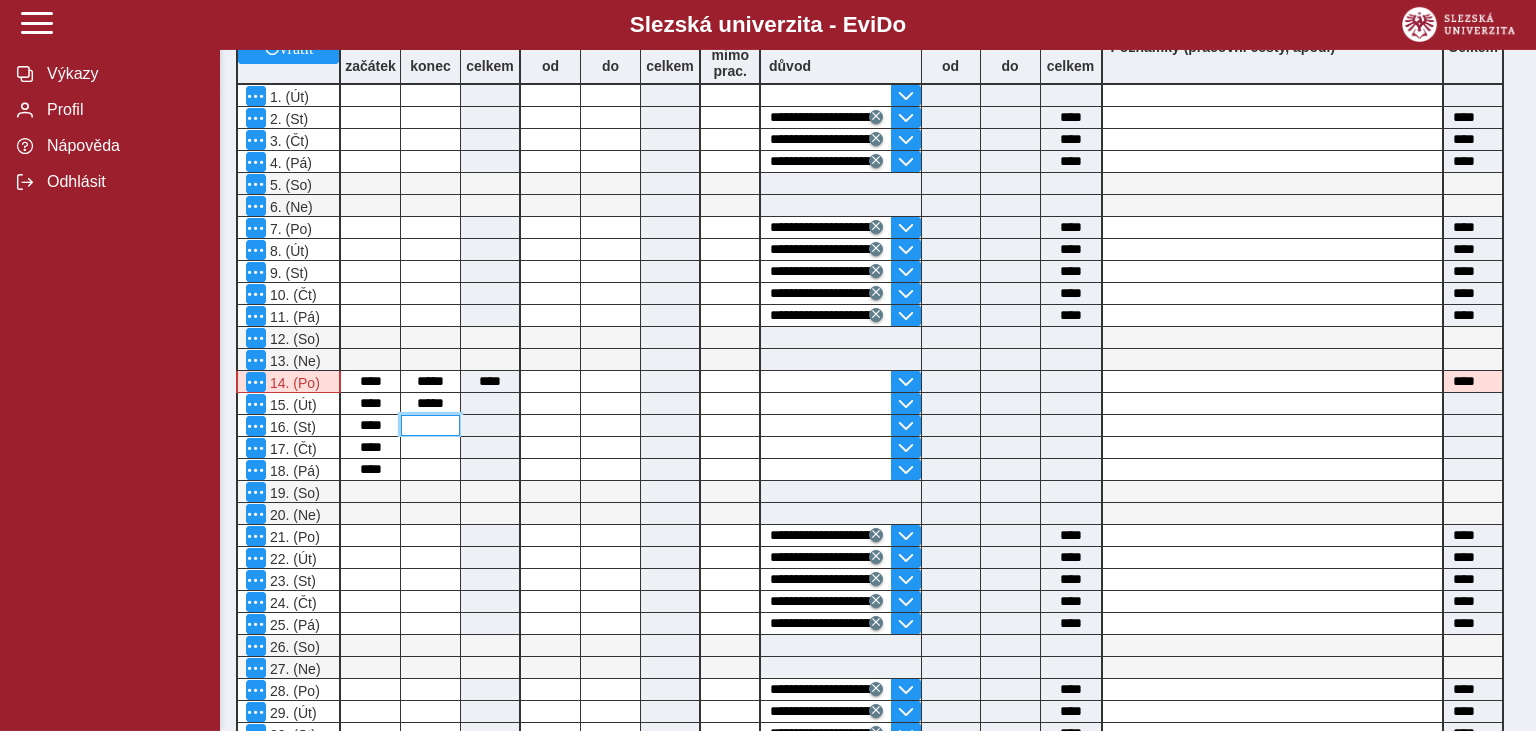 click at bounding box center (430, 425) 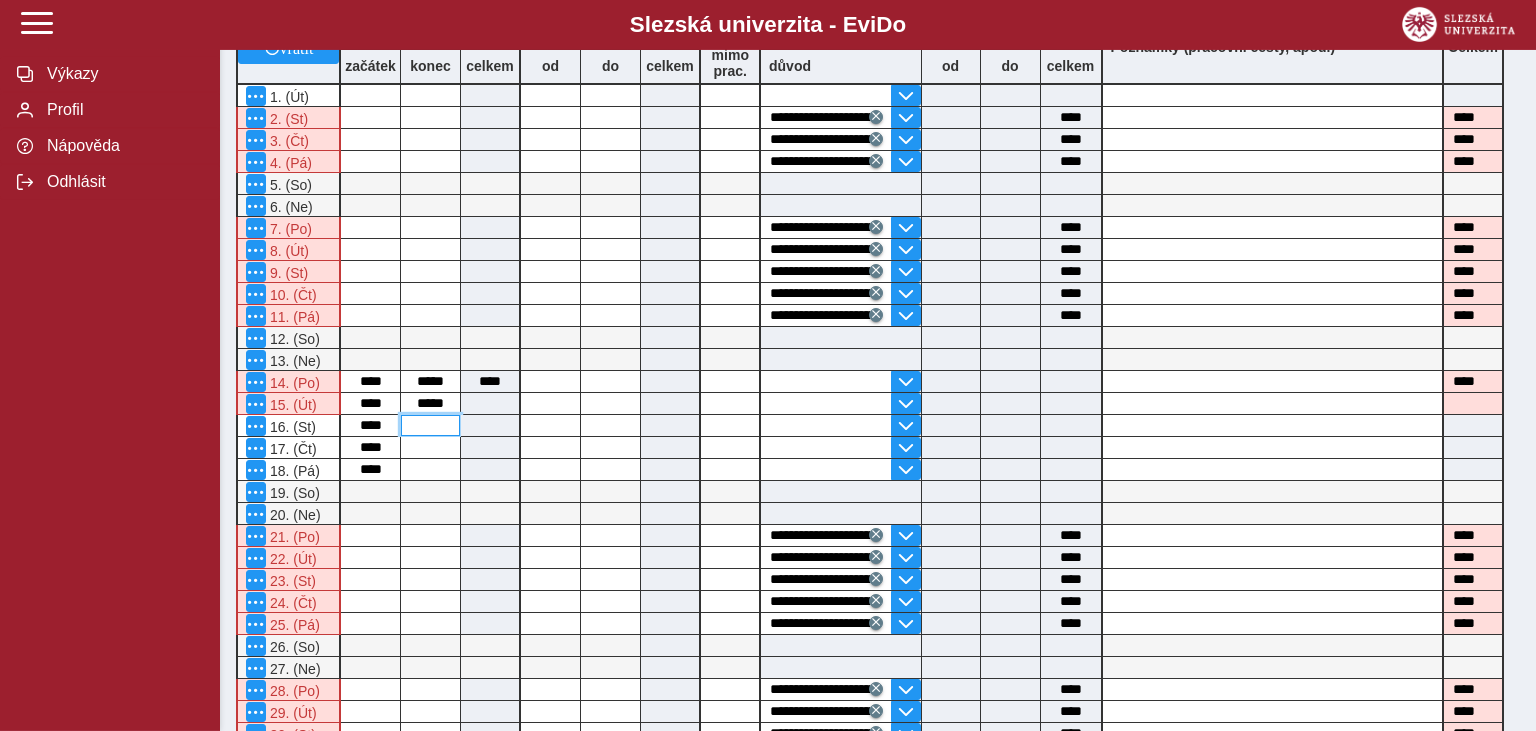 type on "****" 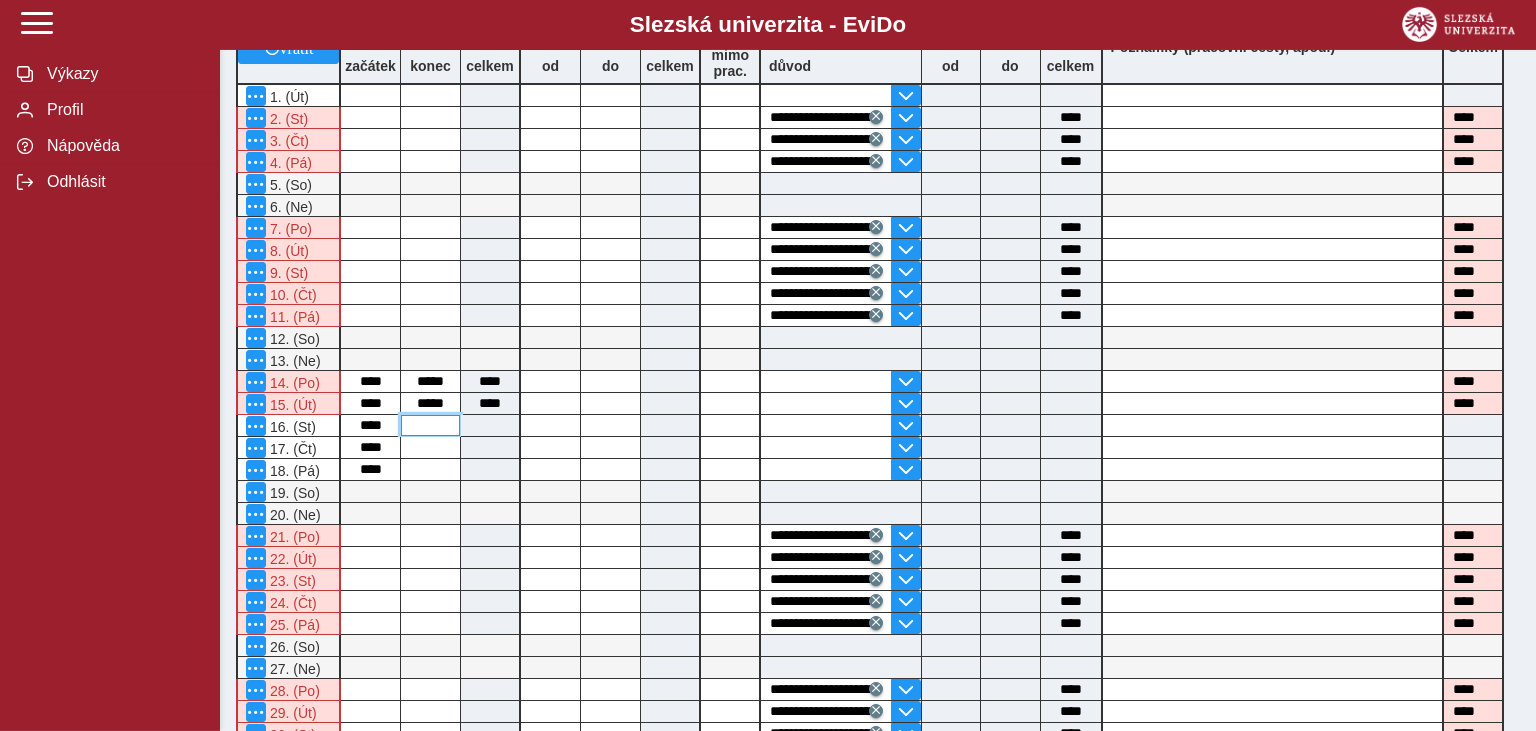 paste on "*****" 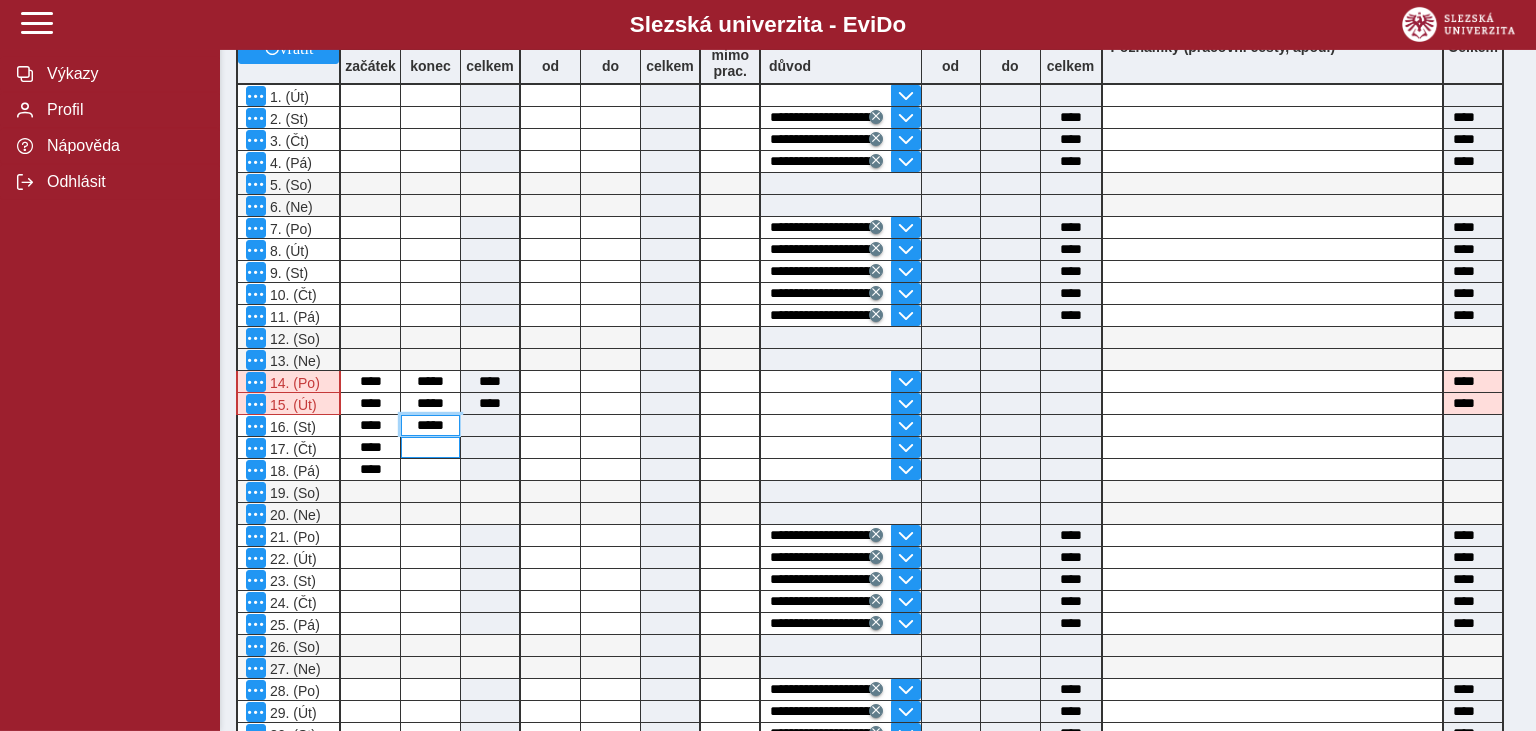type on "*****" 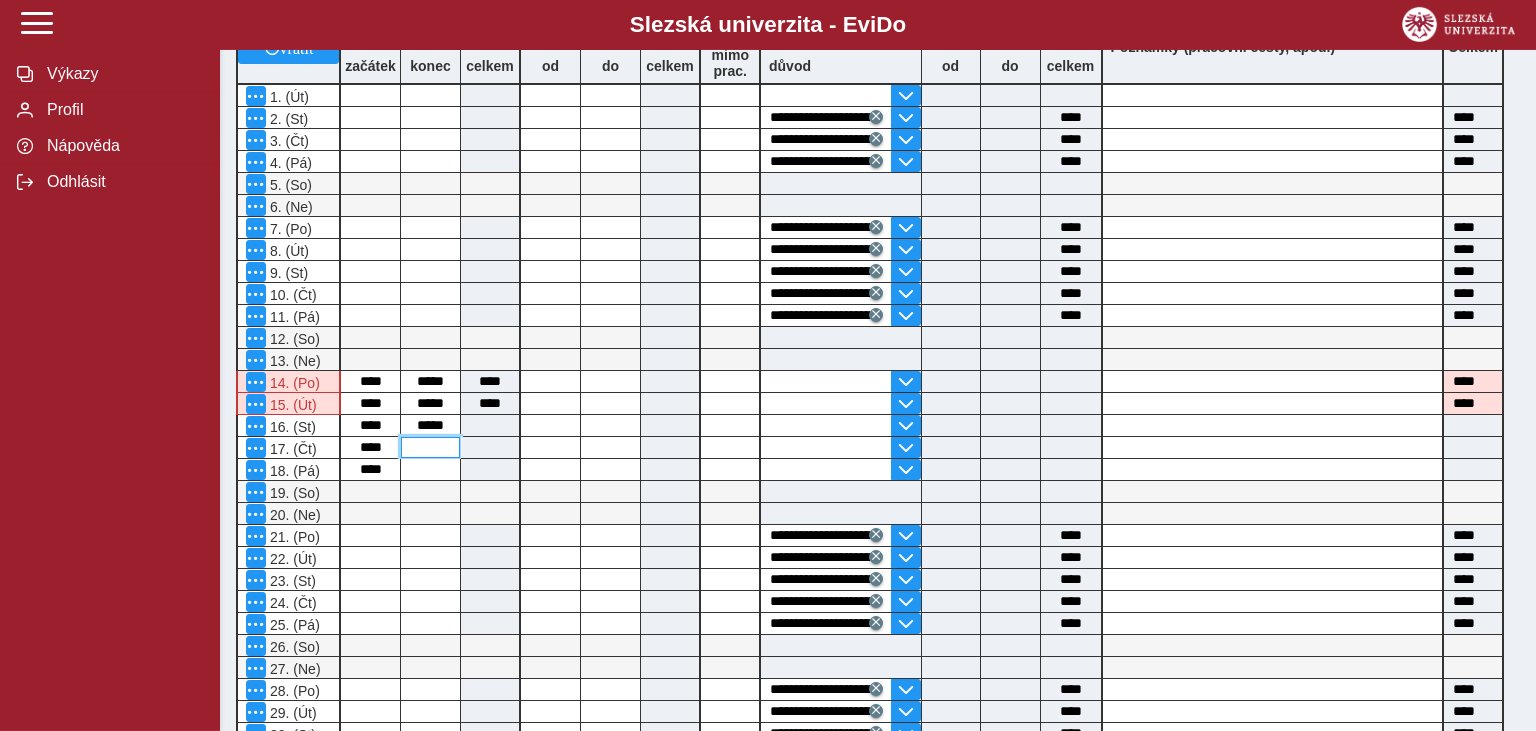type on "****" 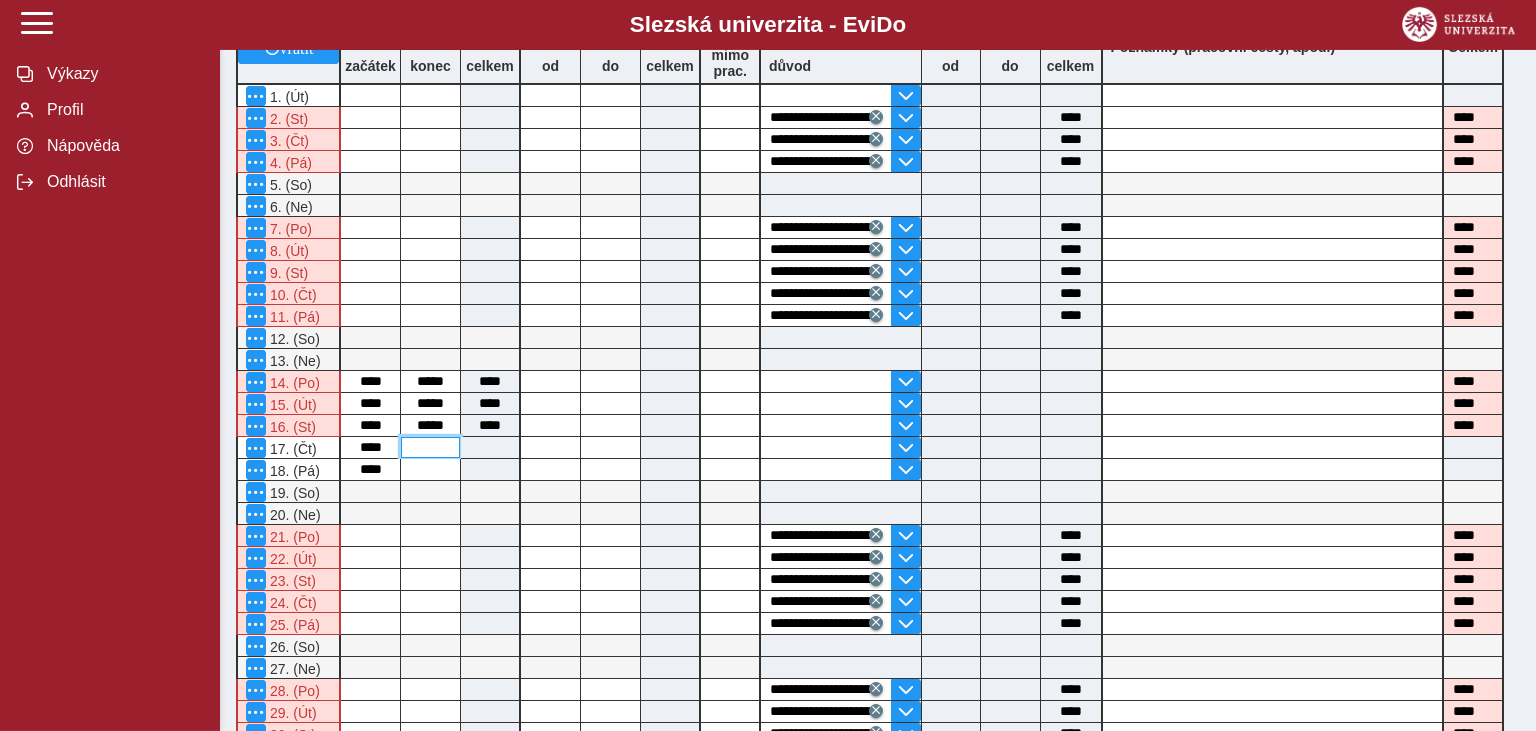 click at bounding box center (430, 447) 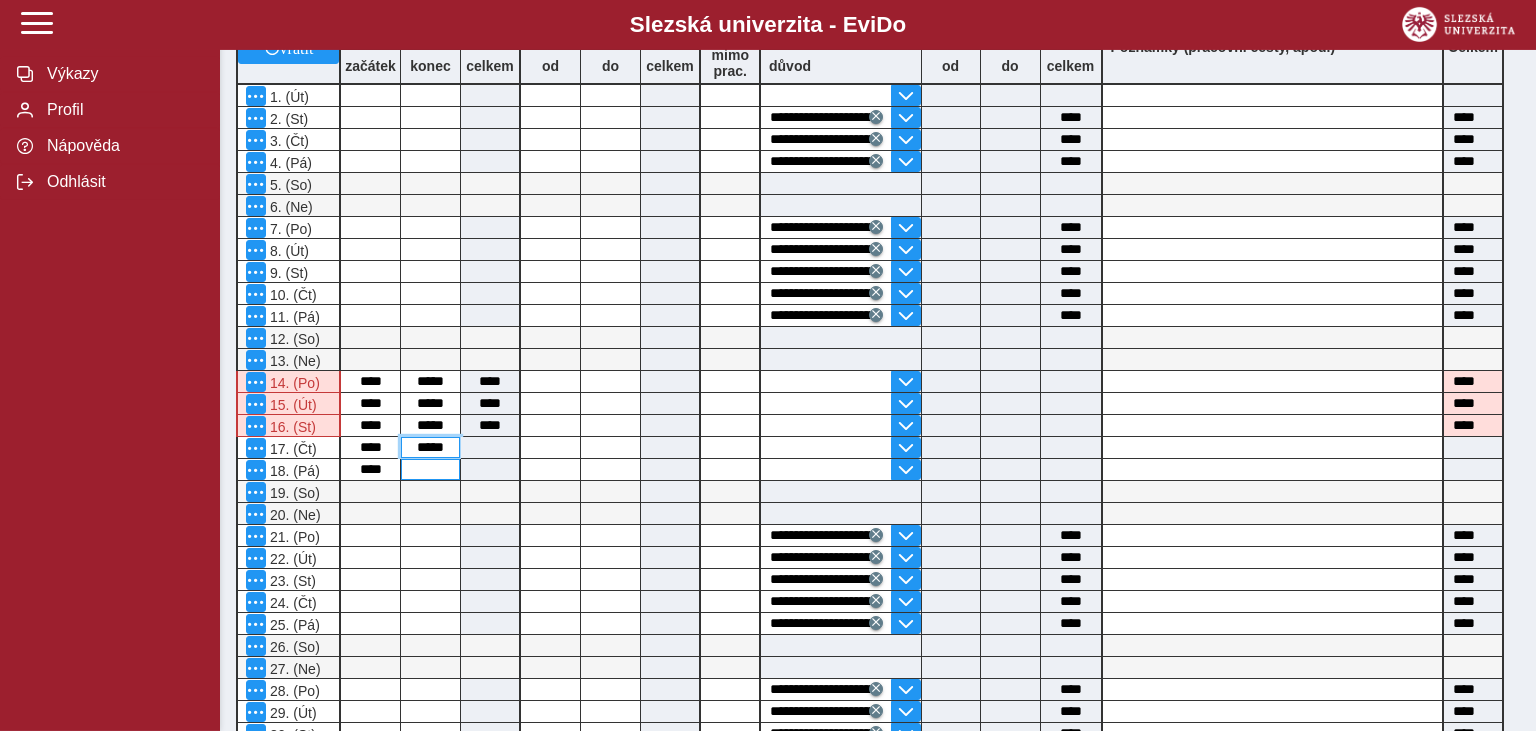 type on "*****" 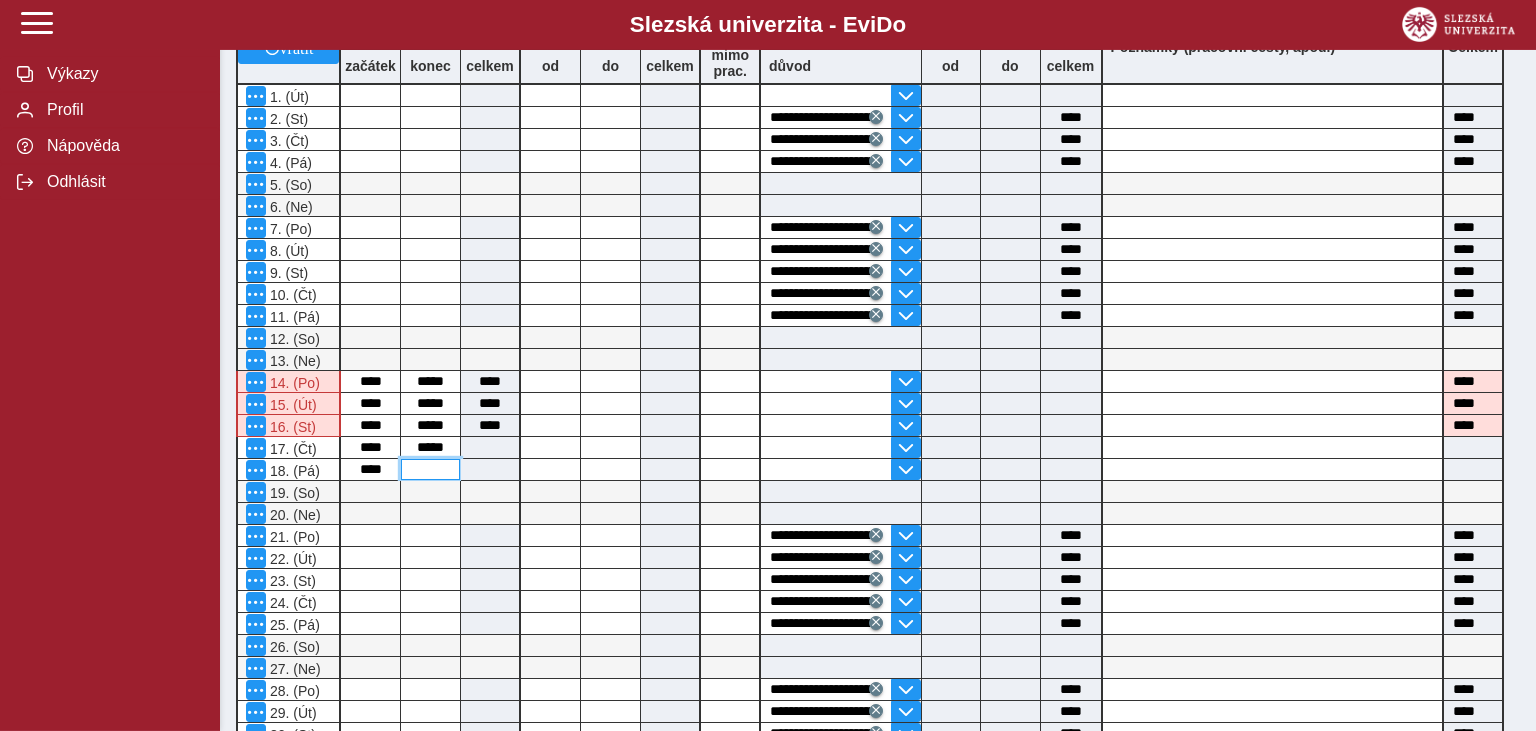 click at bounding box center [430, 469] 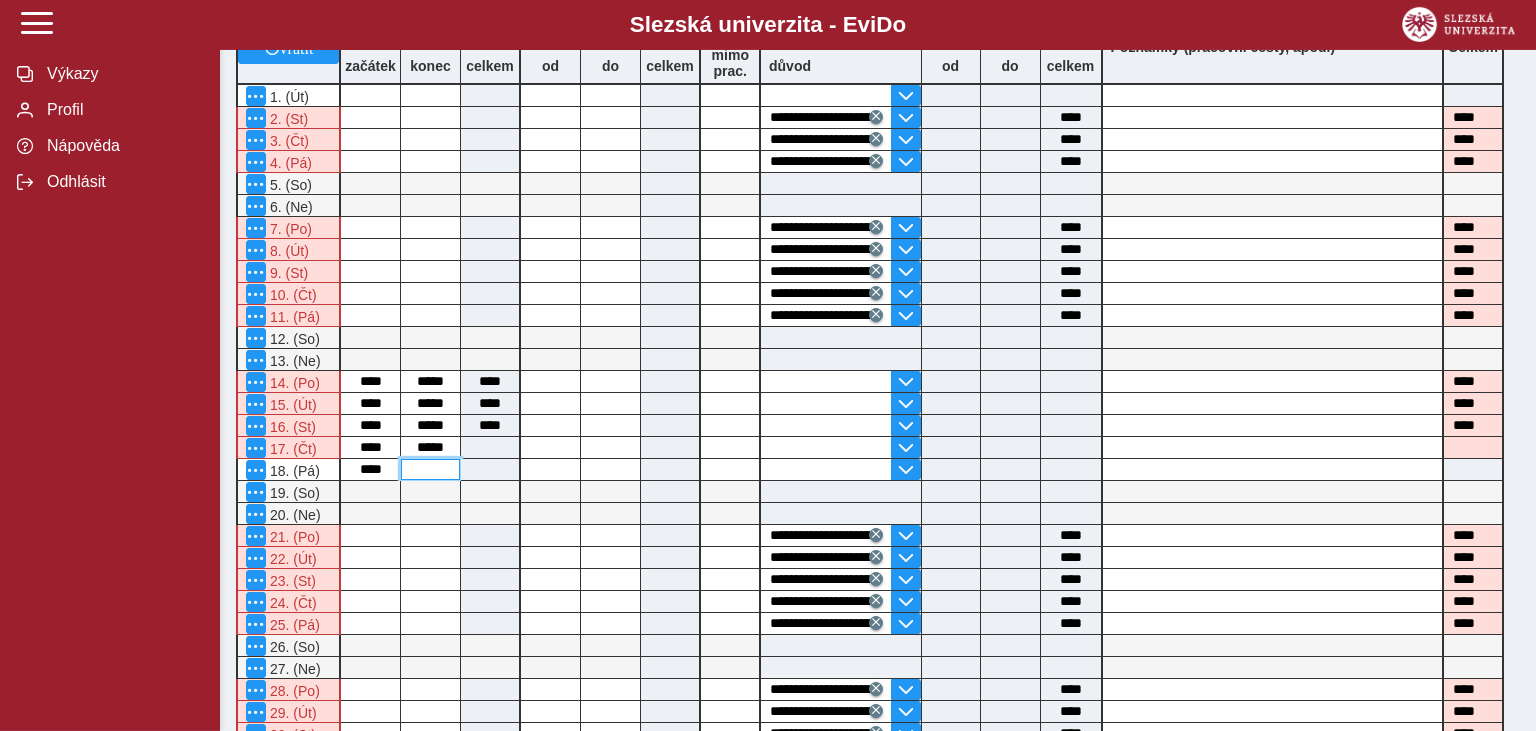 type on "****" 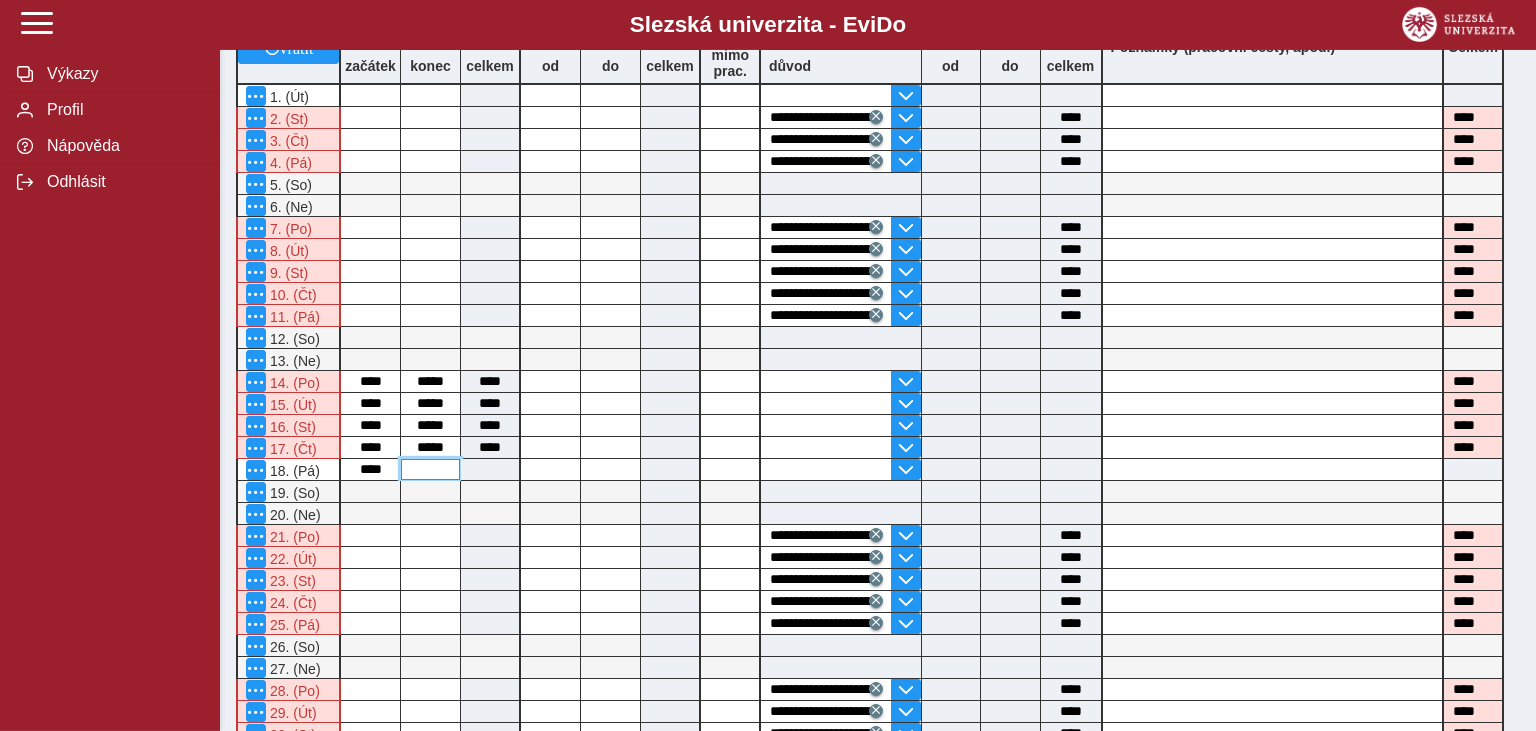 paste on "*****" 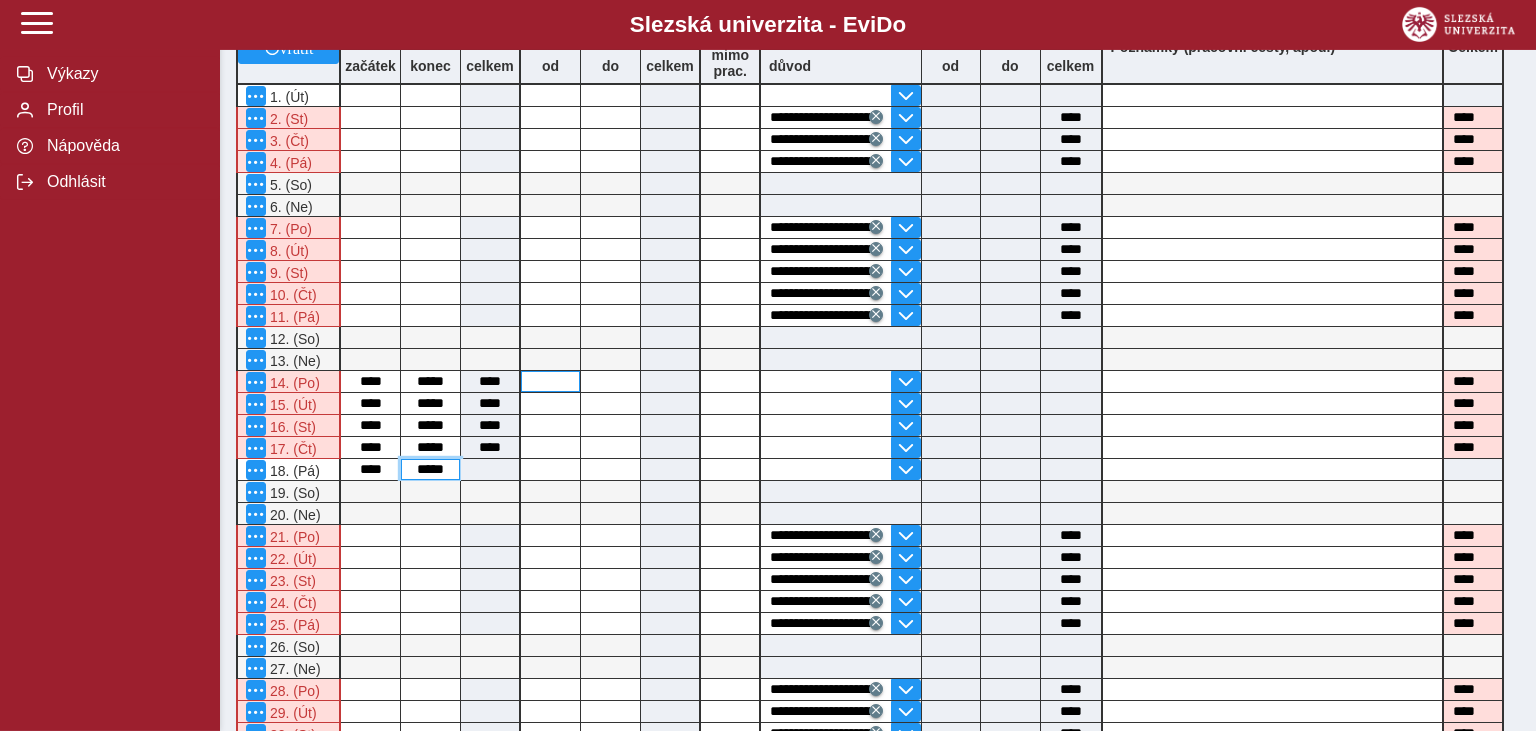 type on "*****" 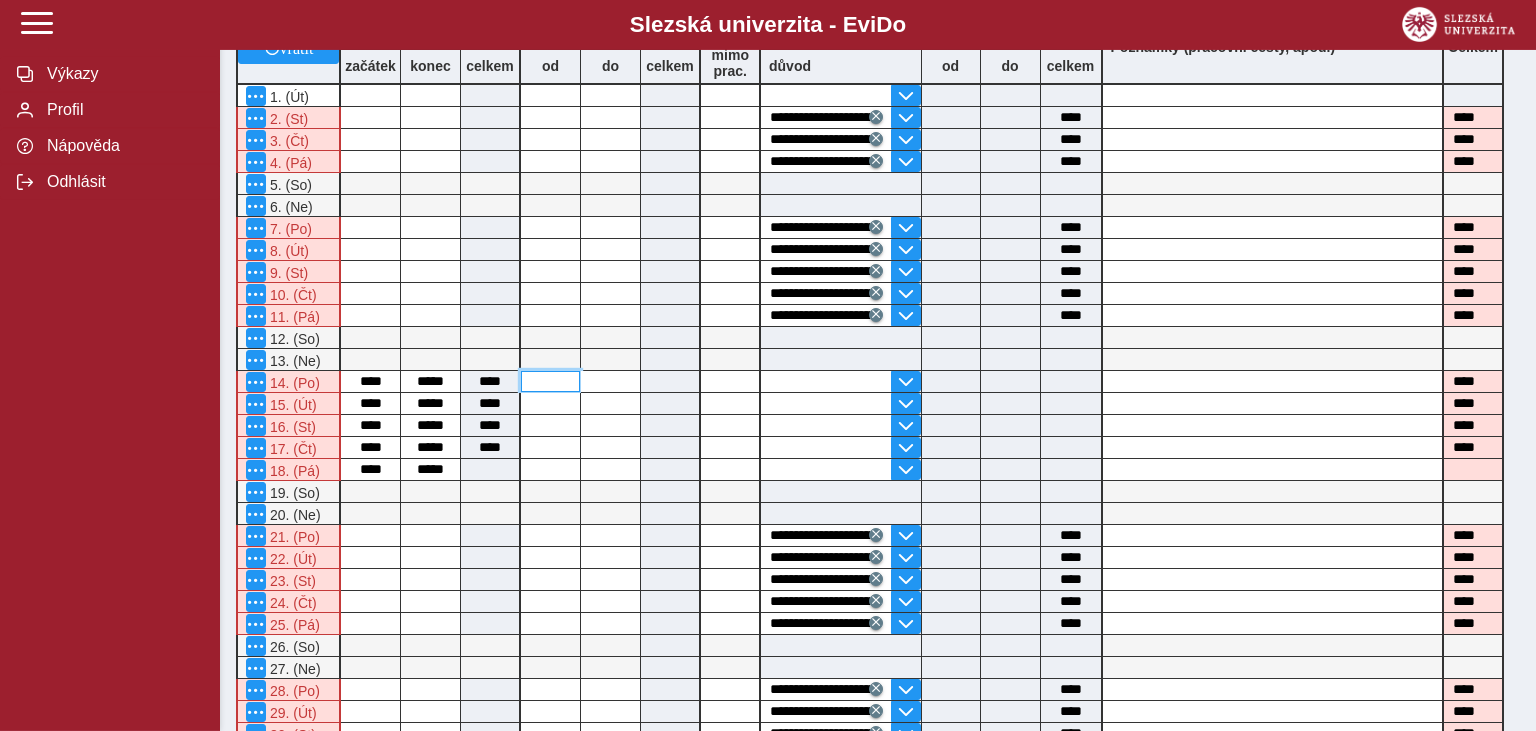 type on "****" 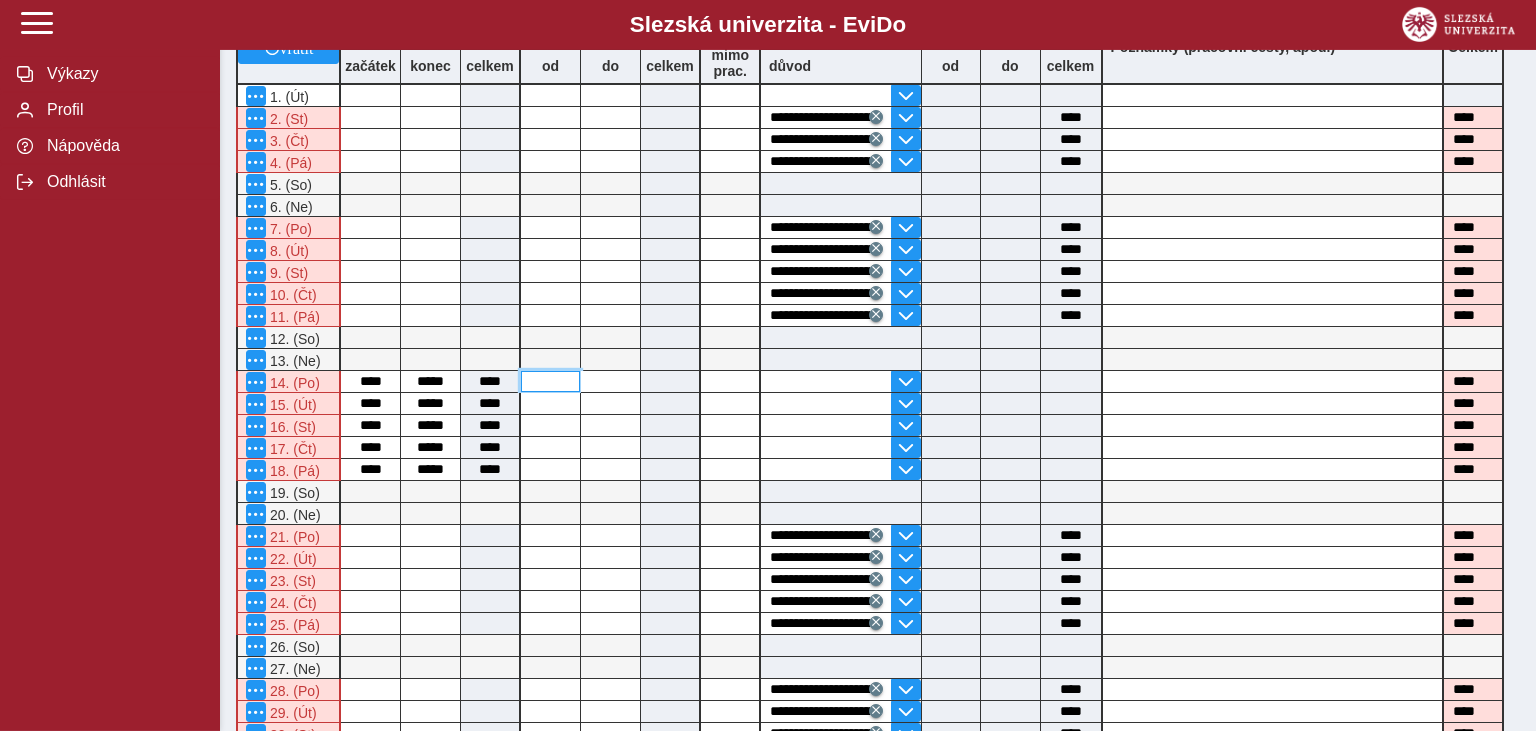 click at bounding box center [550, 381] 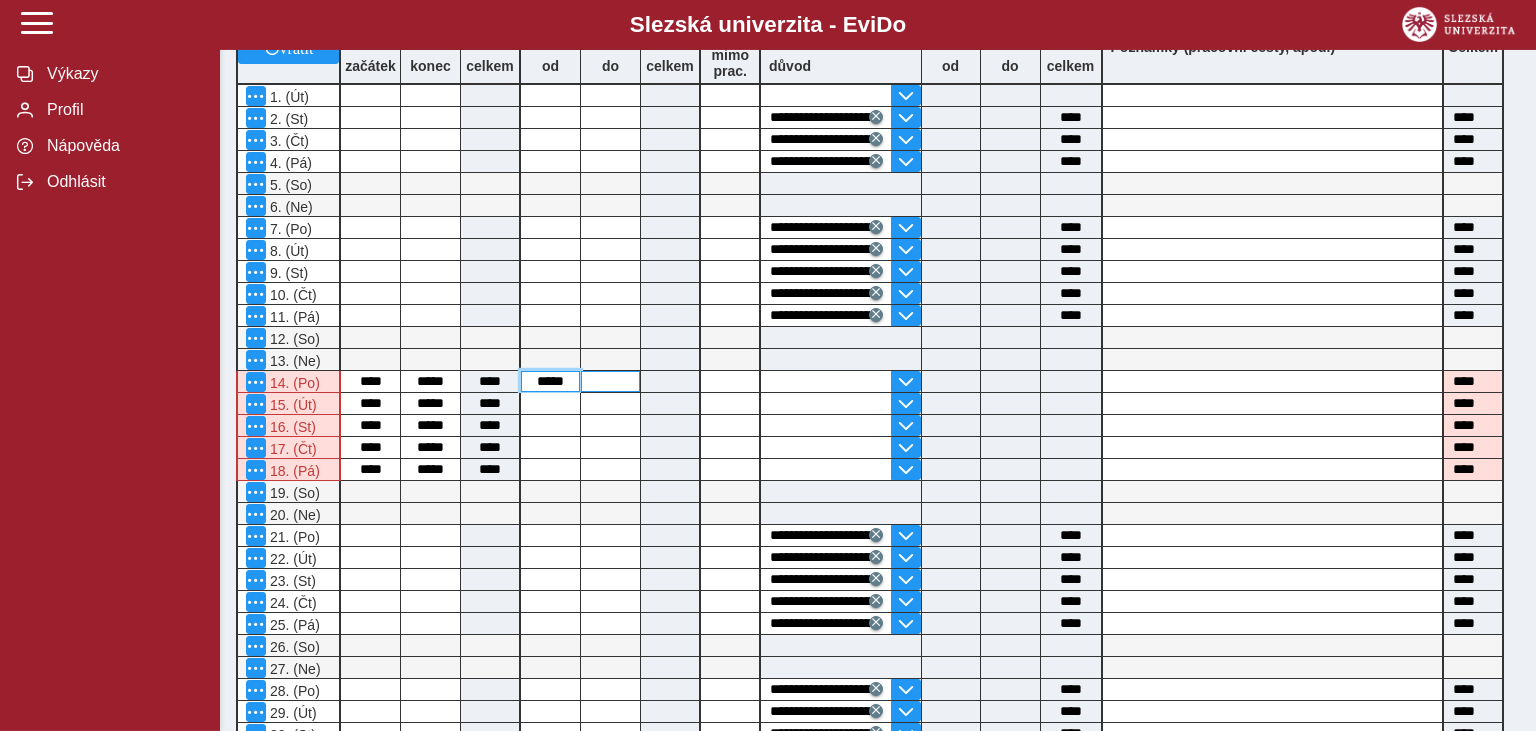 type on "*****" 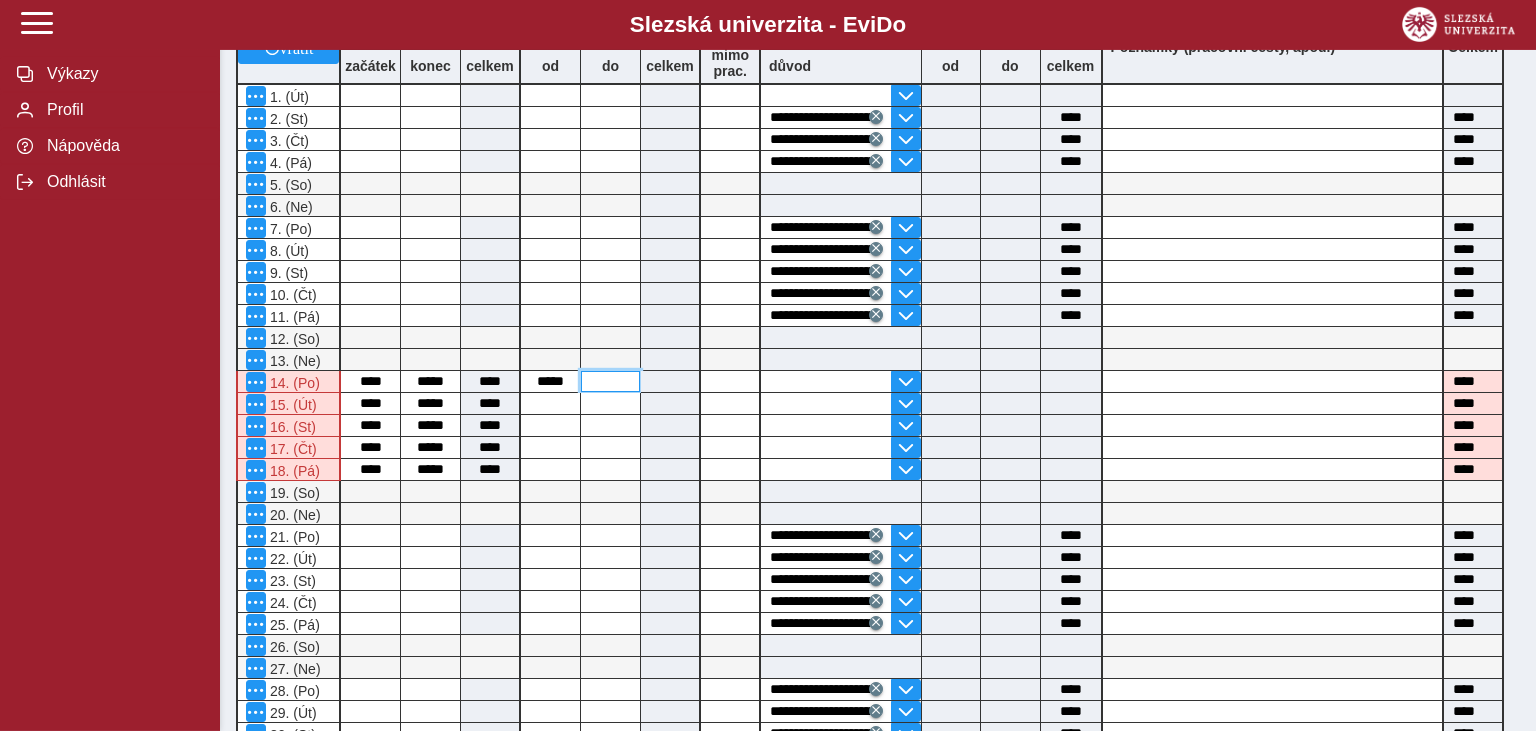 click at bounding box center (610, 381) 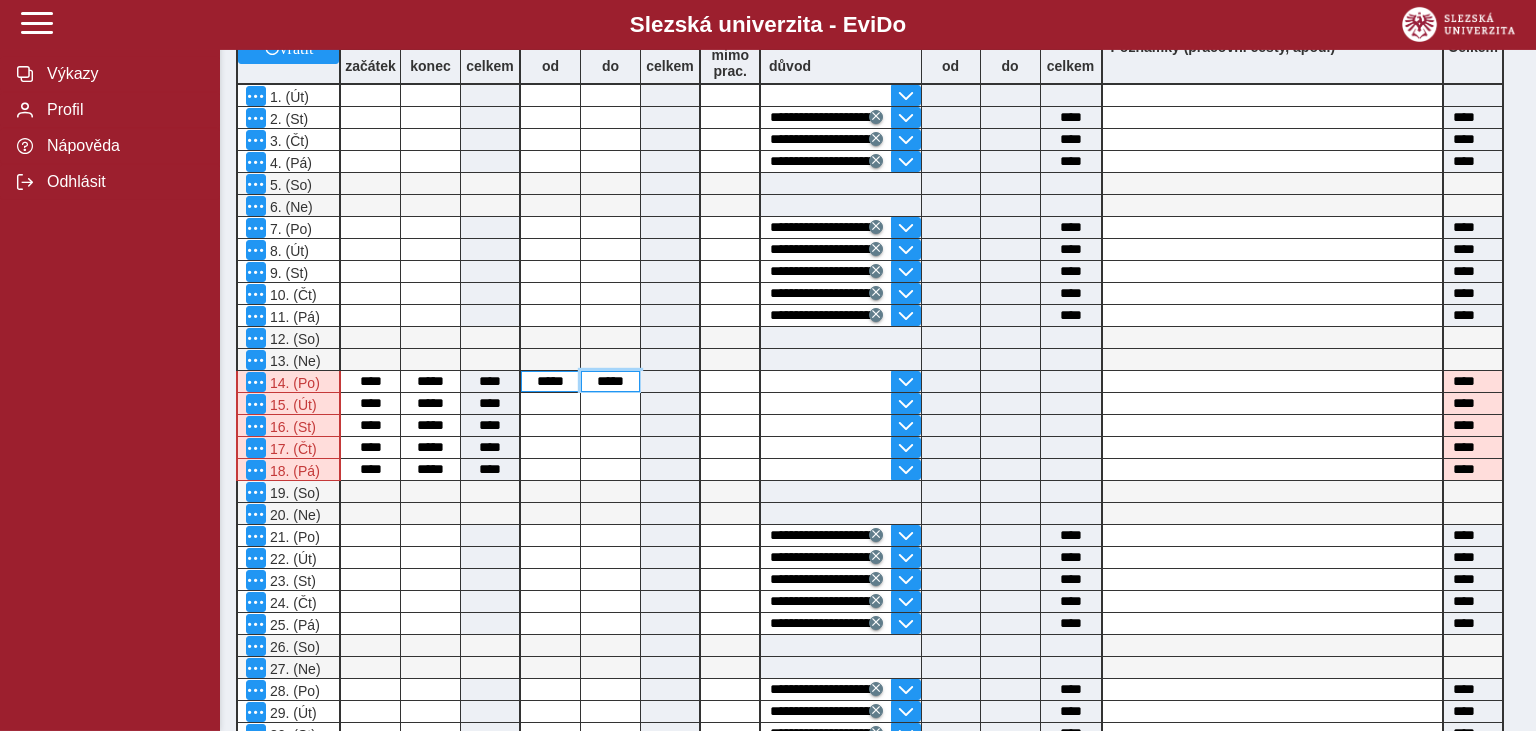 type on "*****" 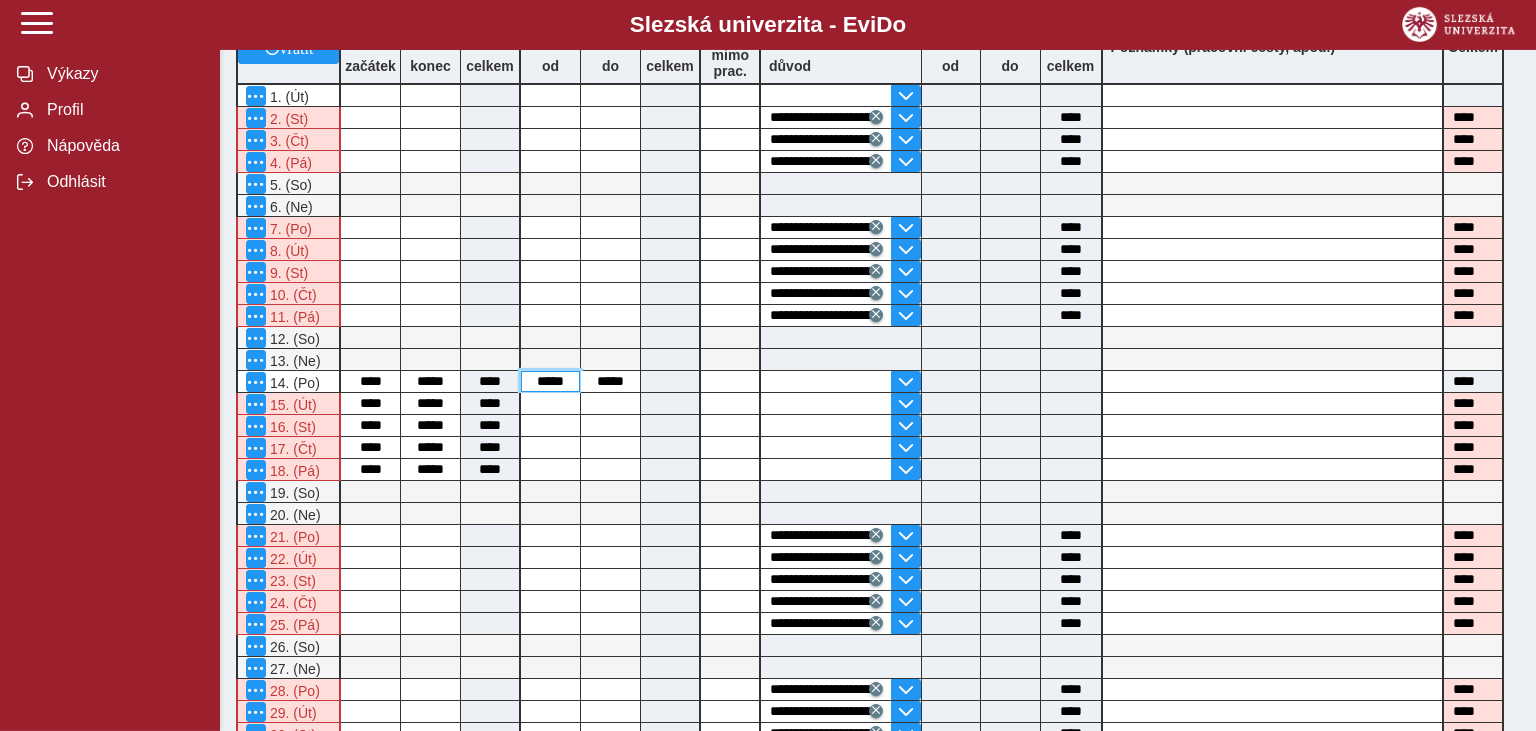 type on "****" 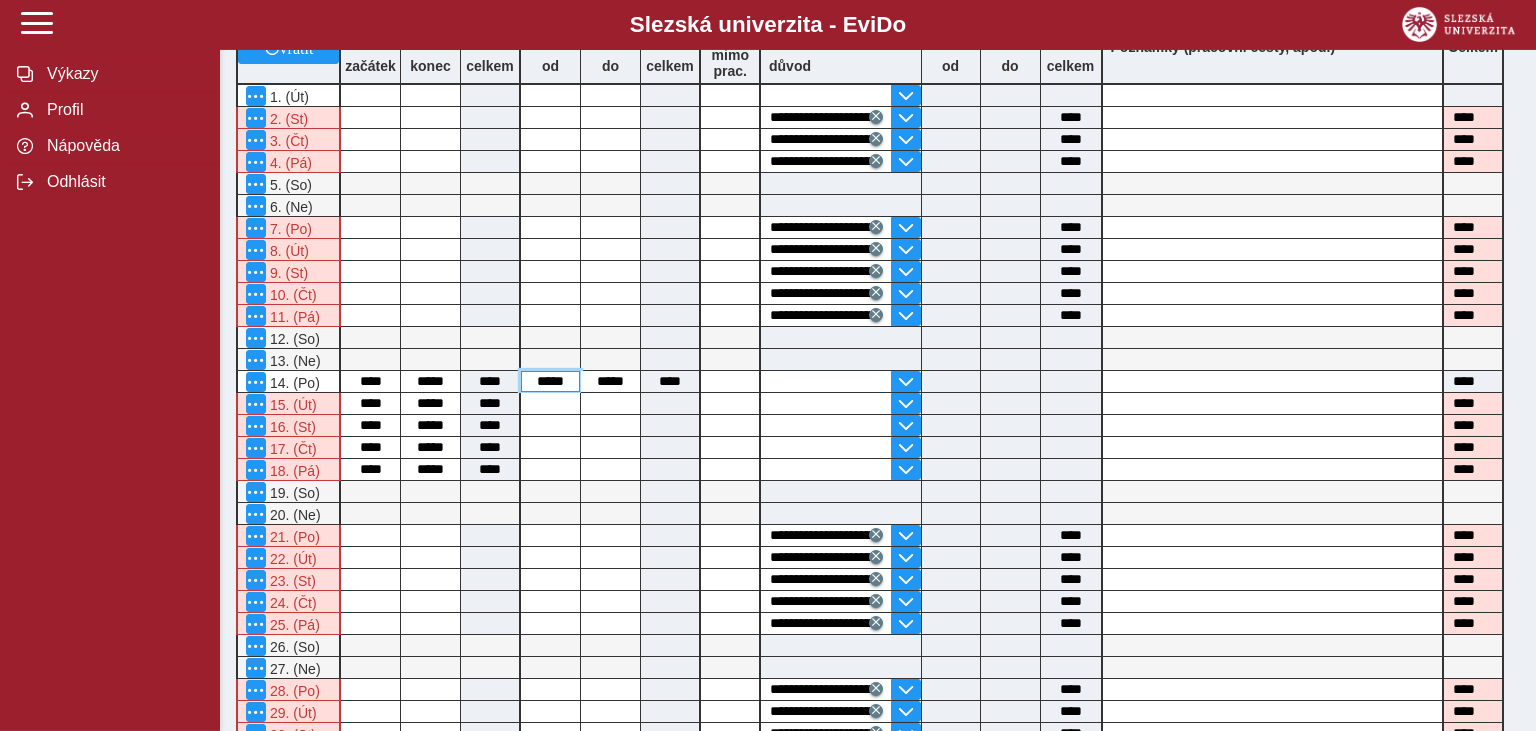 drag, startPoint x: 570, startPoint y: 381, endPoint x: 538, endPoint y: 379, distance: 32.06244 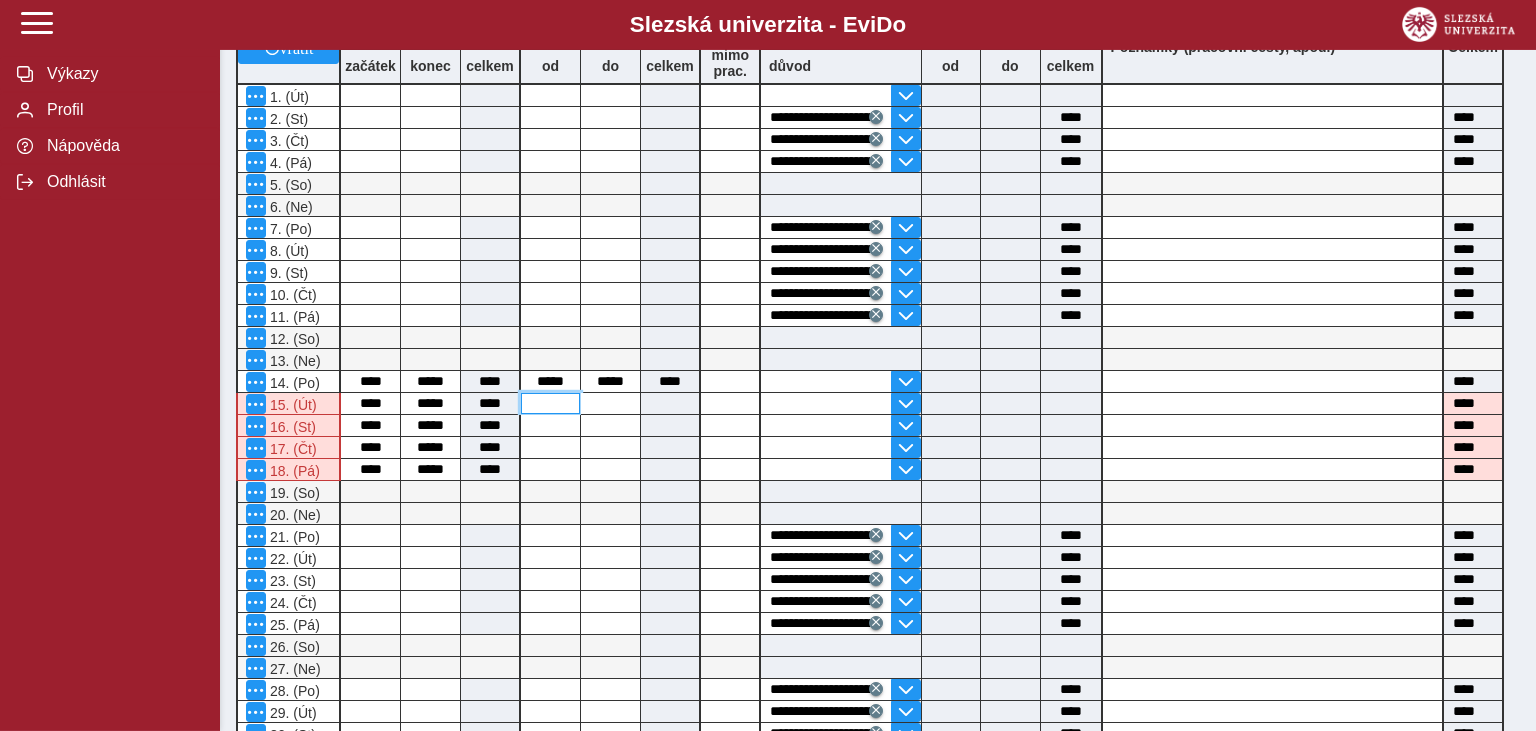 click at bounding box center [550, 403] 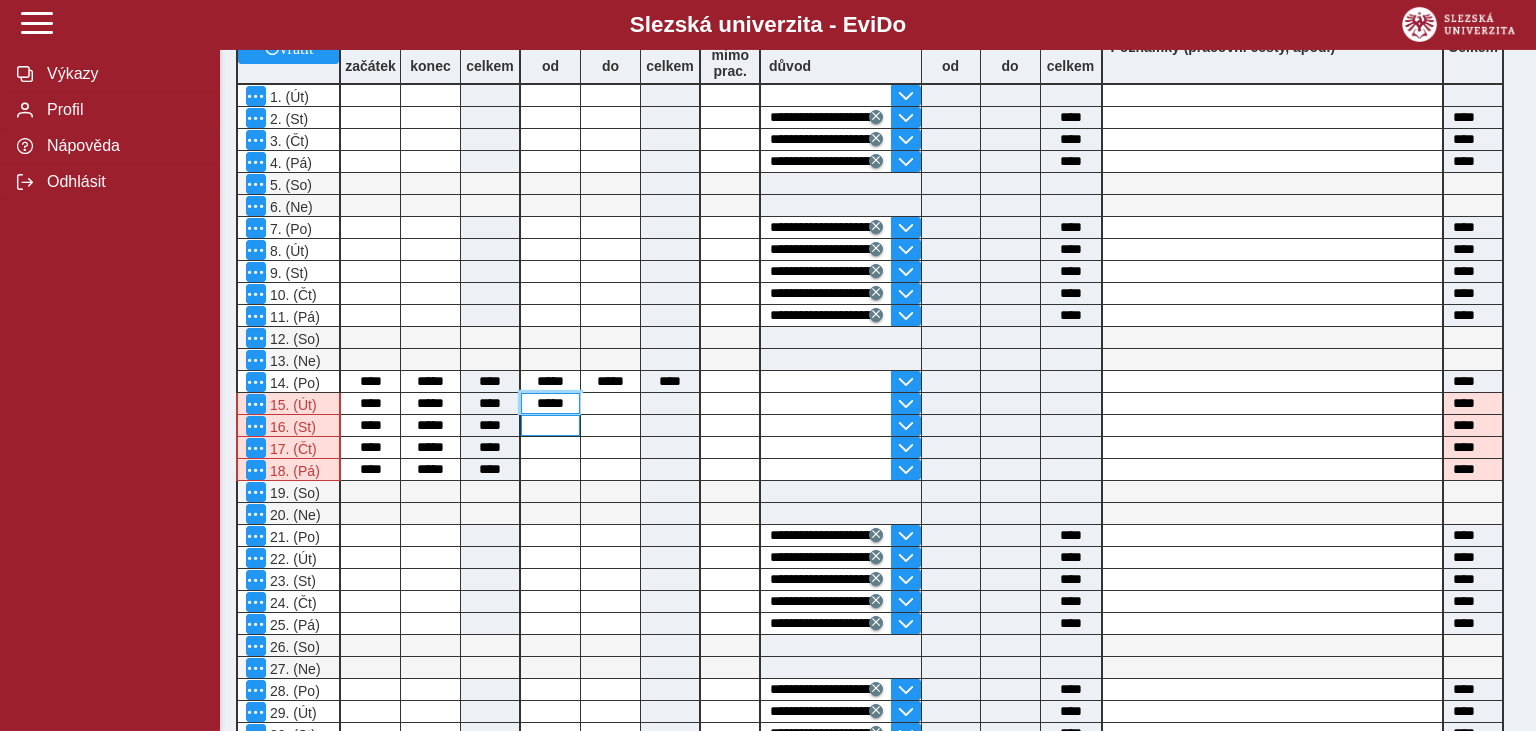 type on "*****" 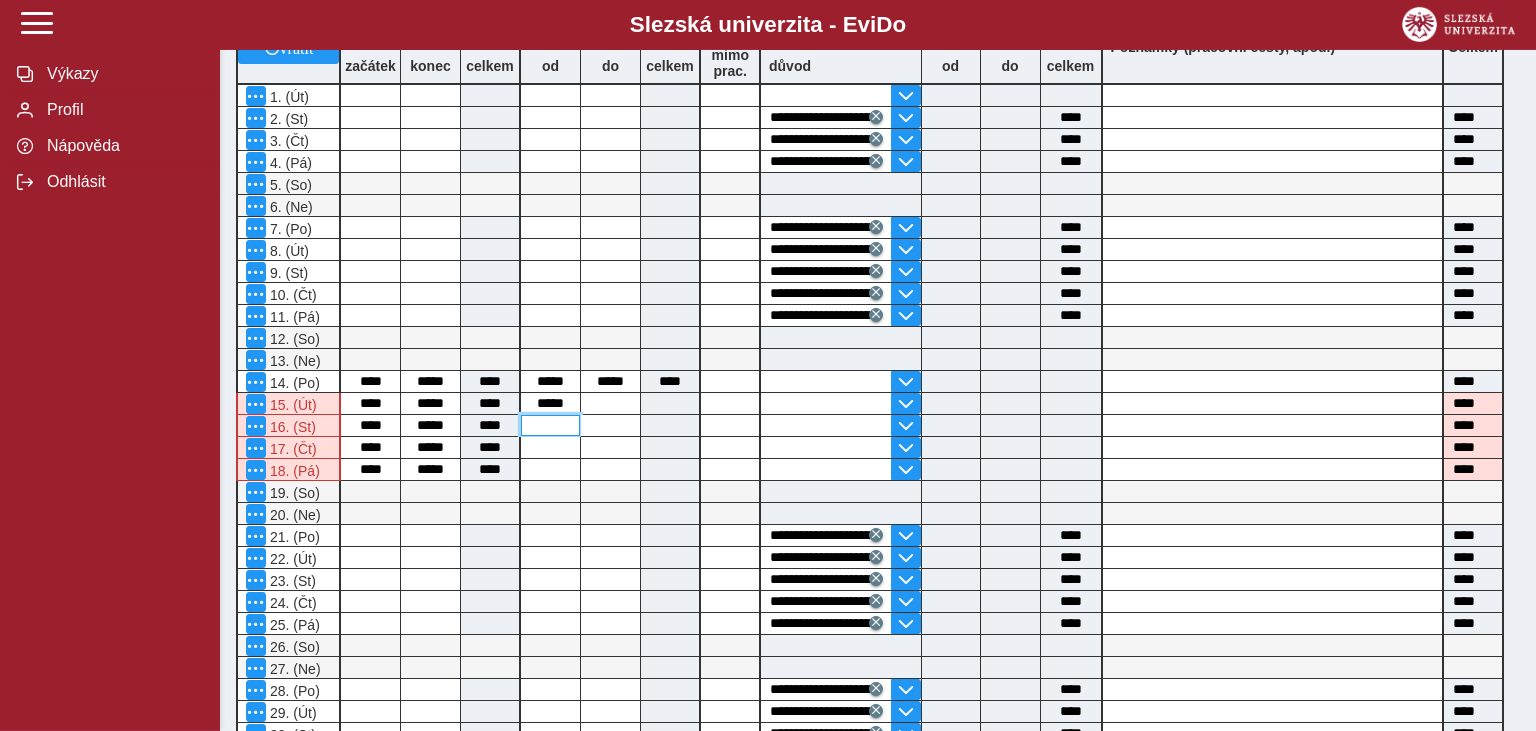 click at bounding box center [550, 425] 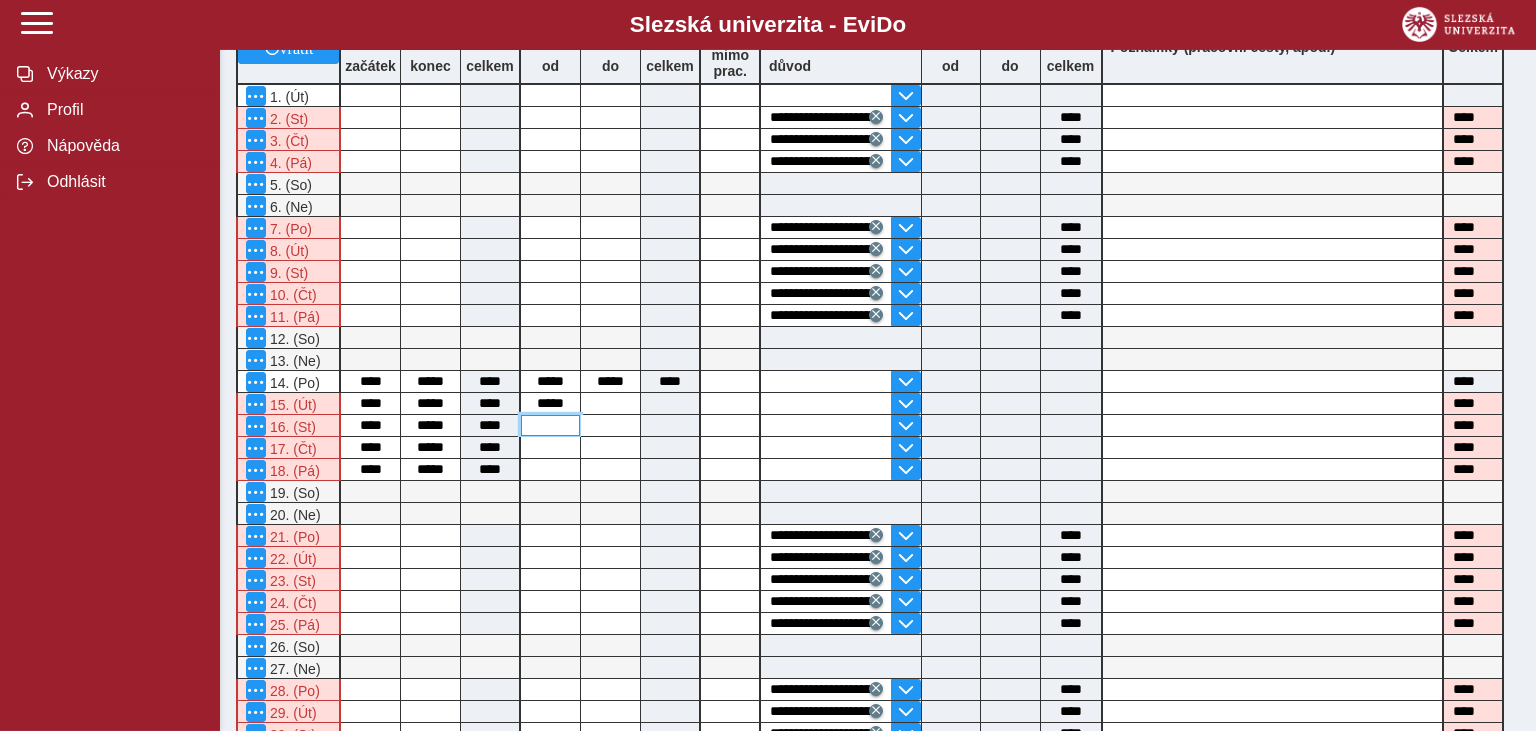 paste on "*****" 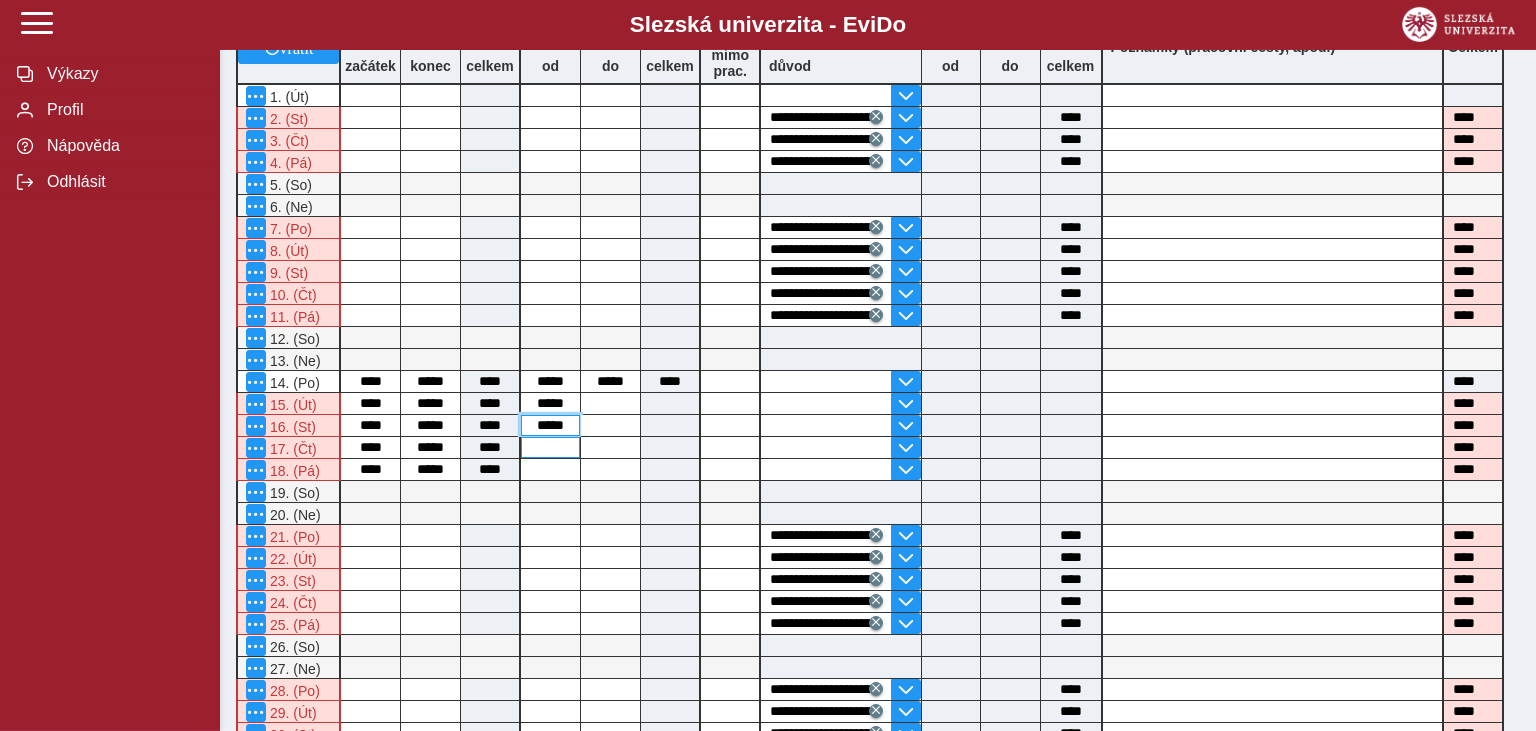 type on "*****" 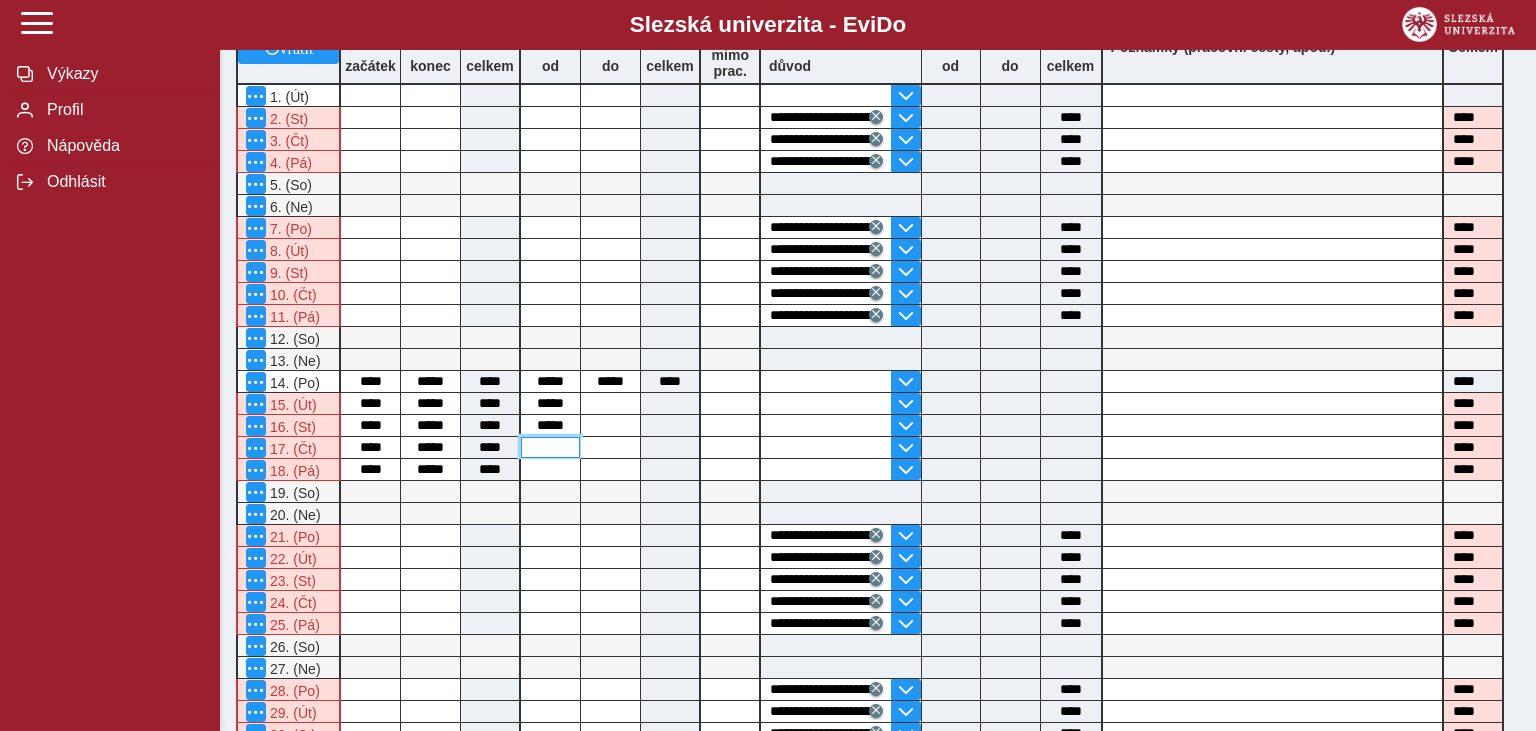 click at bounding box center (550, 447) 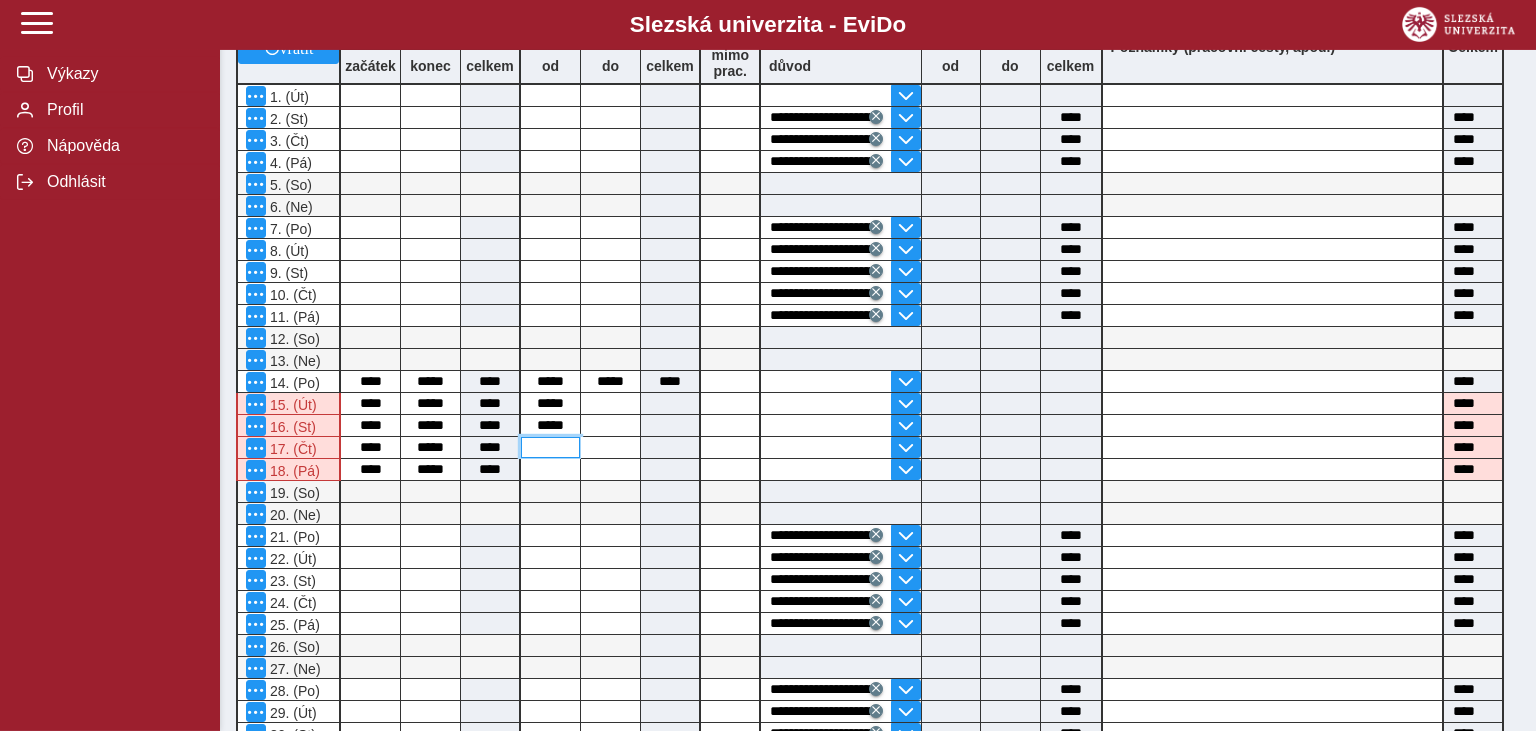 paste on "*****" 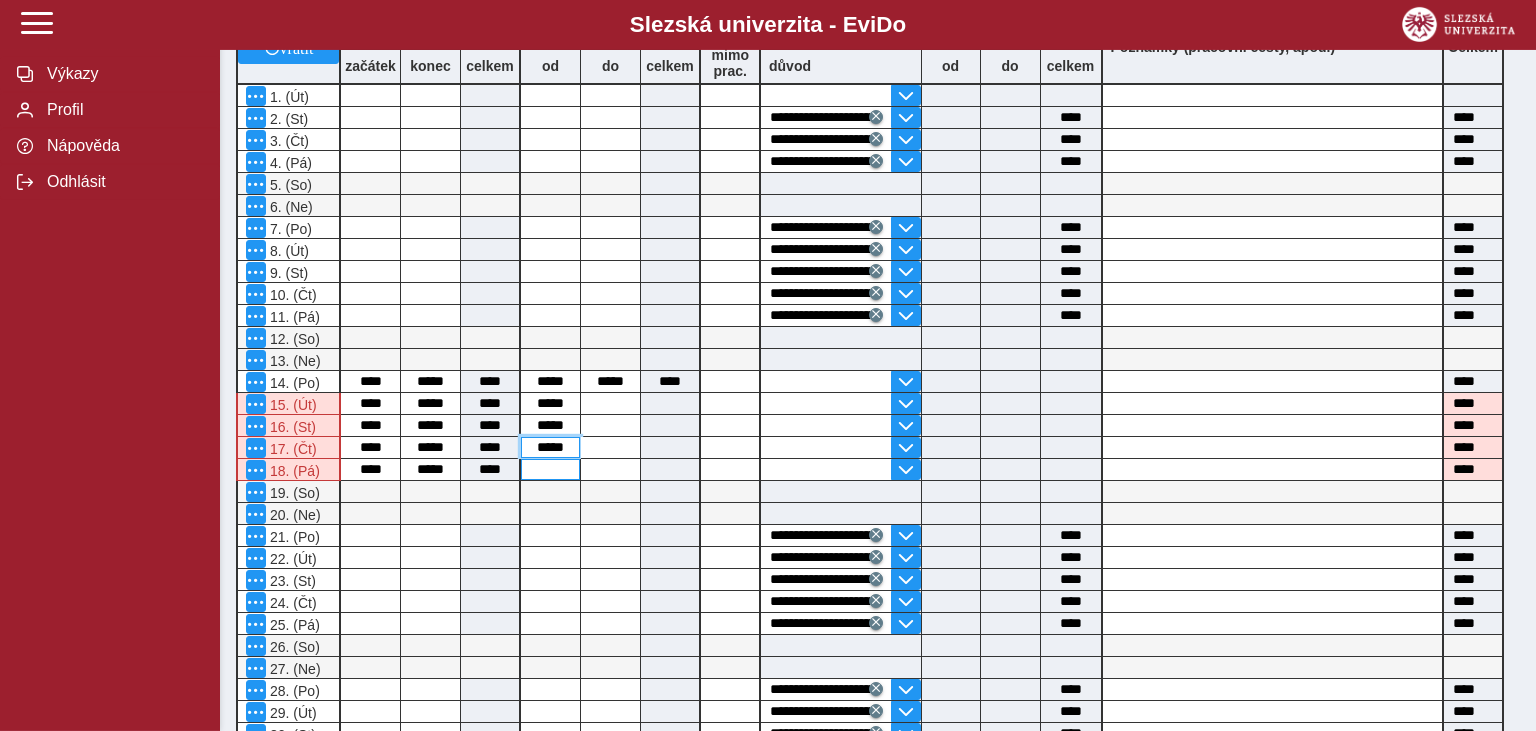 type on "*****" 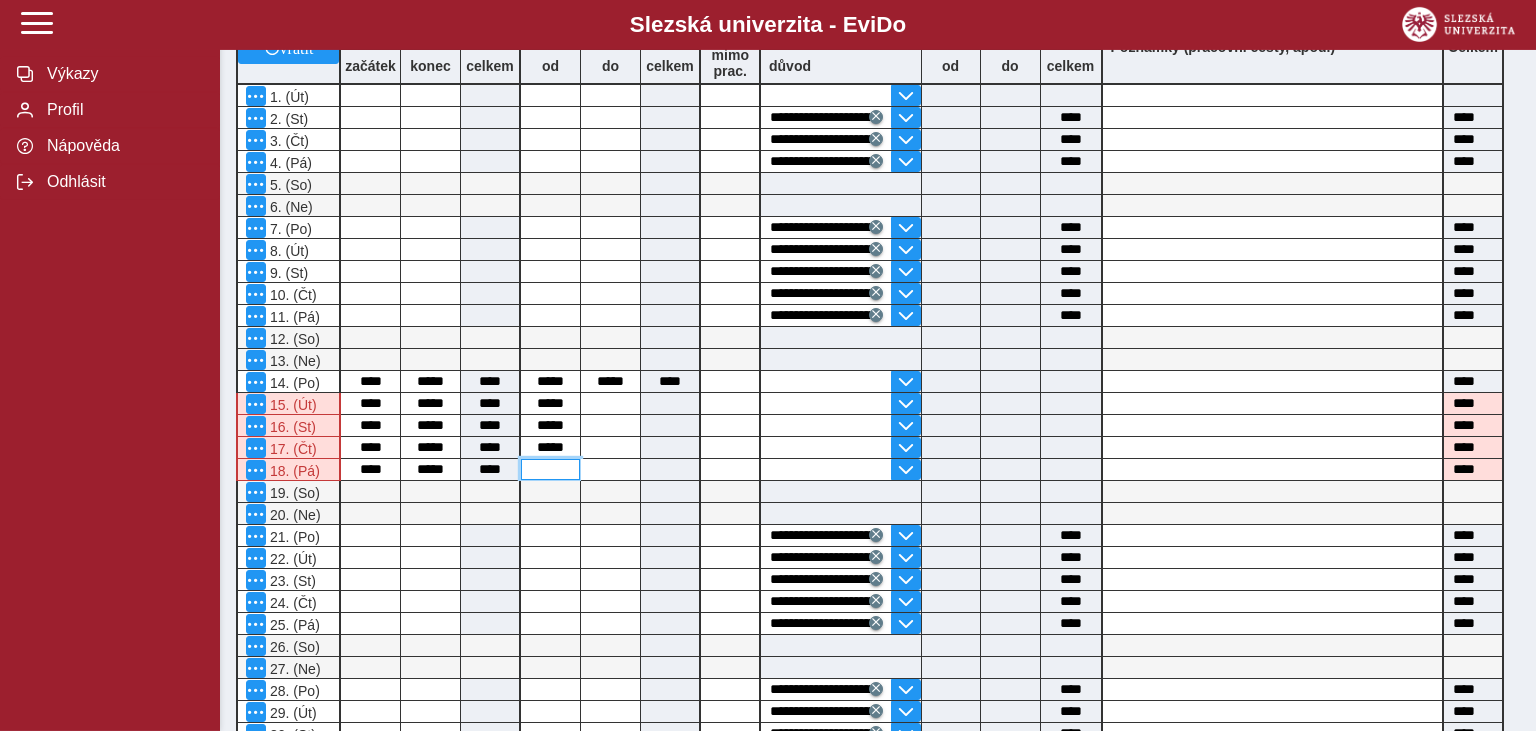 click at bounding box center [550, 469] 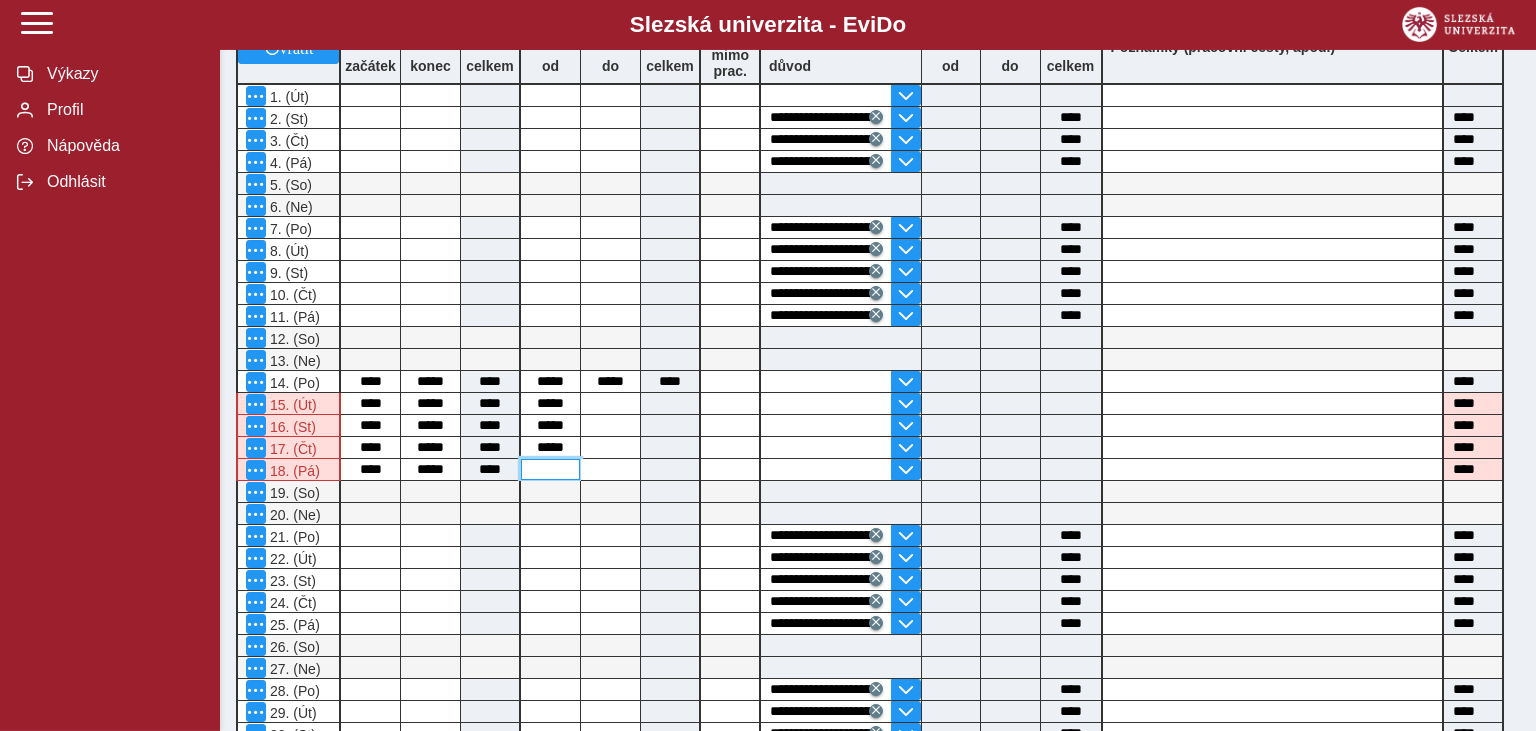 paste on "*****" 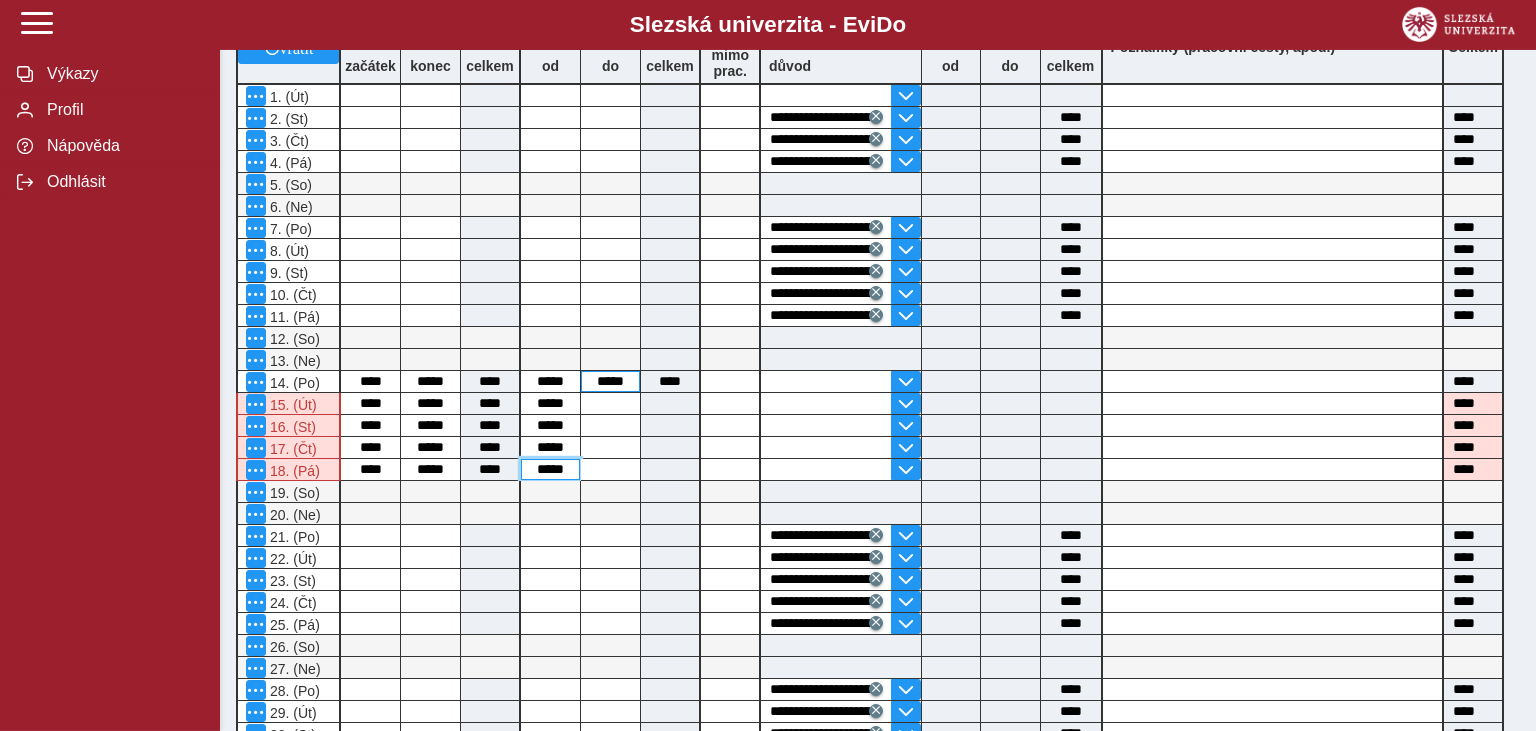 type on "*****" 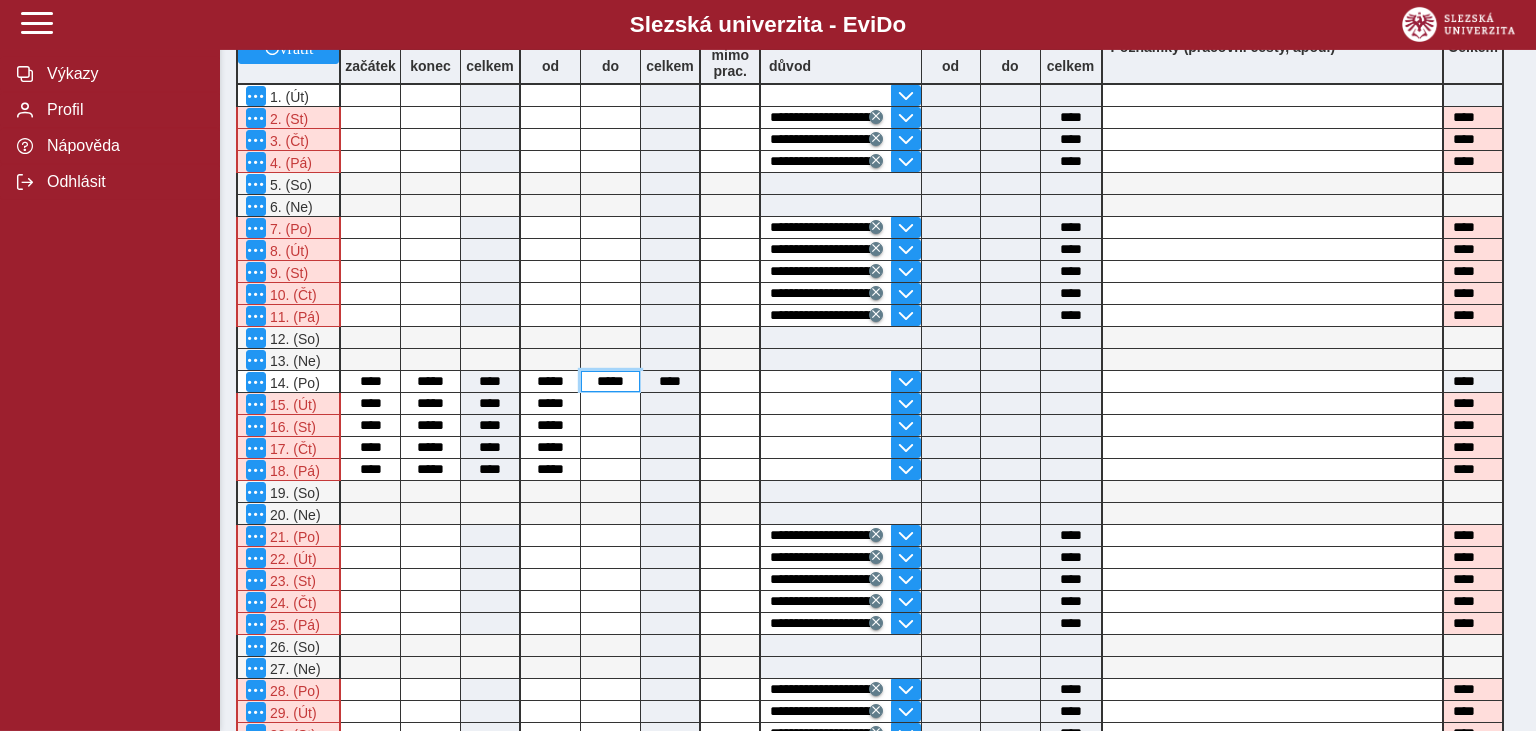 drag, startPoint x: 626, startPoint y: 382, endPoint x: 596, endPoint y: 379, distance: 30.149628 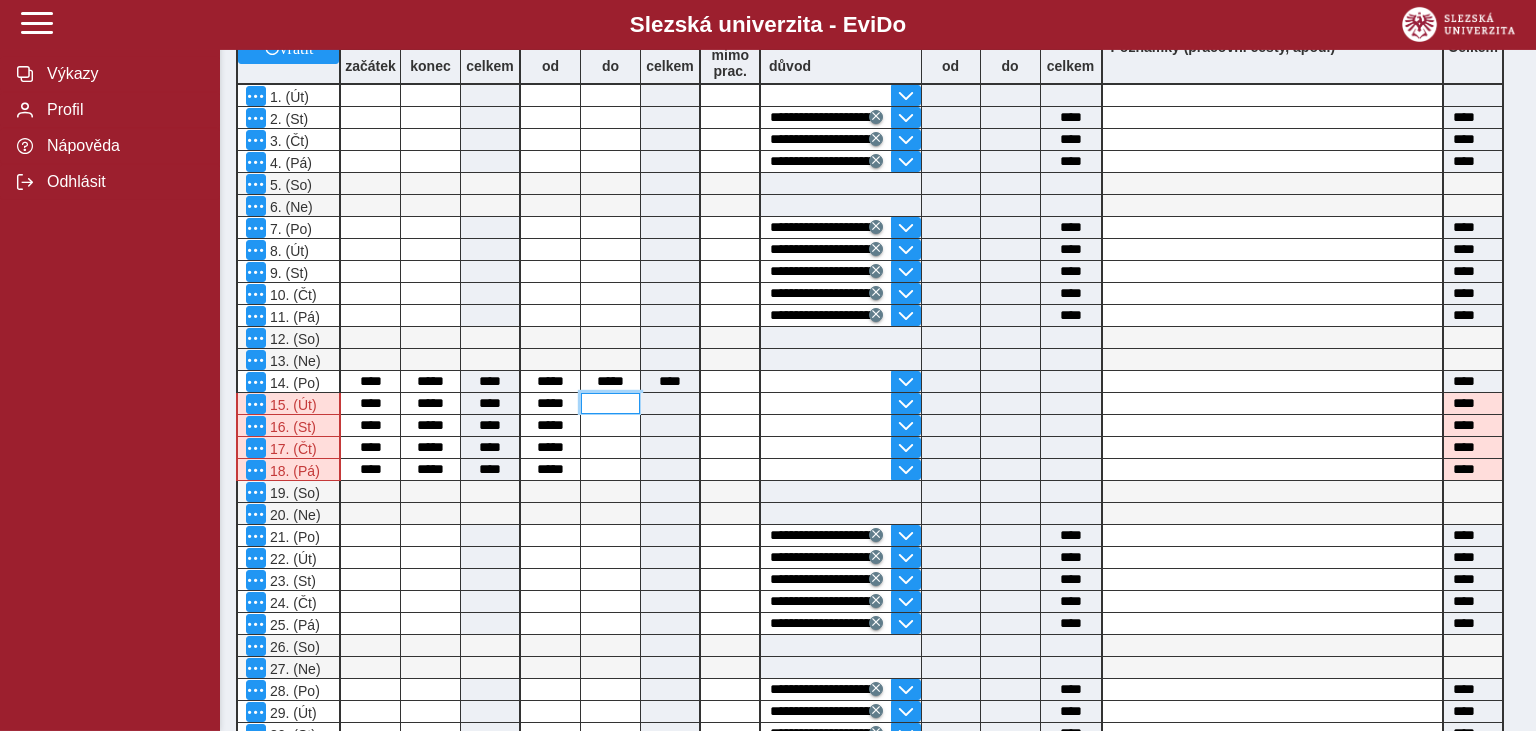 click at bounding box center [610, 403] 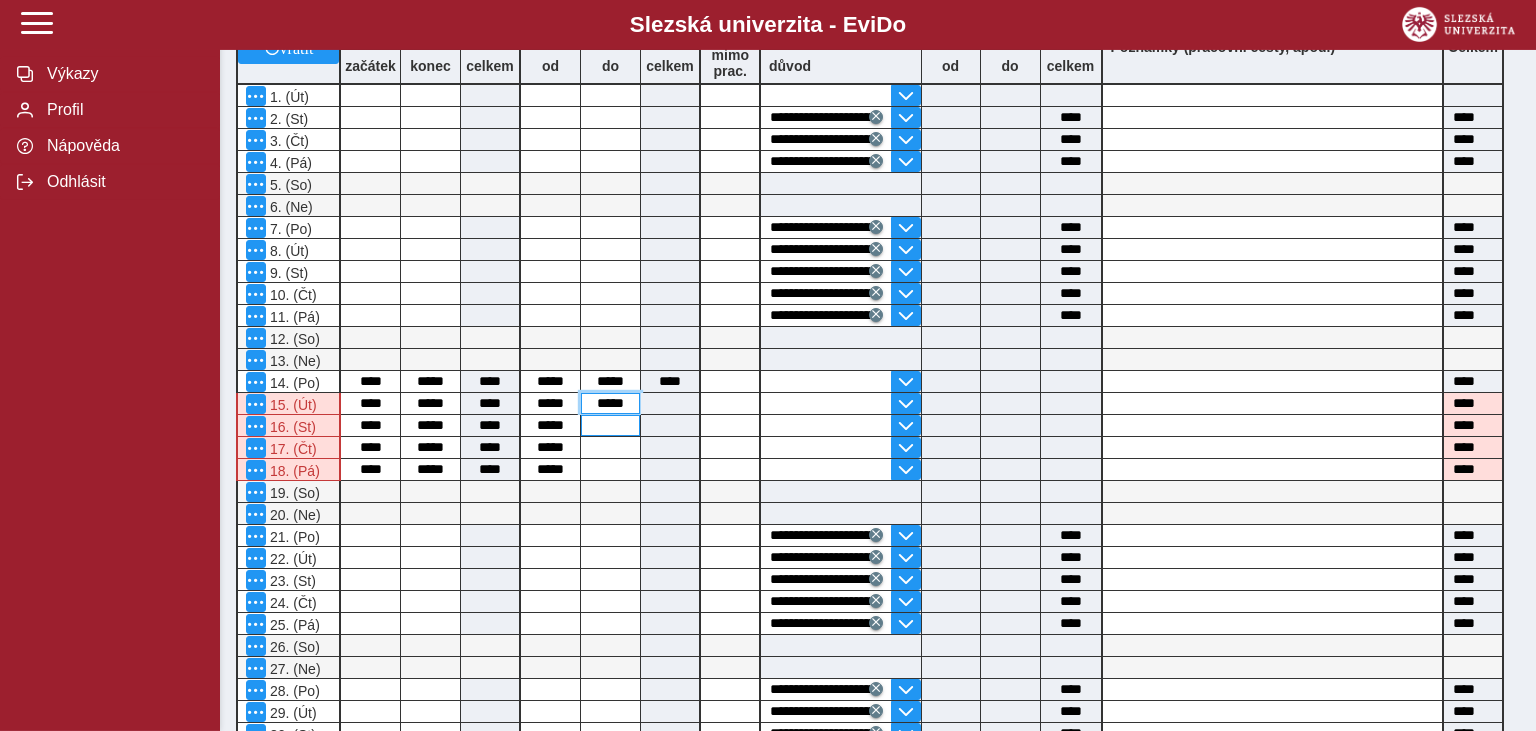 type on "*****" 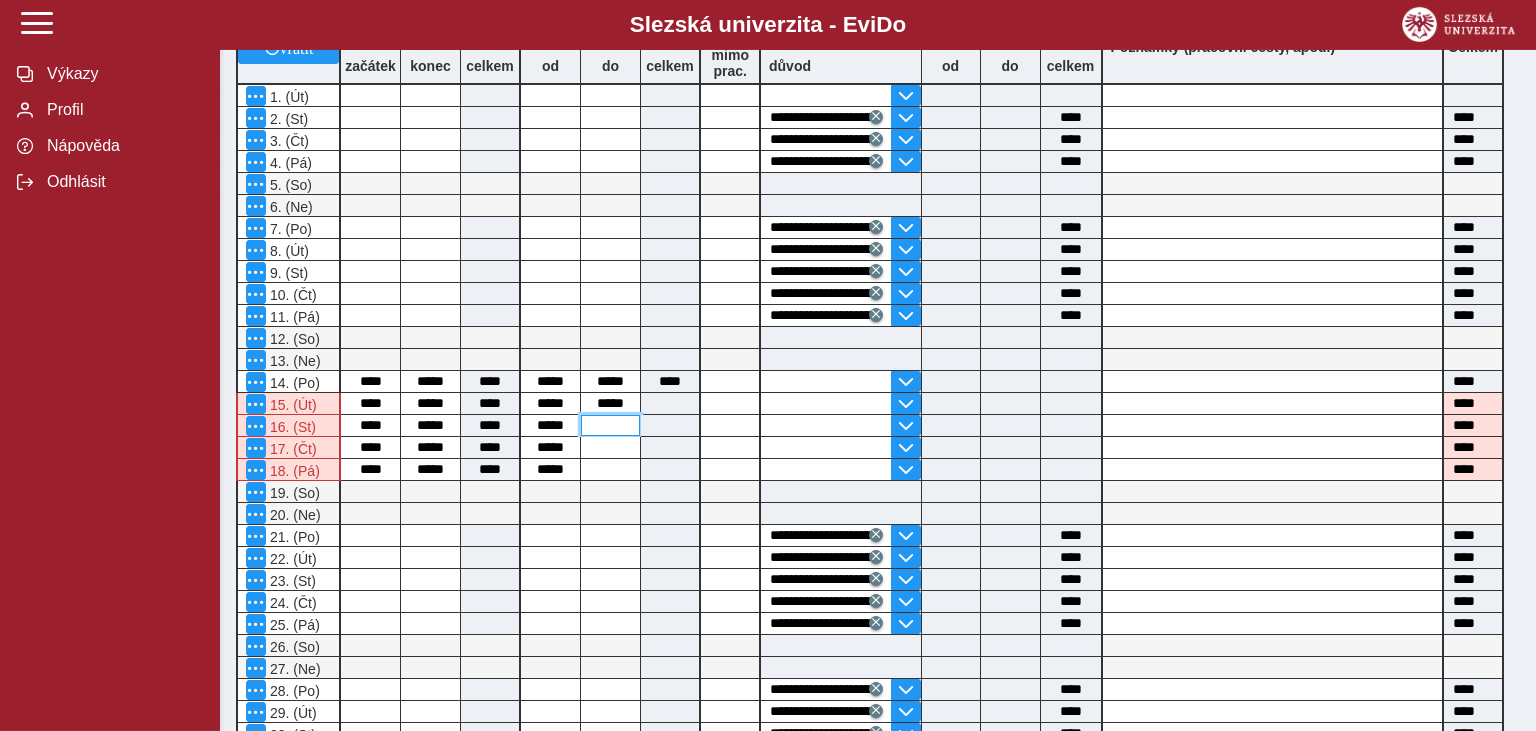 click at bounding box center (610, 425) 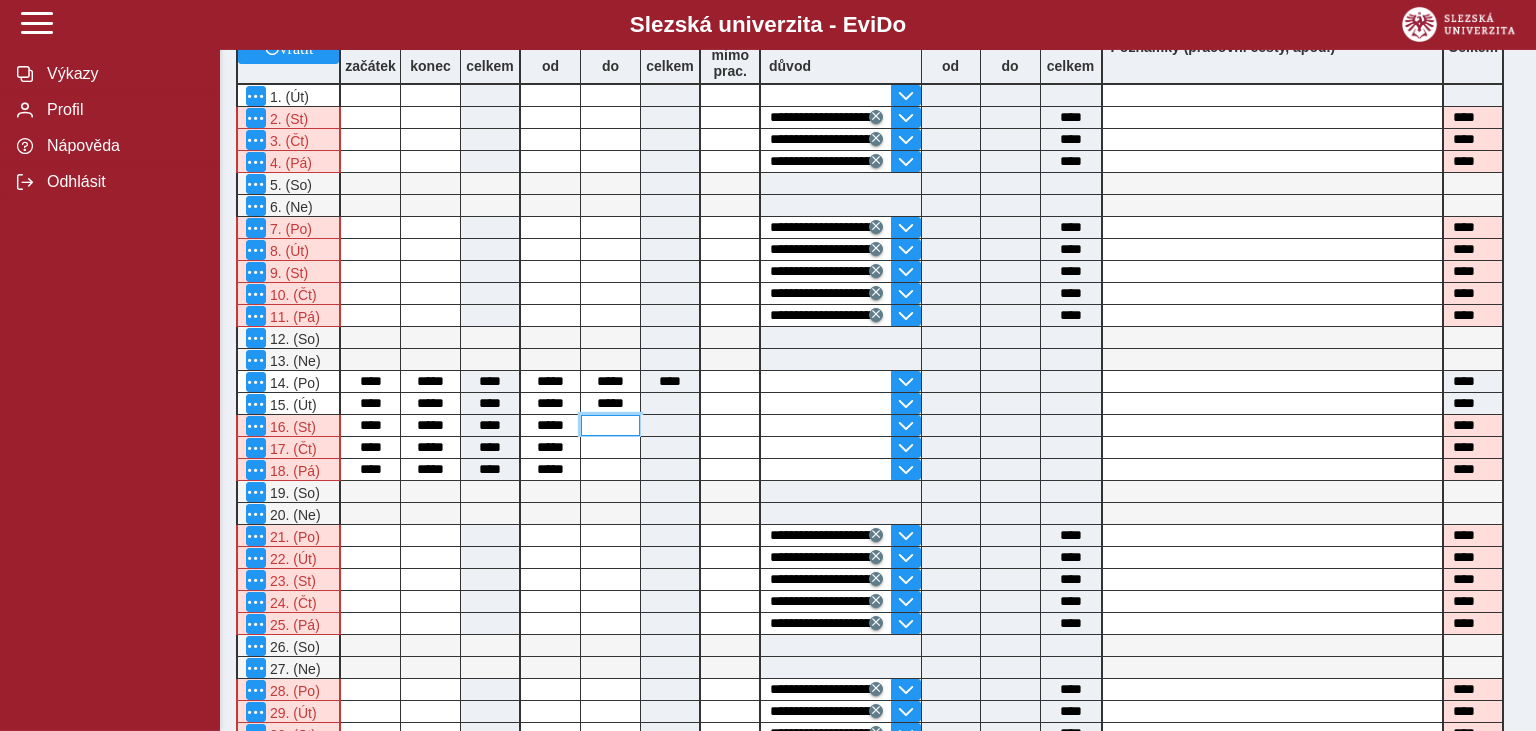 type on "****" 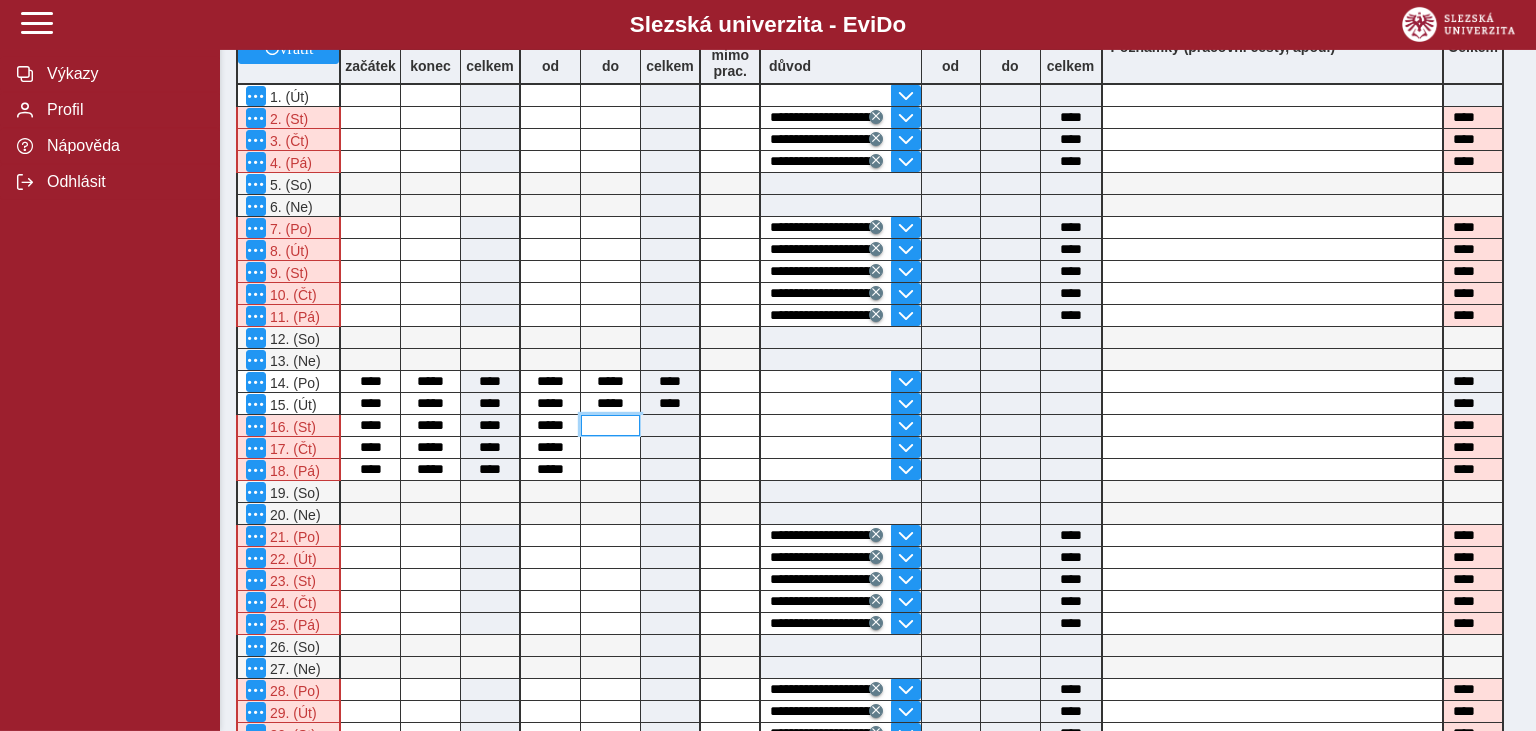 paste on "*****" 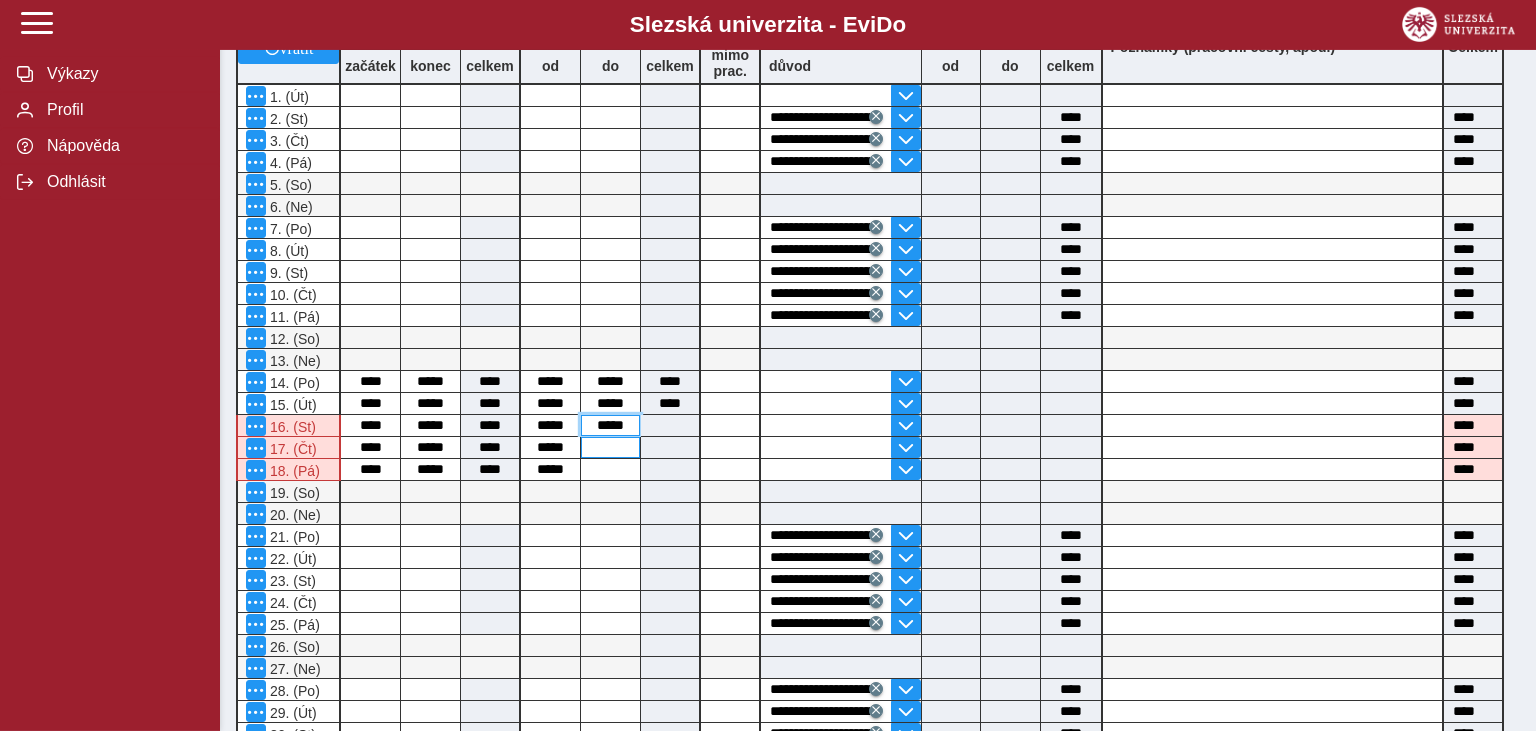 type on "*****" 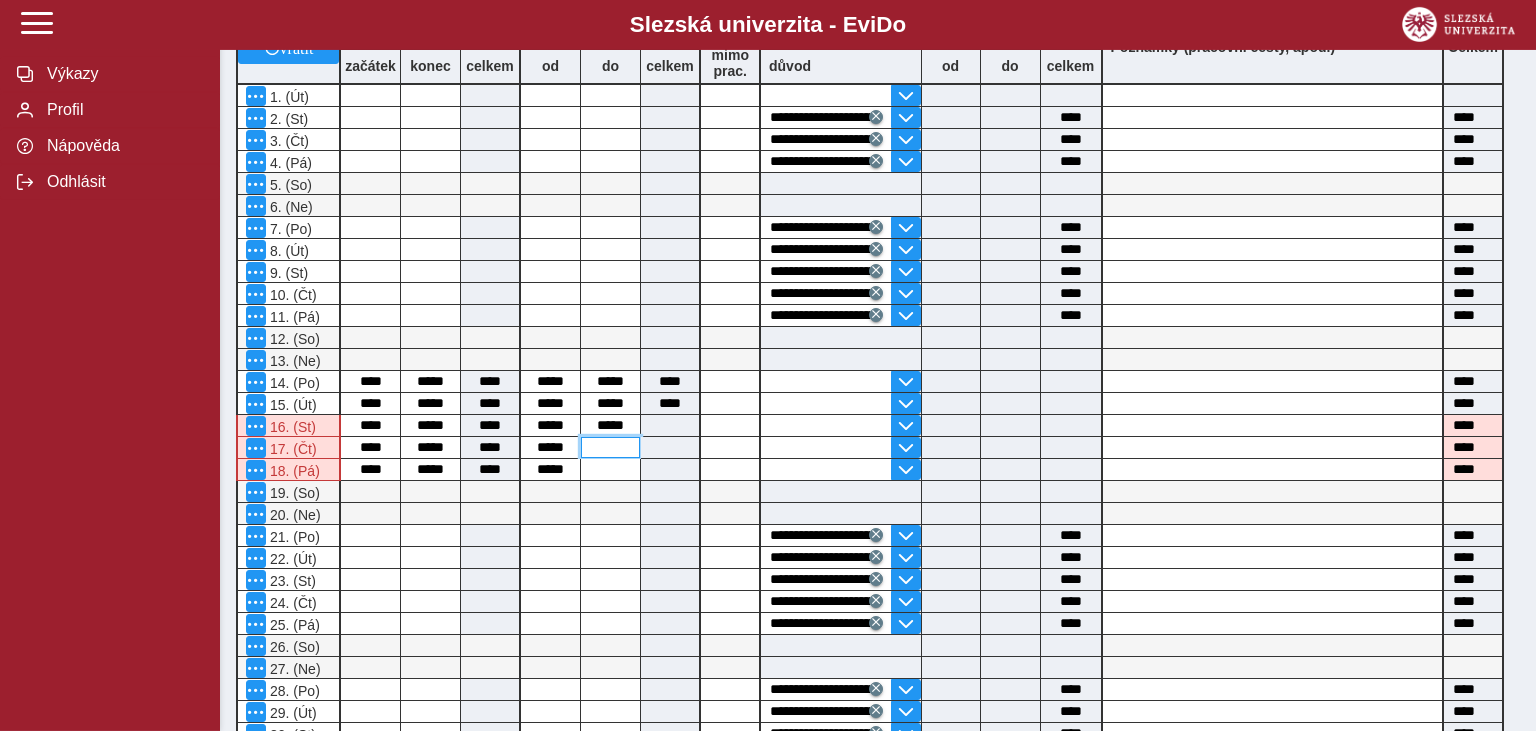 click at bounding box center (610, 447) 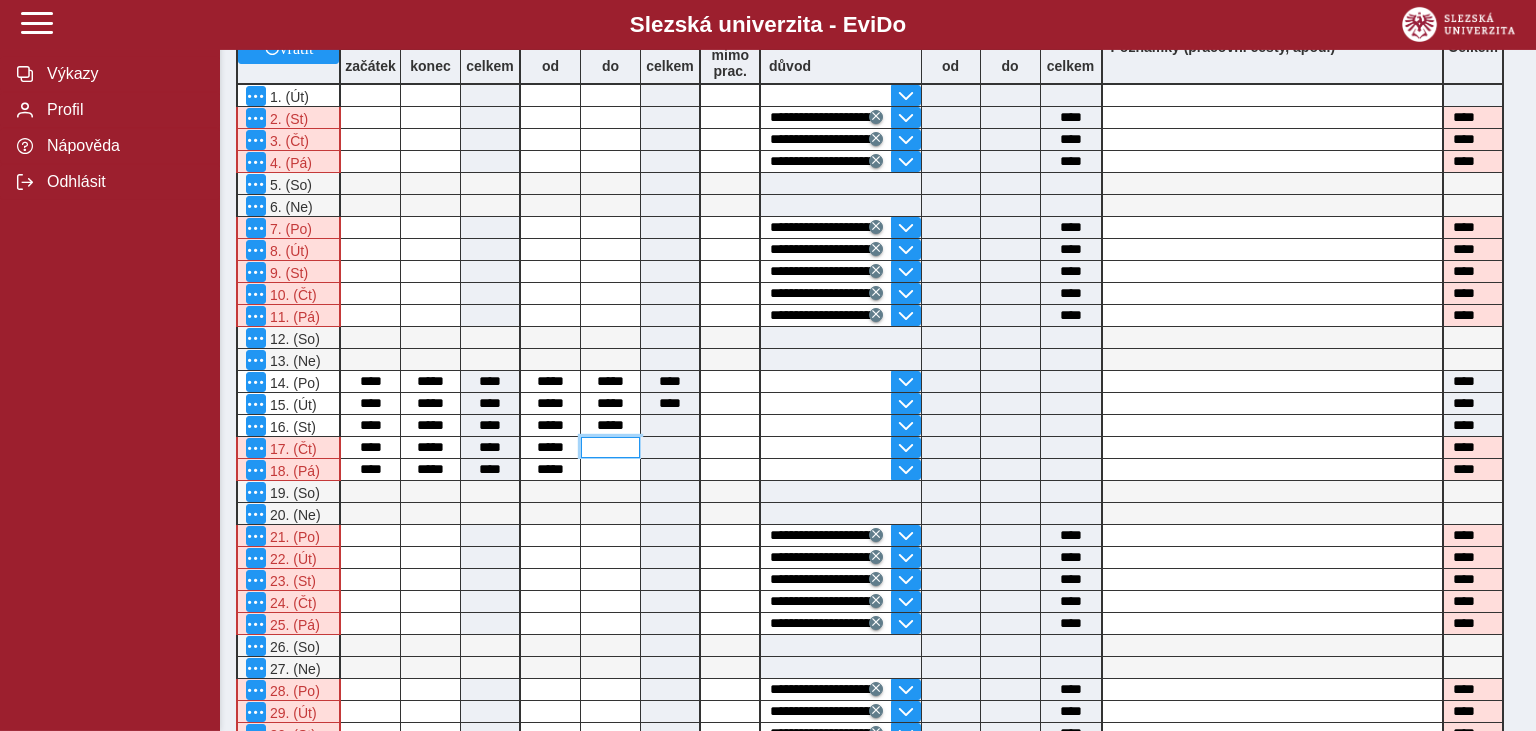 type on "****" 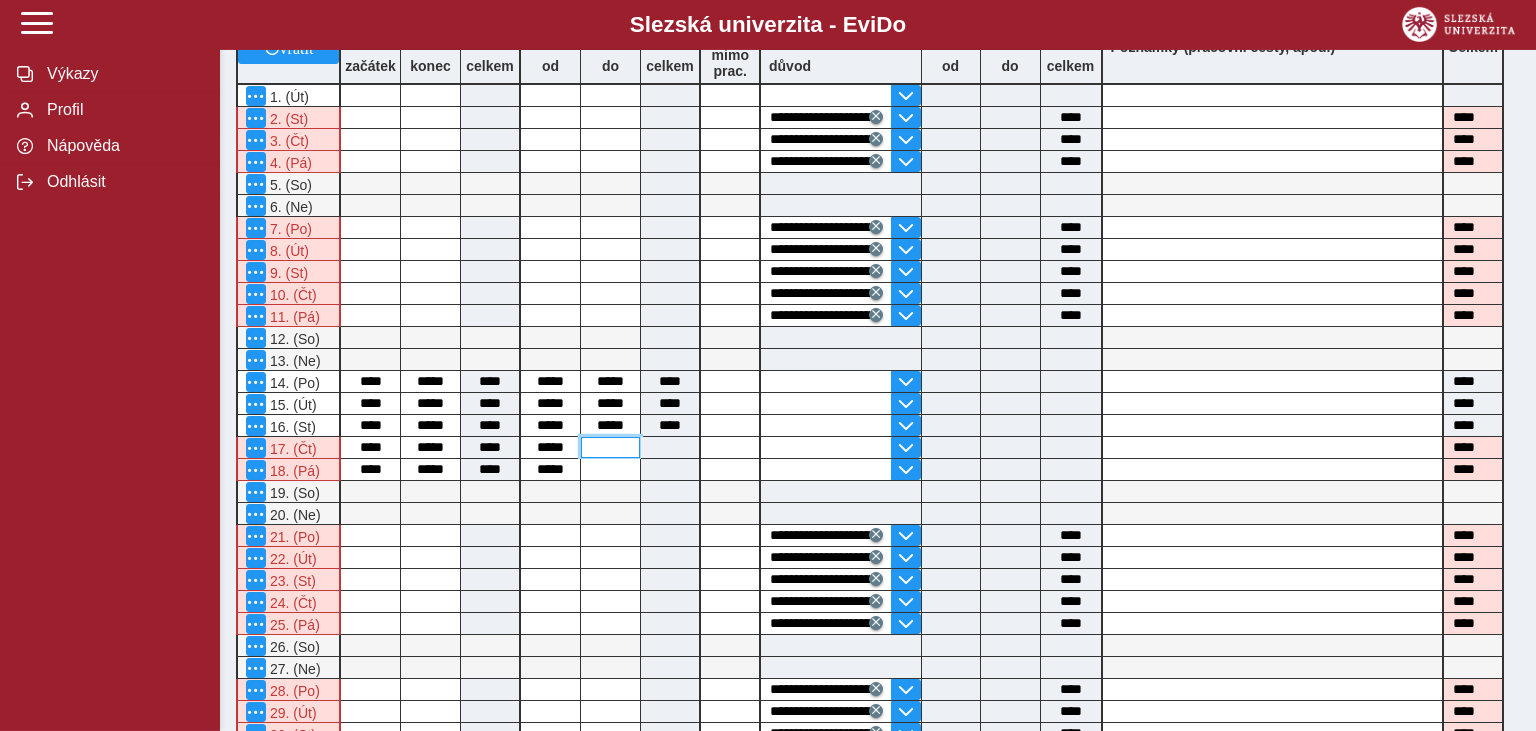 paste on "*****" 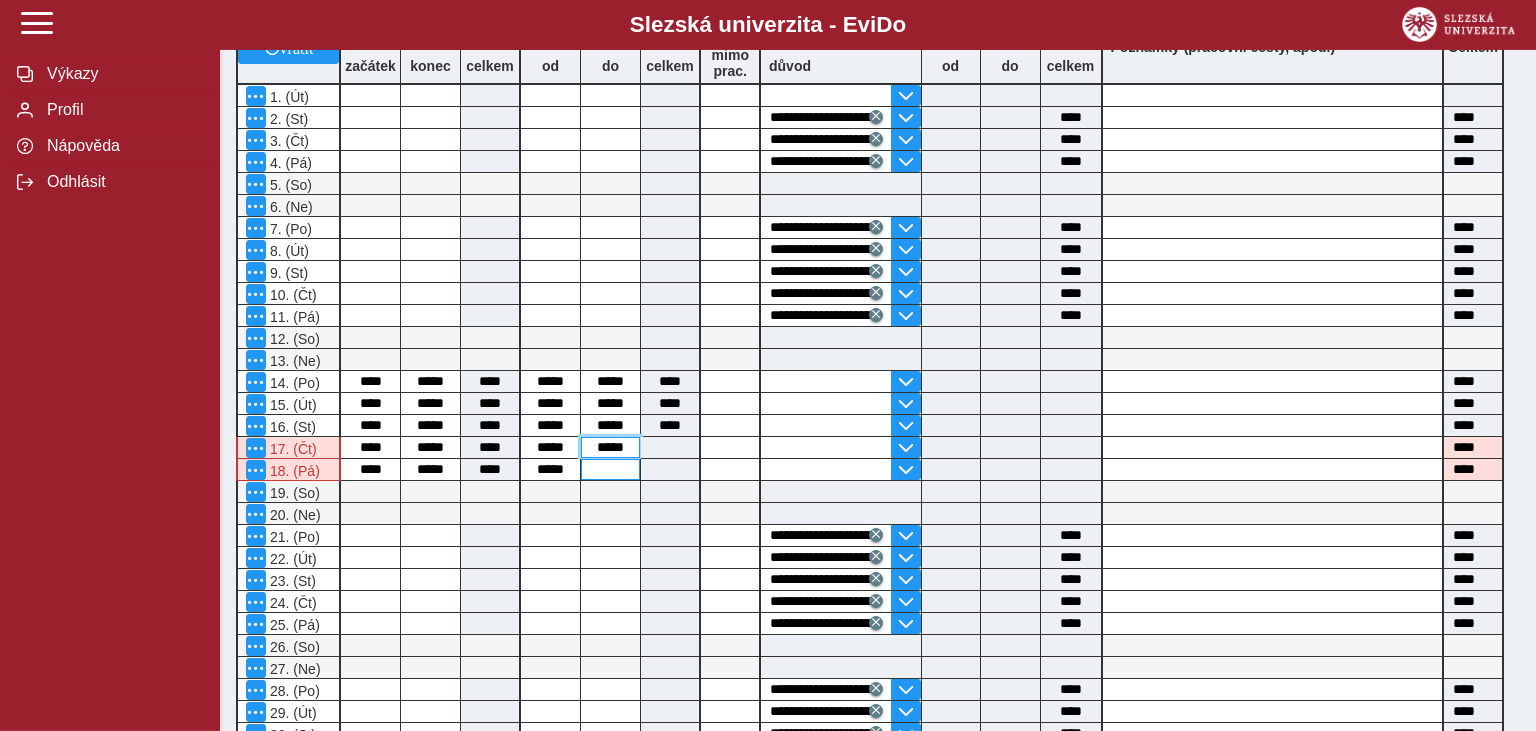 type on "*****" 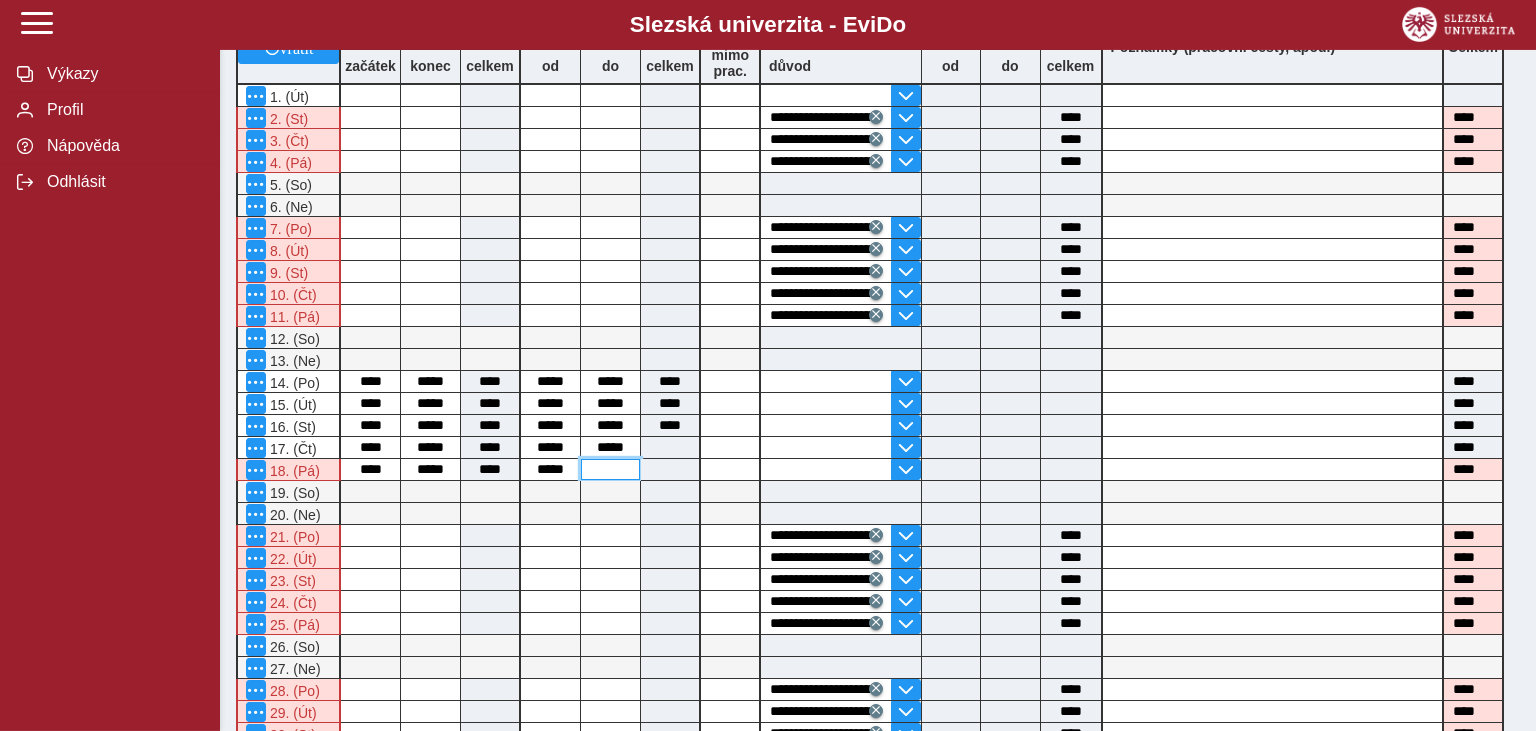 type on "****" 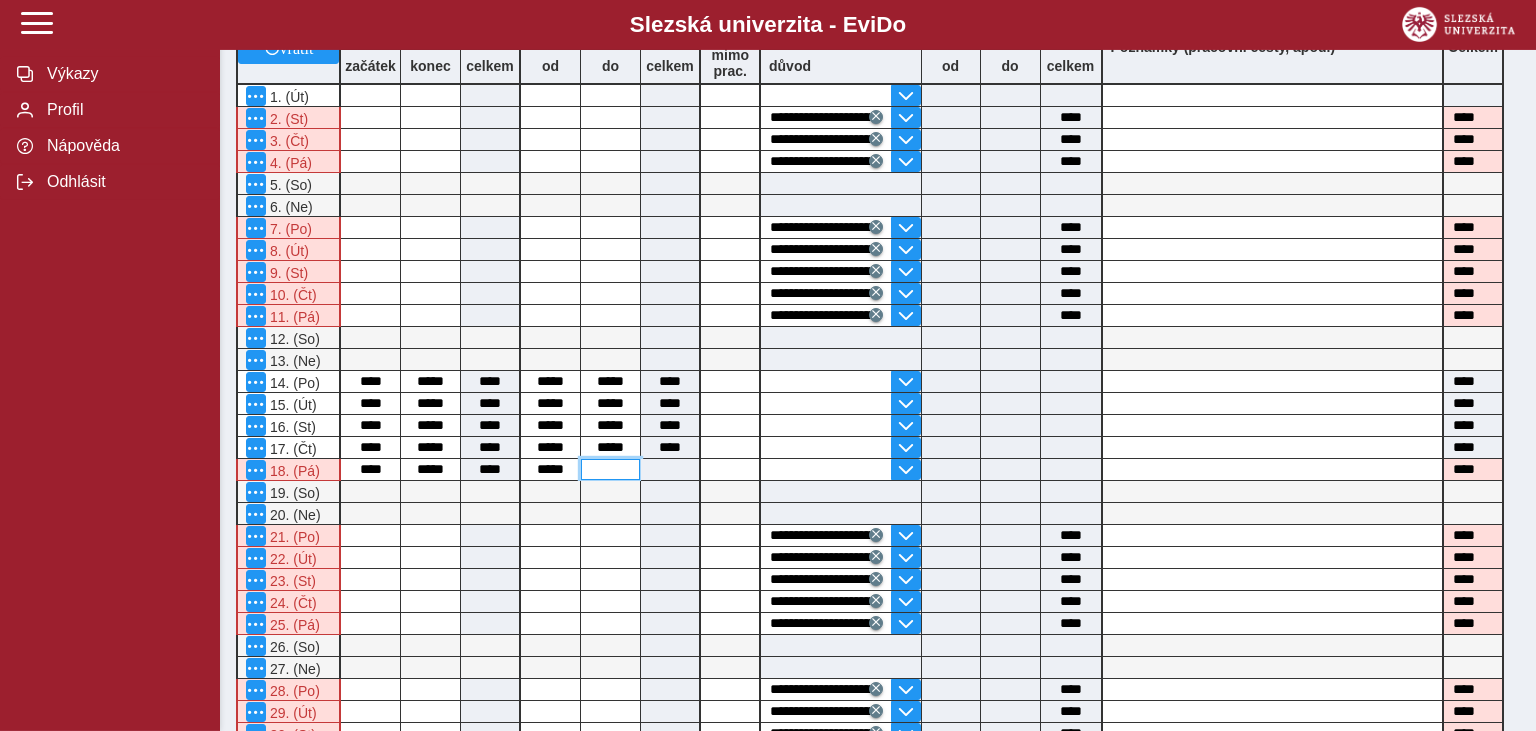 click at bounding box center (610, 469) 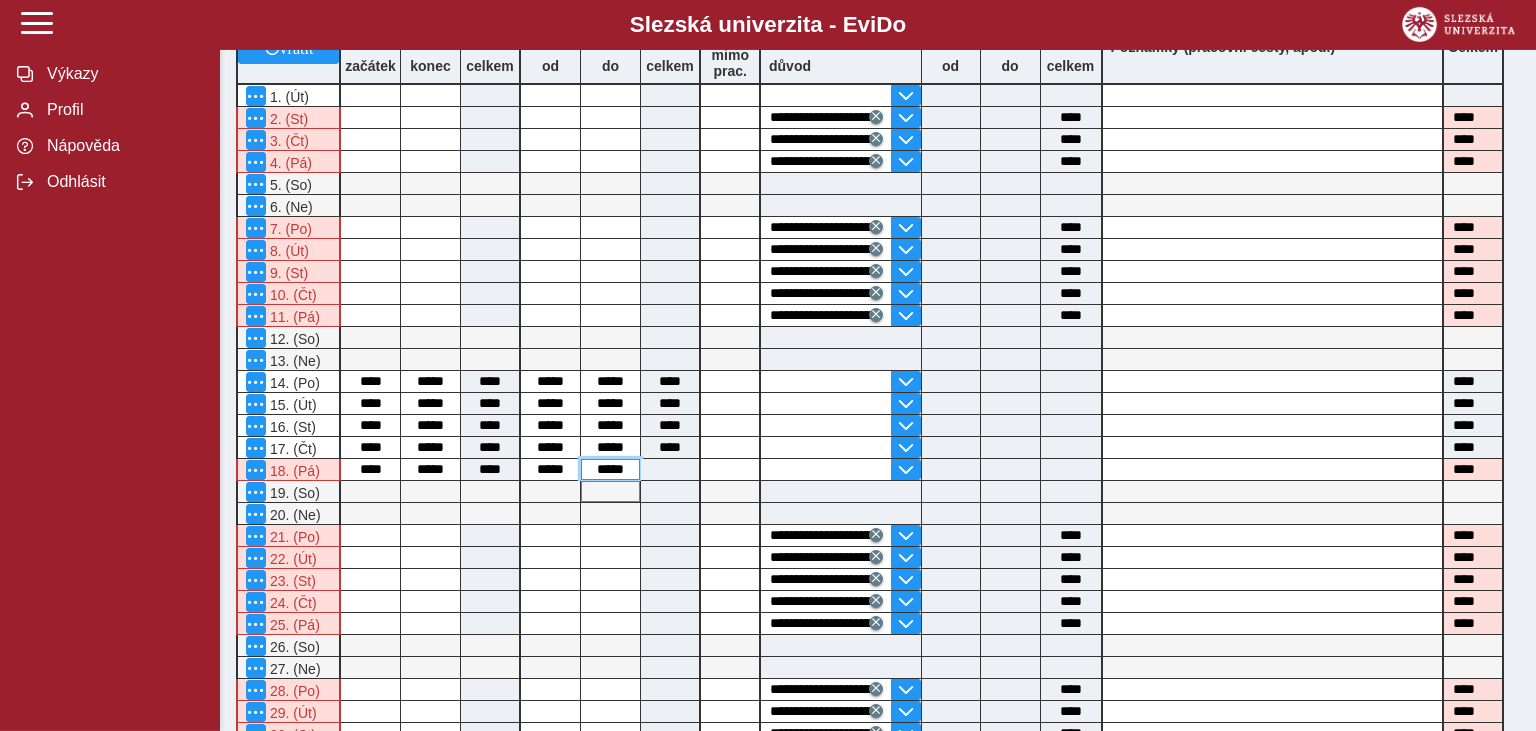 type on "*****" 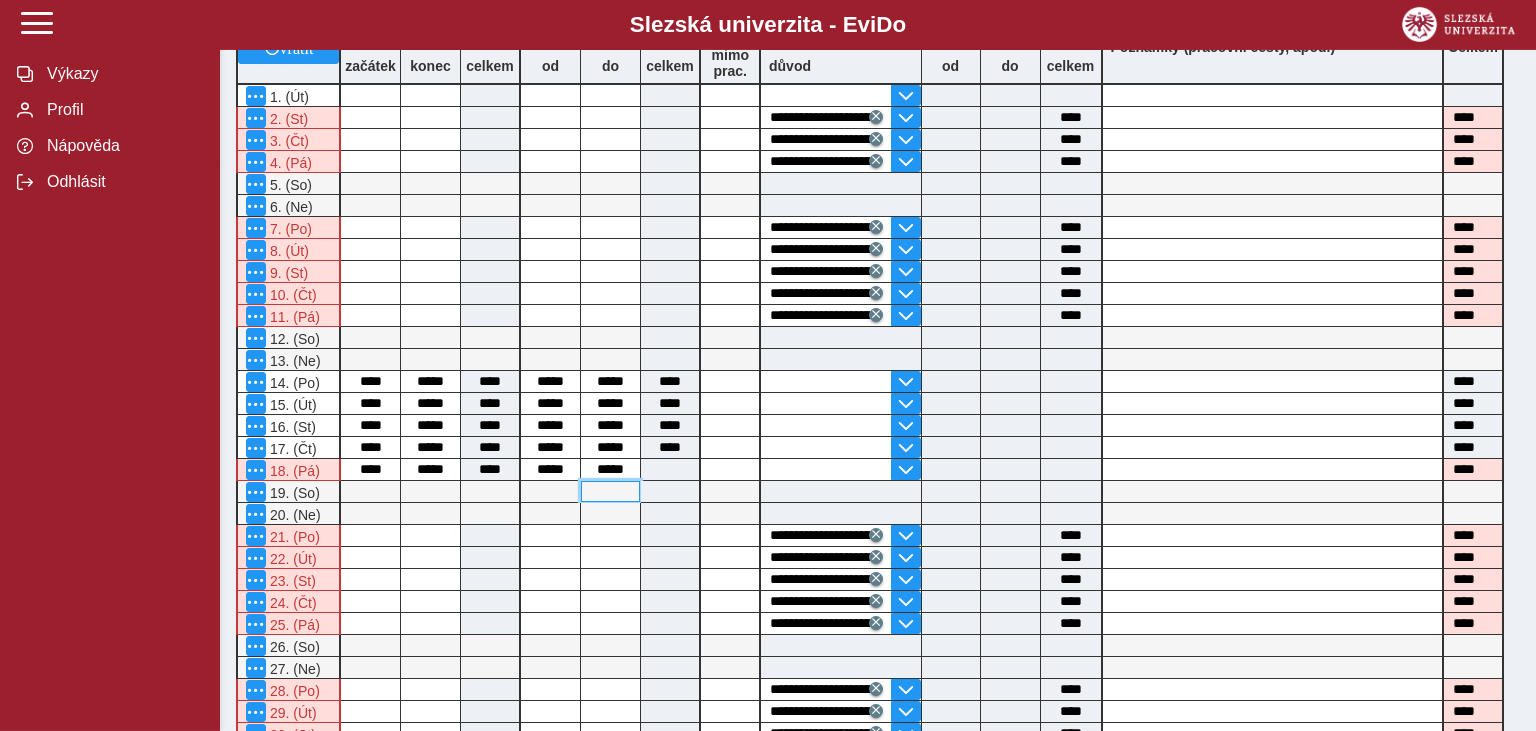 click at bounding box center (610, 491) 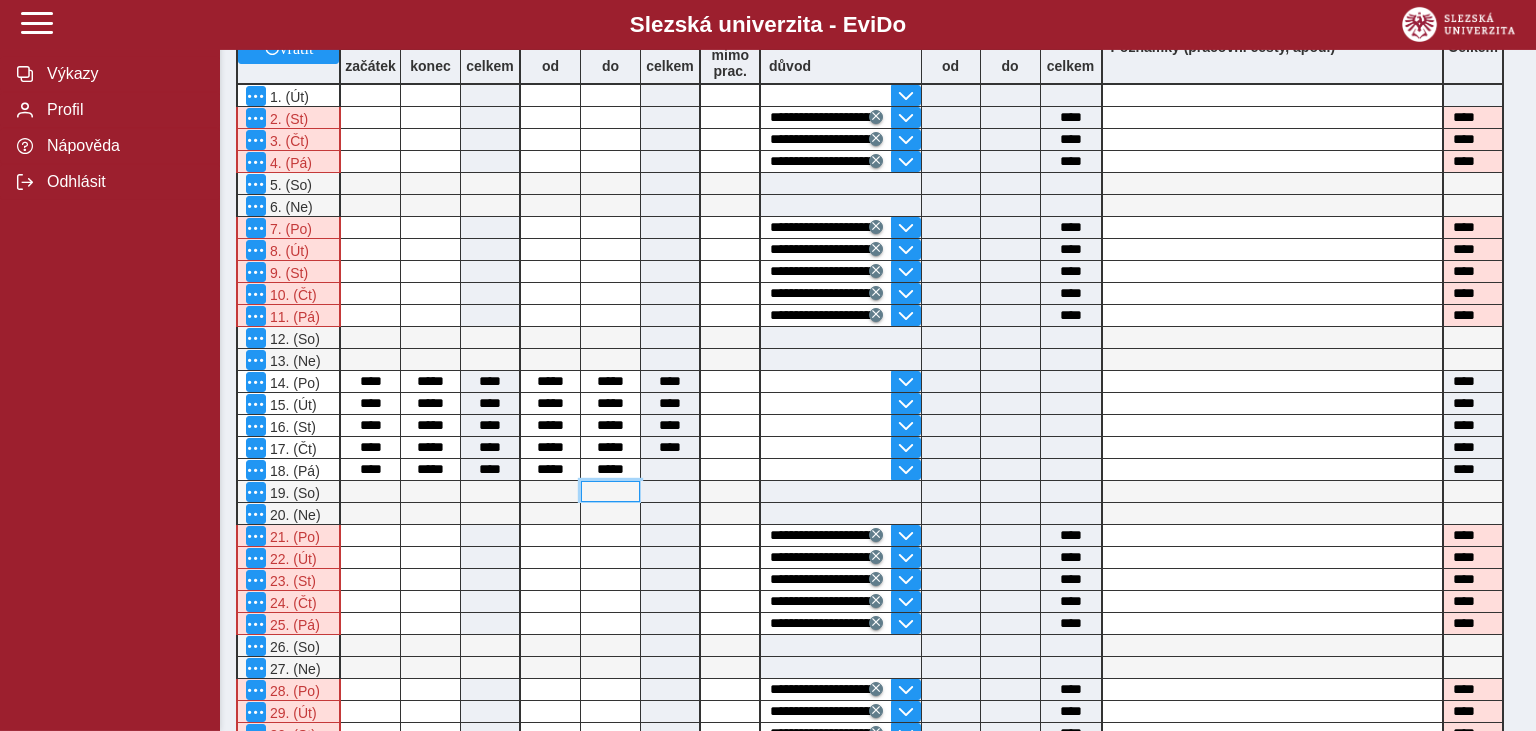 type on "****" 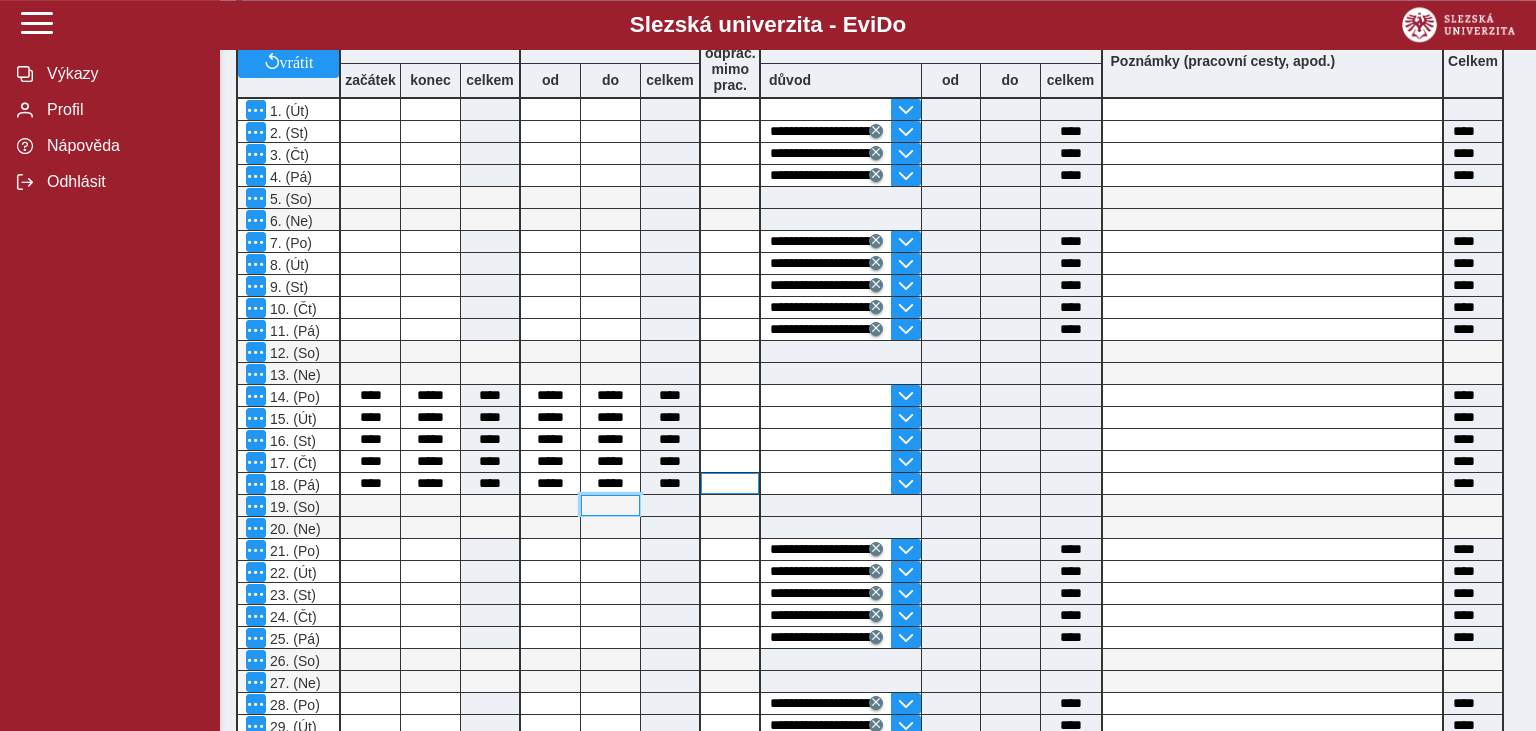 scroll, scrollTop: 830, scrollLeft: 0, axis: vertical 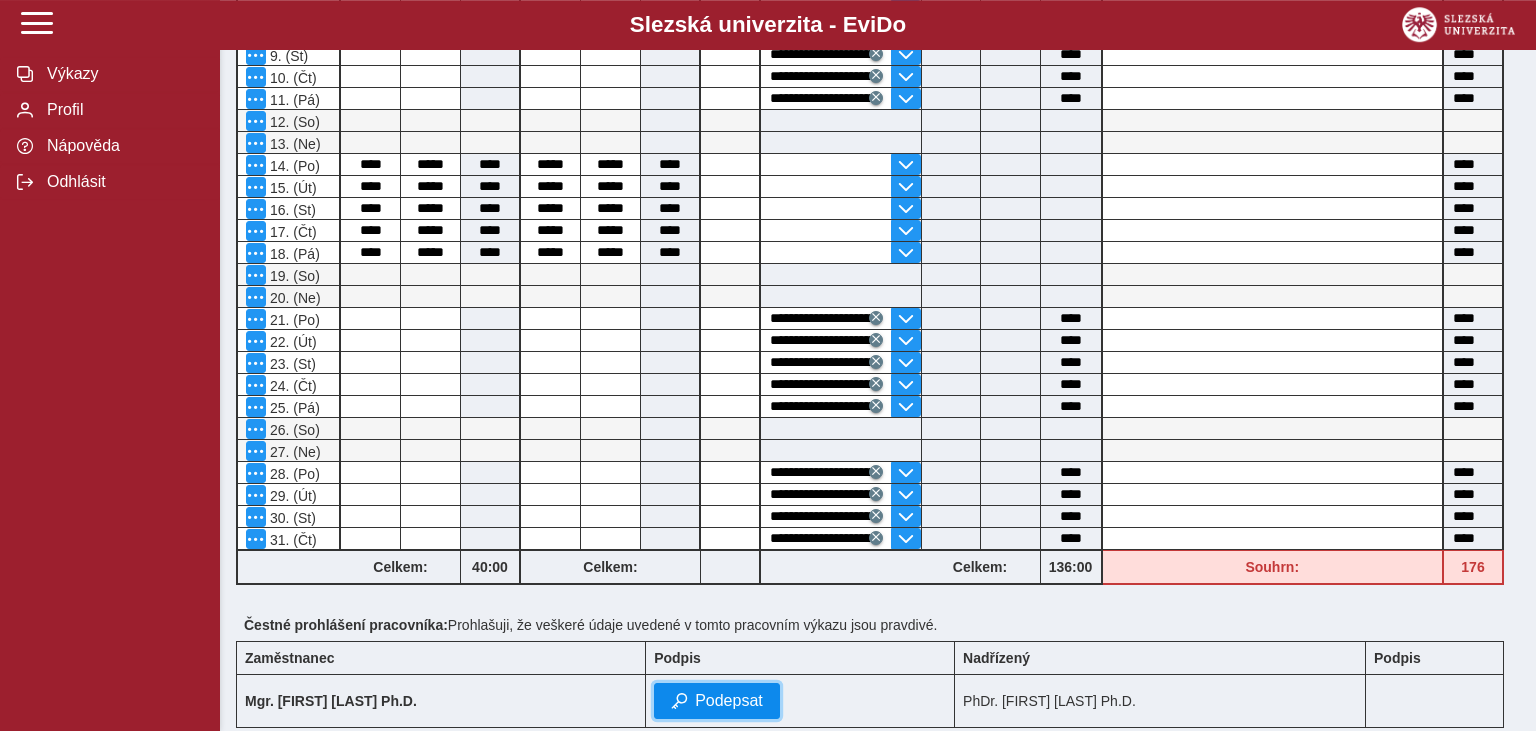 click on "Podepsat" at bounding box center (729, 701) 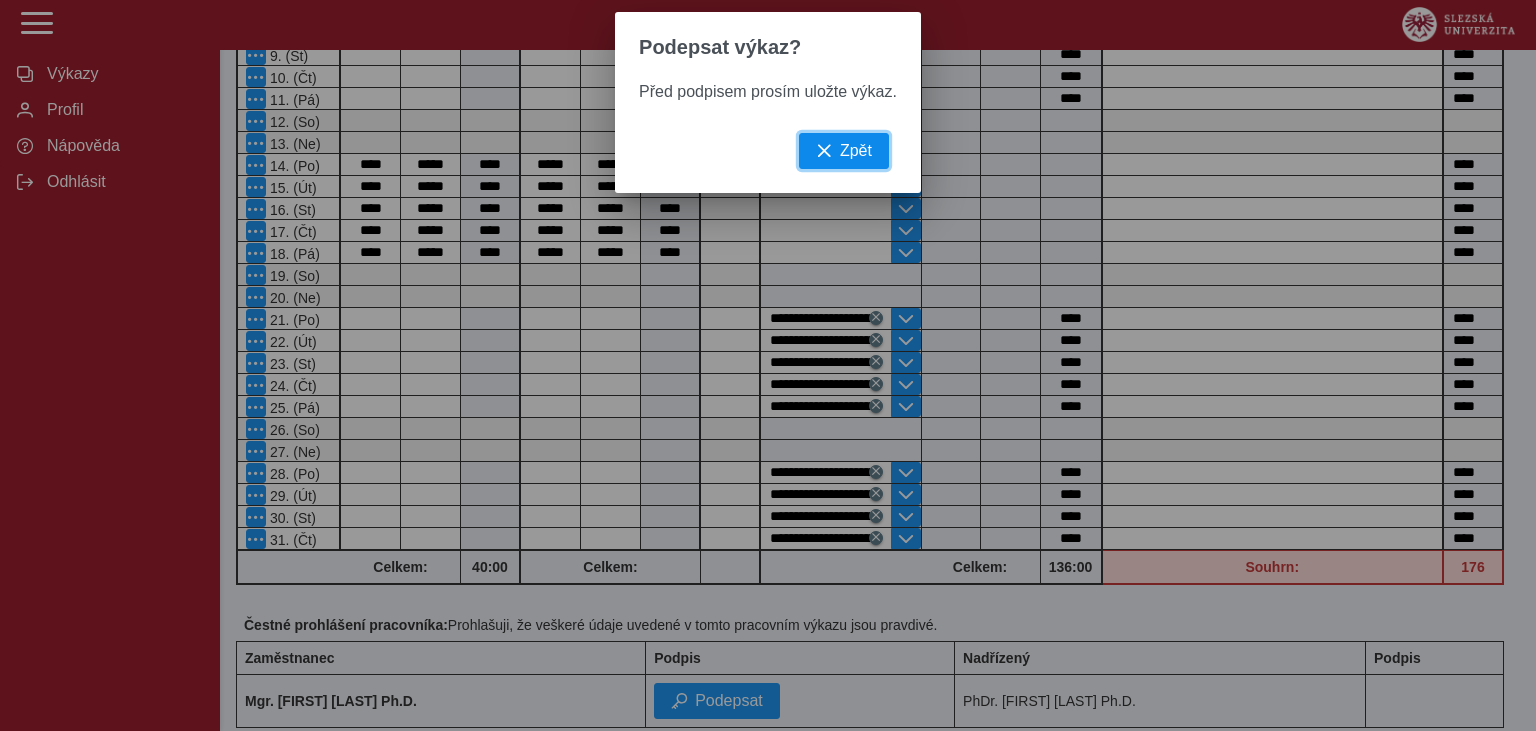 click on "Zpět" at bounding box center [844, 151] 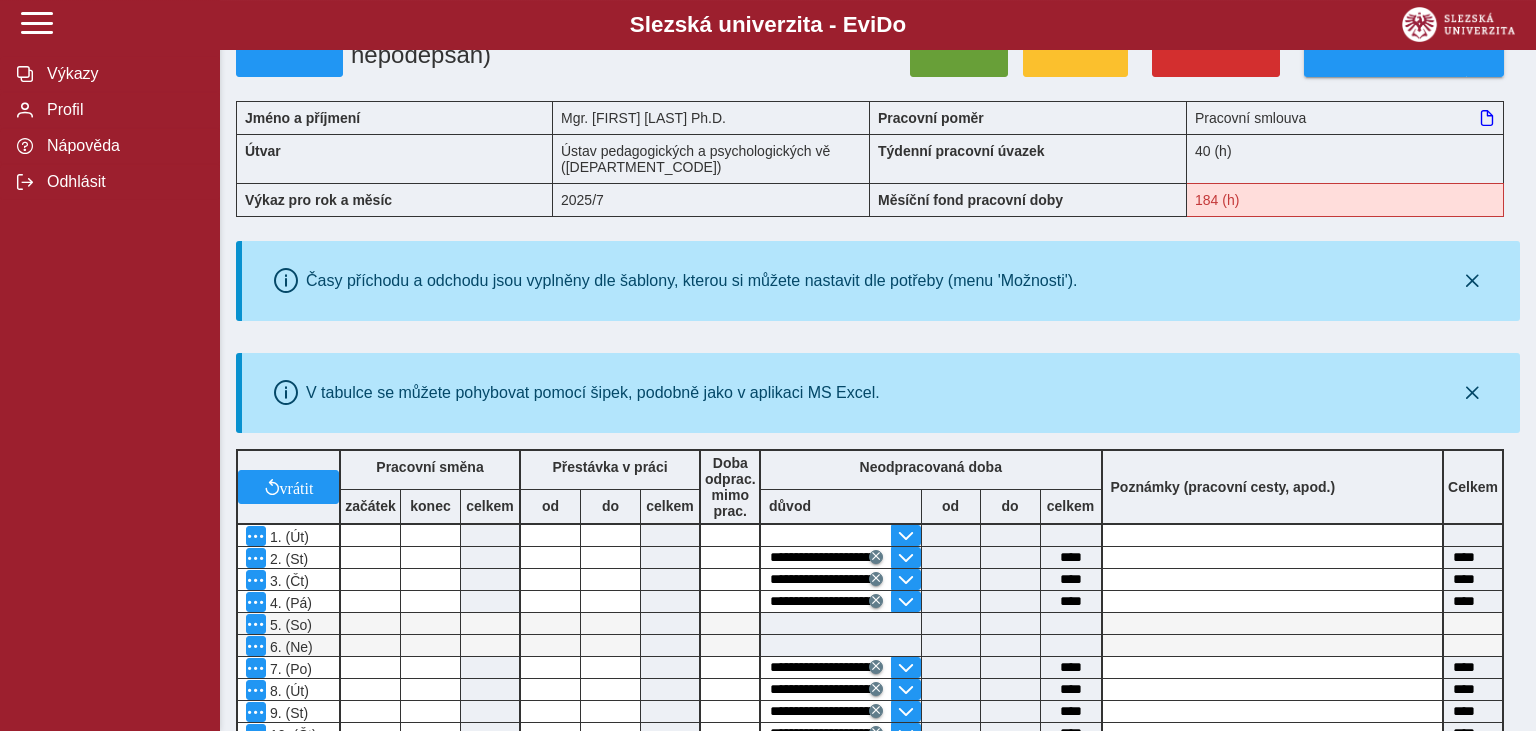 scroll, scrollTop: 0, scrollLeft: 0, axis: both 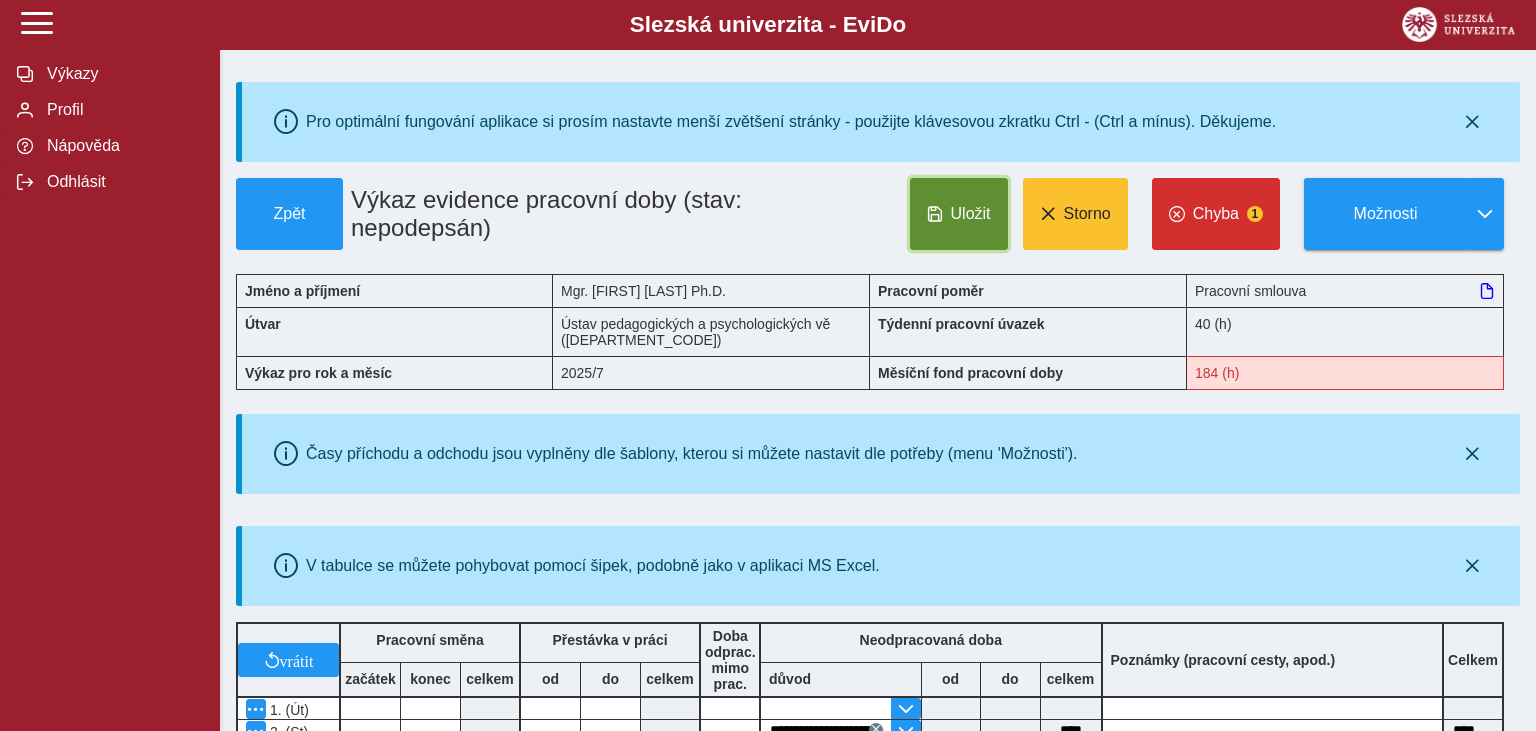 click on "Uložit" at bounding box center [971, 214] 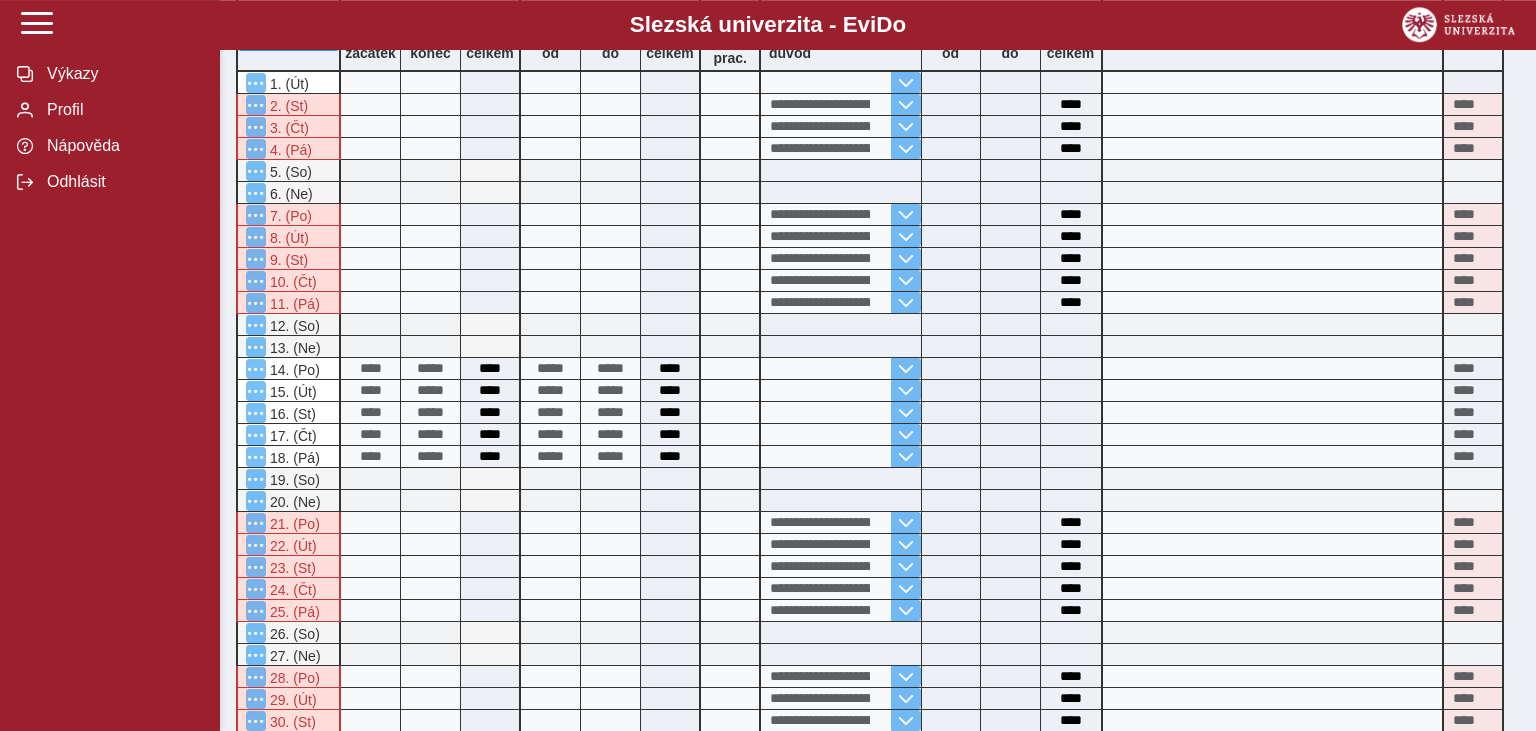 scroll, scrollTop: 933, scrollLeft: 0, axis: vertical 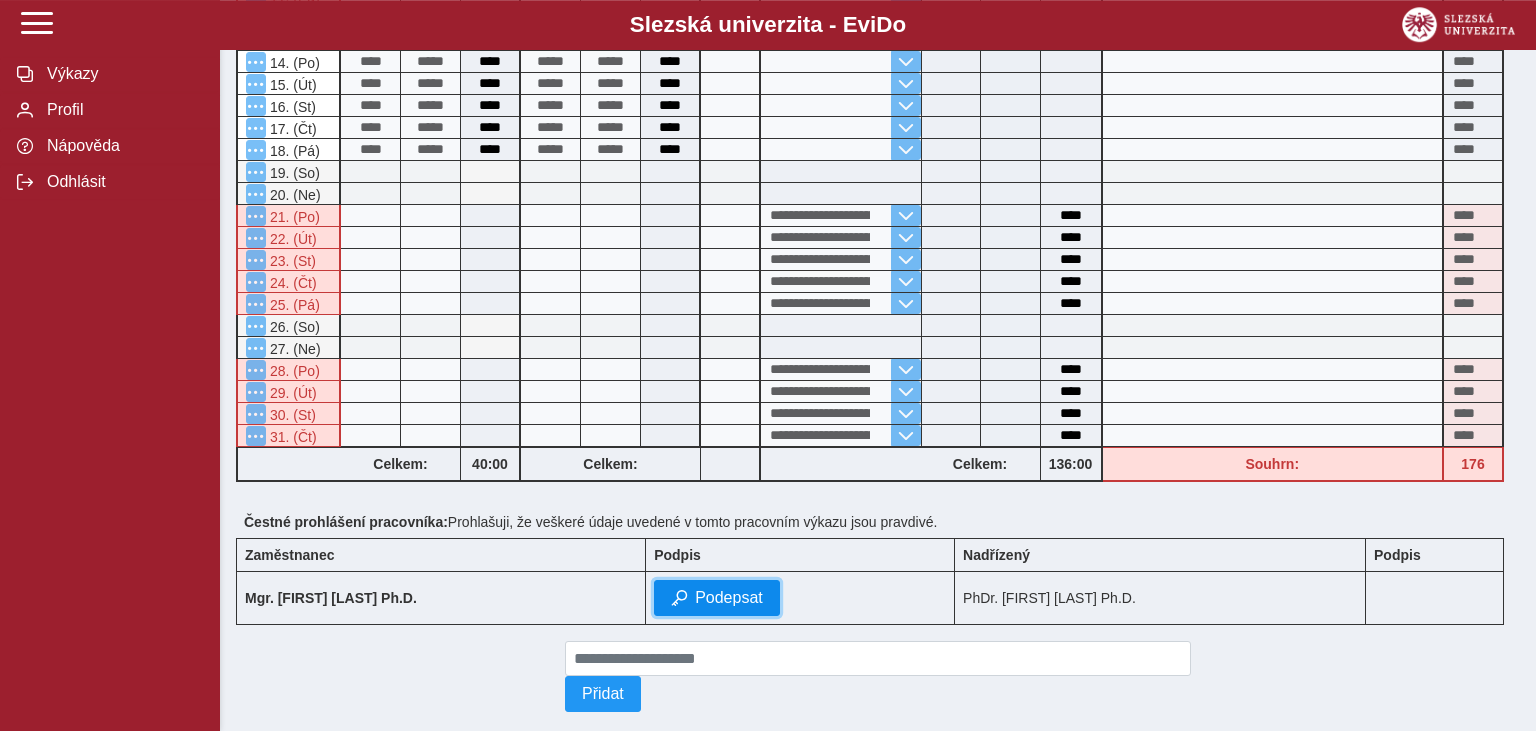 click on "Podepsat" at bounding box center (717, 598) 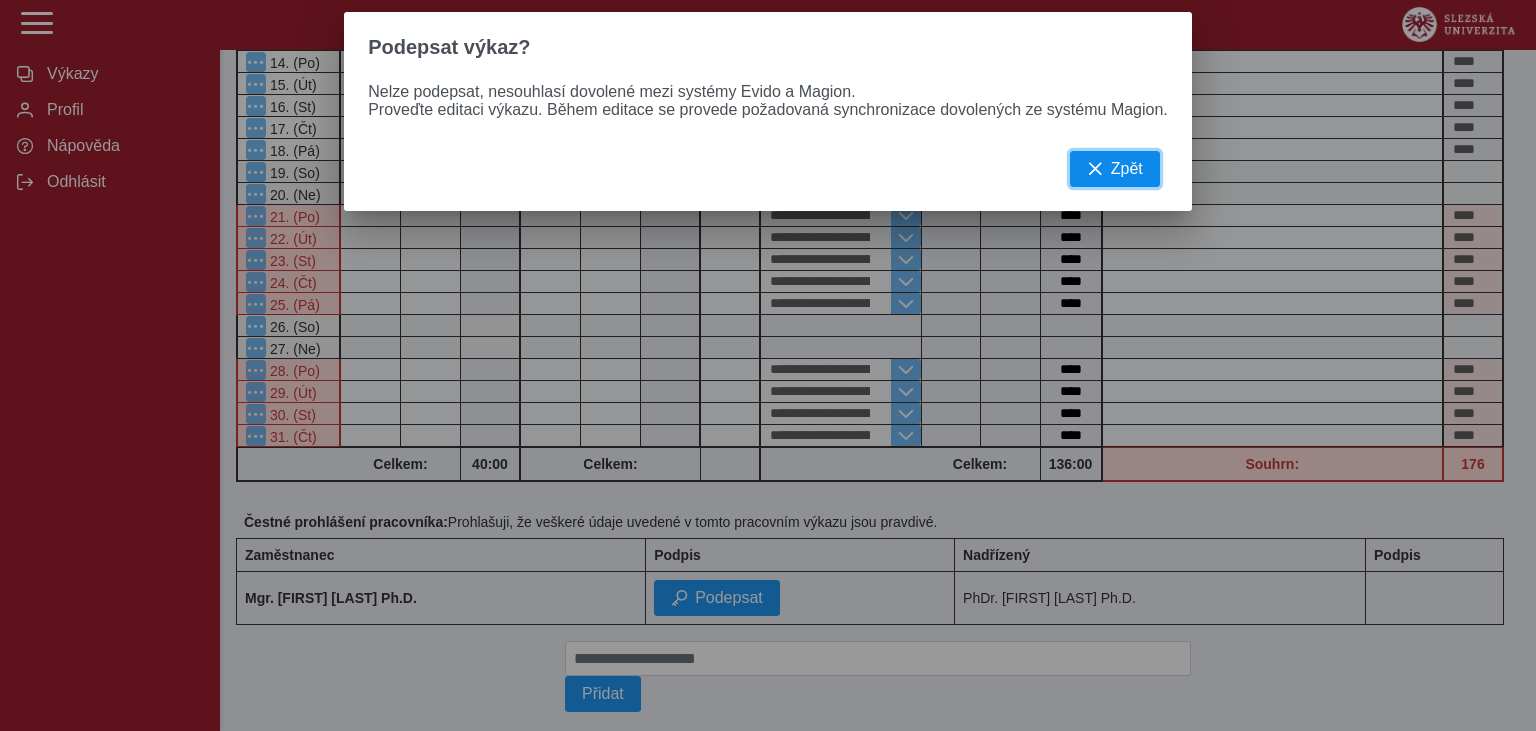 click on "Zpět" at bounding box center (1127, 169) 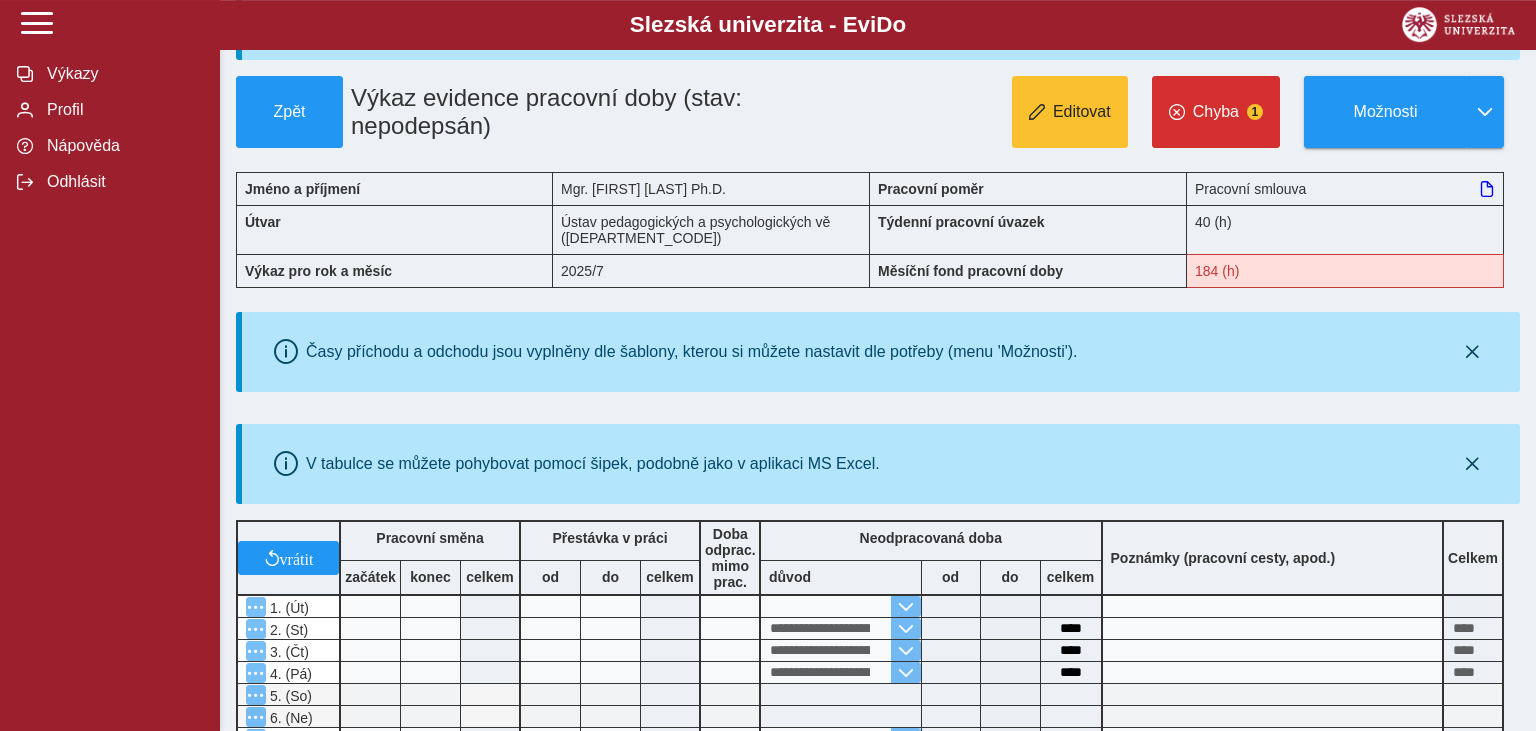 scroll, scrollTop: 69, scrollLeft: 0, axis: vertical 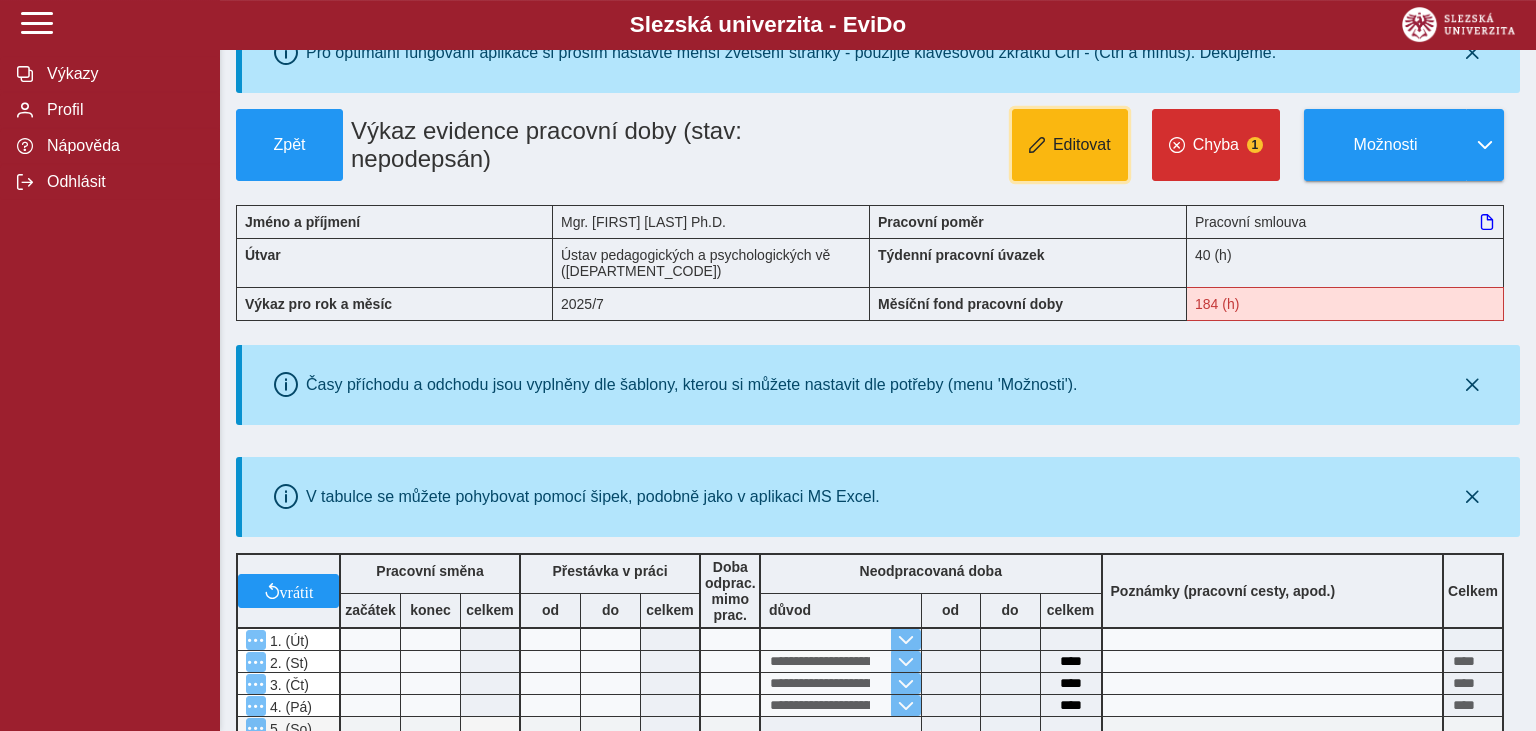 click on "Editovat" at bounding box center [1070, 145] 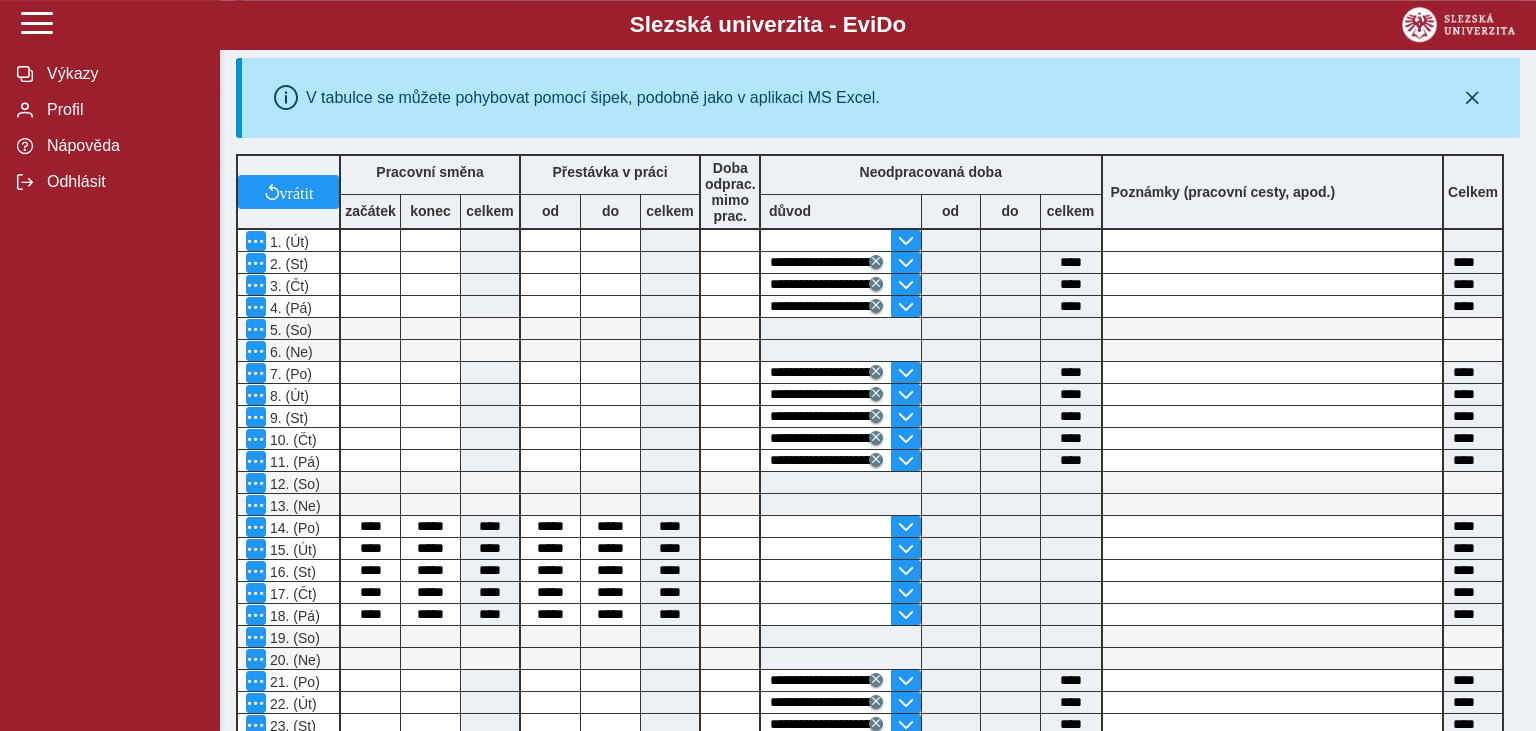 scroll, scrollTop: 474, scrollLeft: 0, axis: vertical 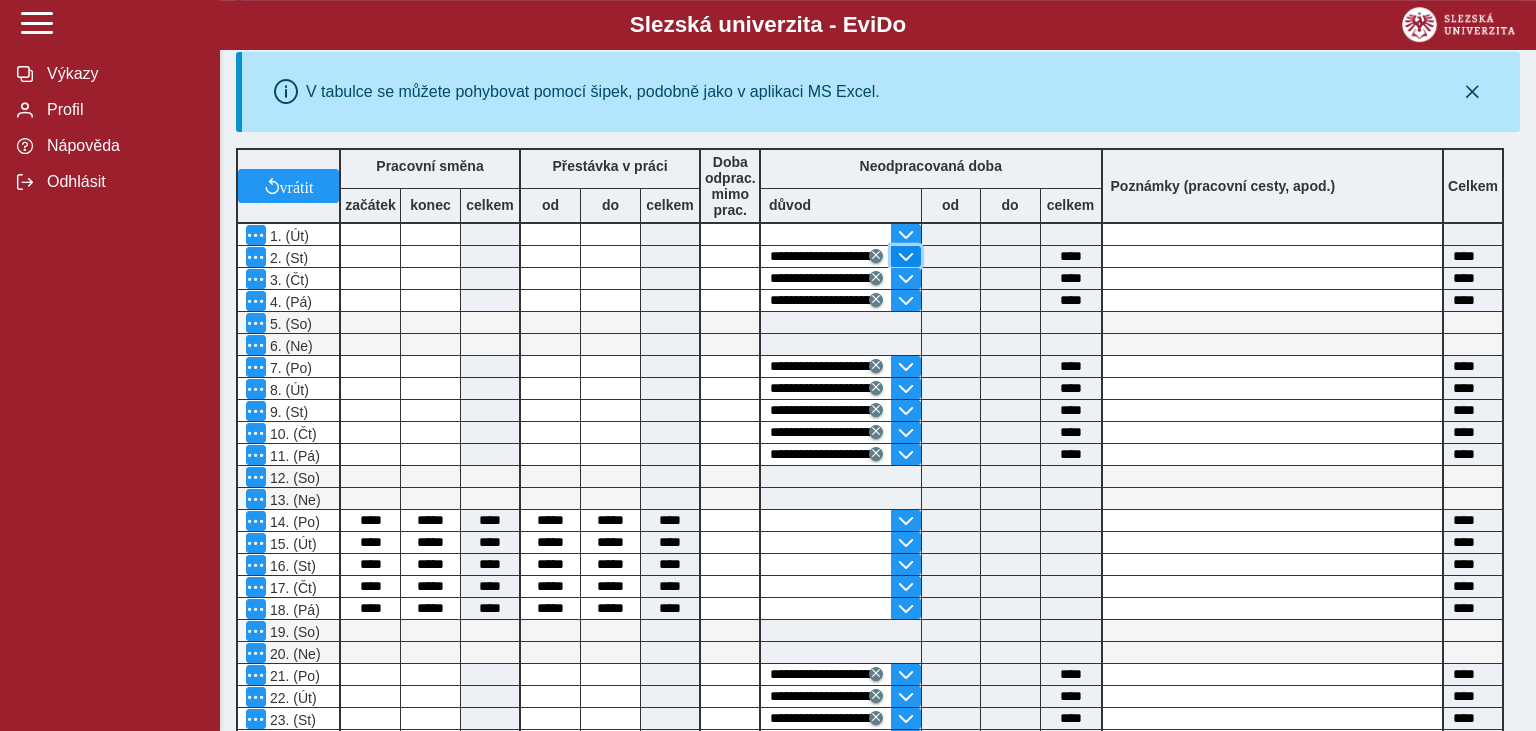 click at bounding box center [906, 257] 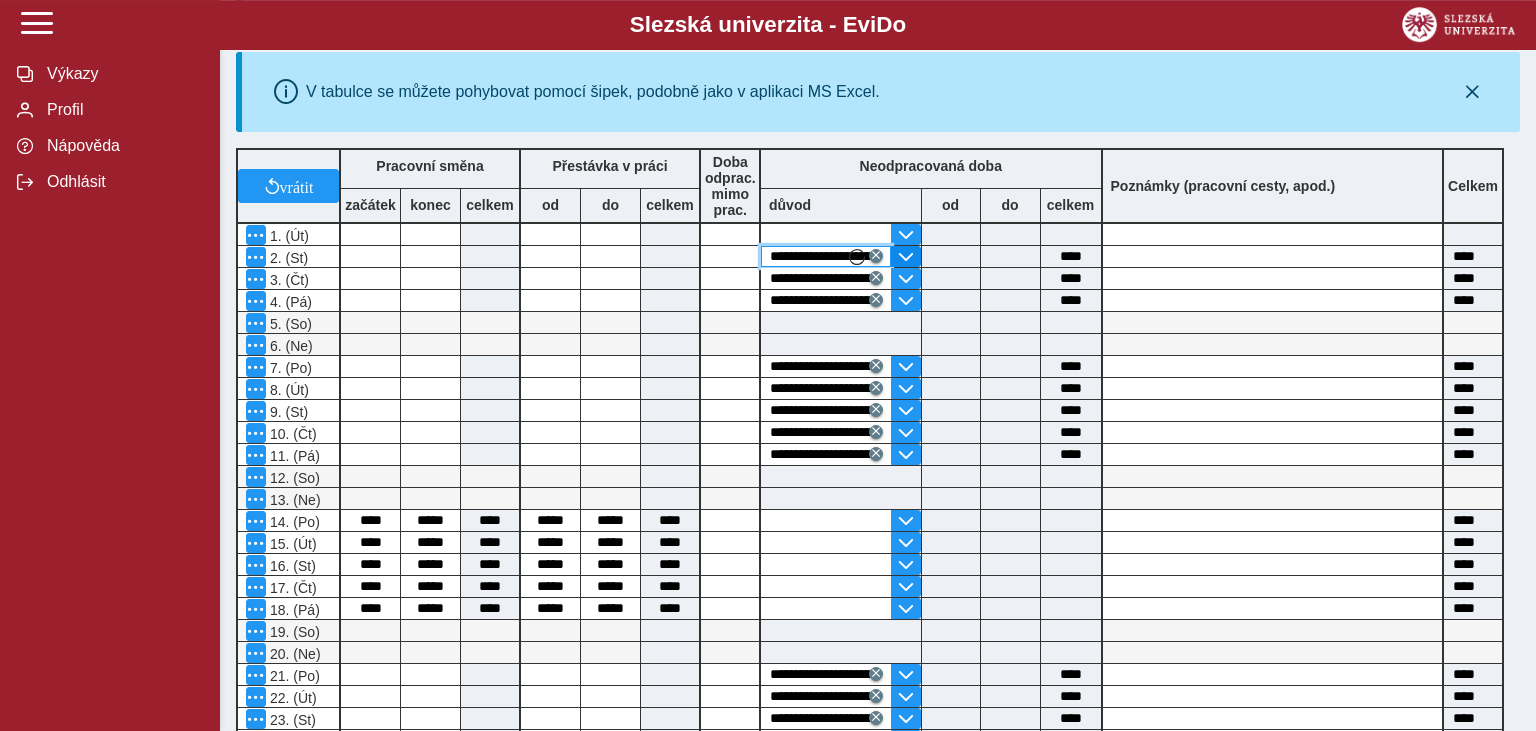 scroll, scrollTop: 0, scrollLeft: 56, axis: horizontal 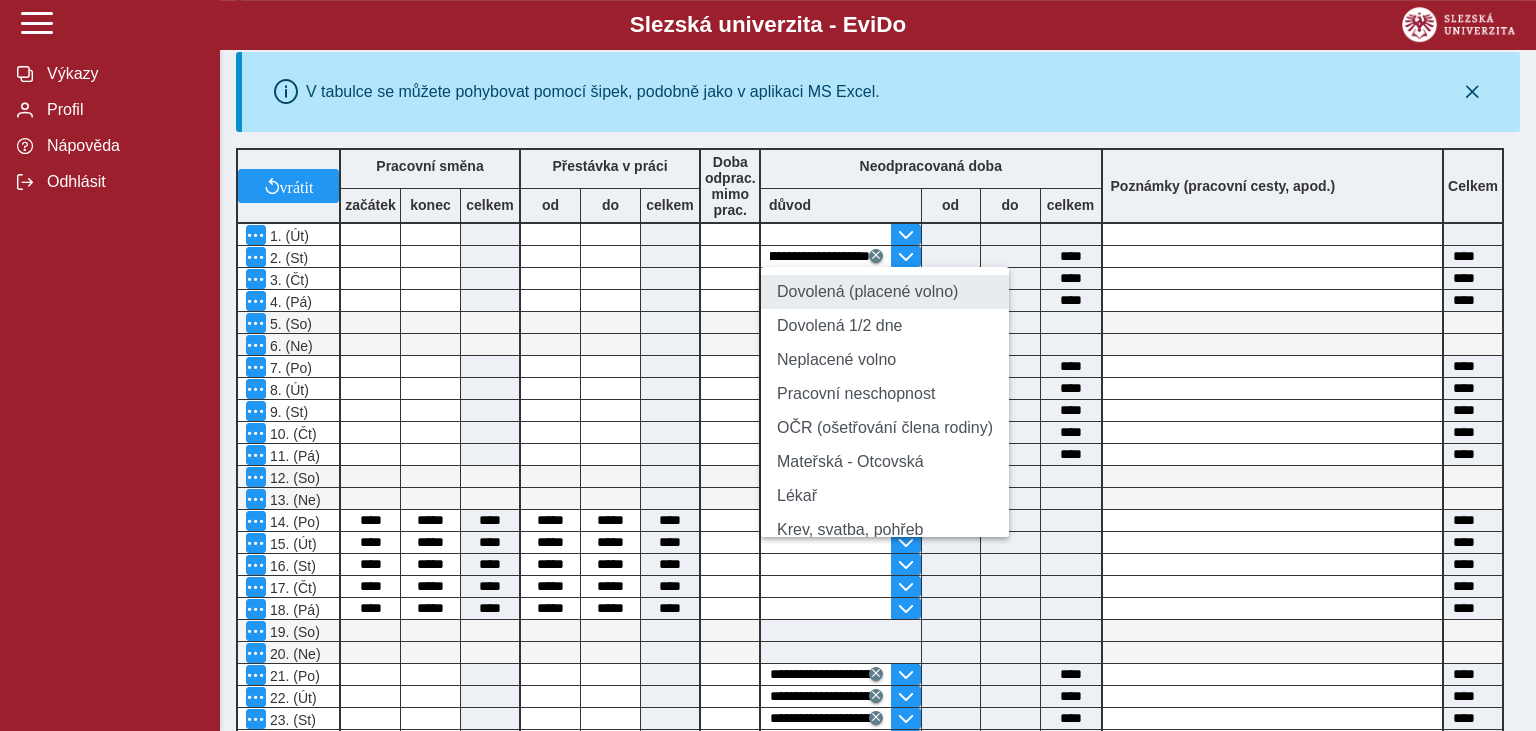 click on "Dovolená (placené volno)" at bounding box center [885, 292] 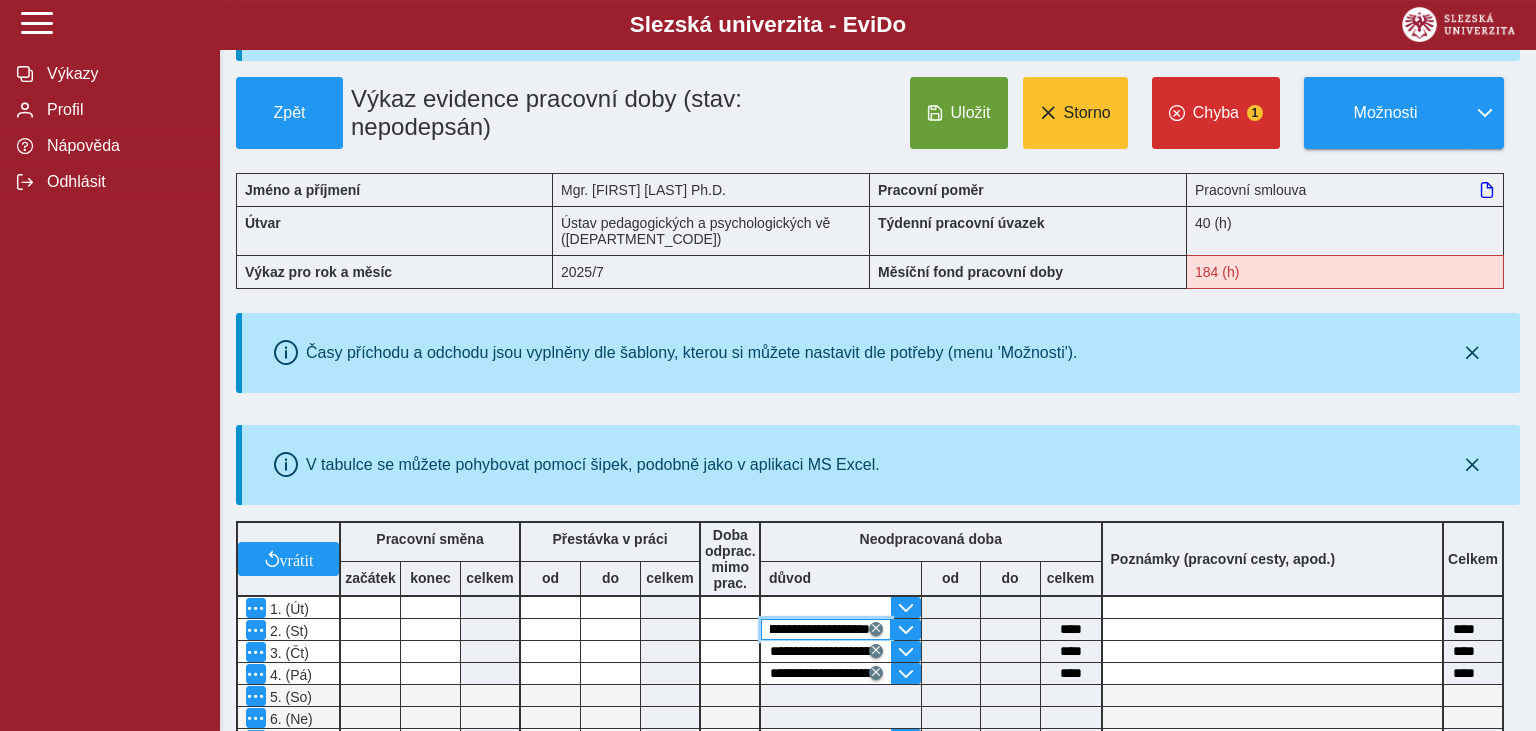 scroll, scrollTop: 75, scrollLeft: 0, axis: vertical 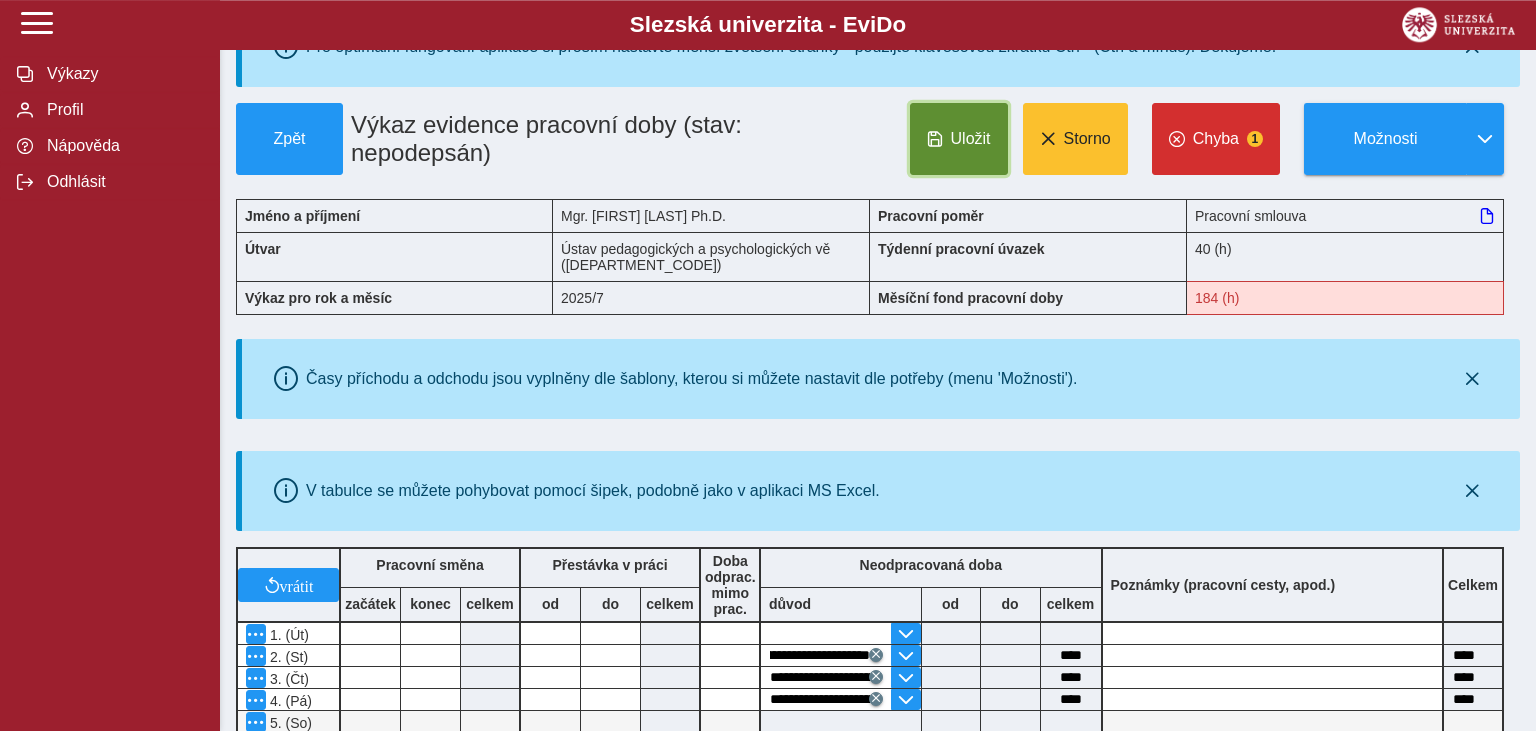 click on "Uložit" at bounding box center (971, 139) 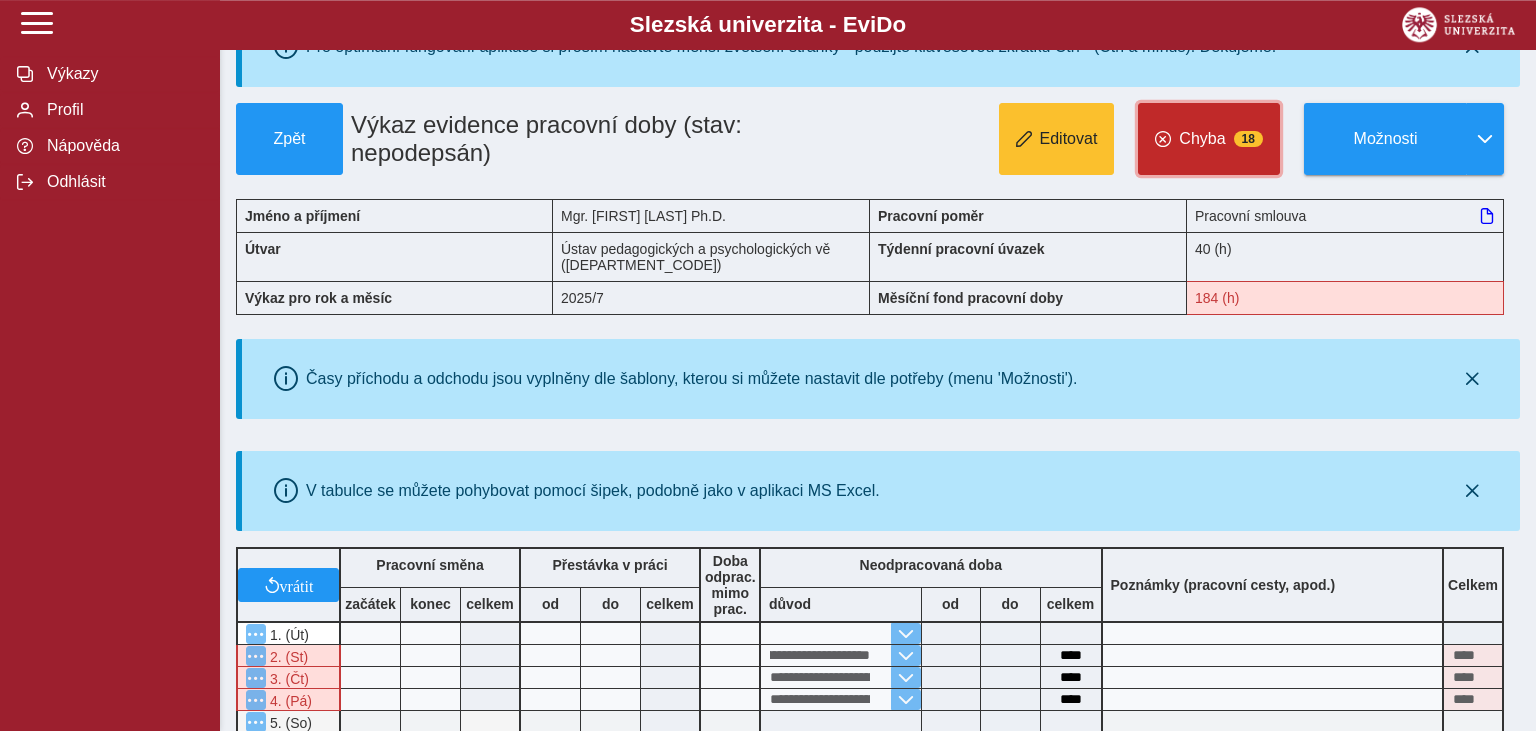 click on "Chyba" at bounding box center (1202, 139) 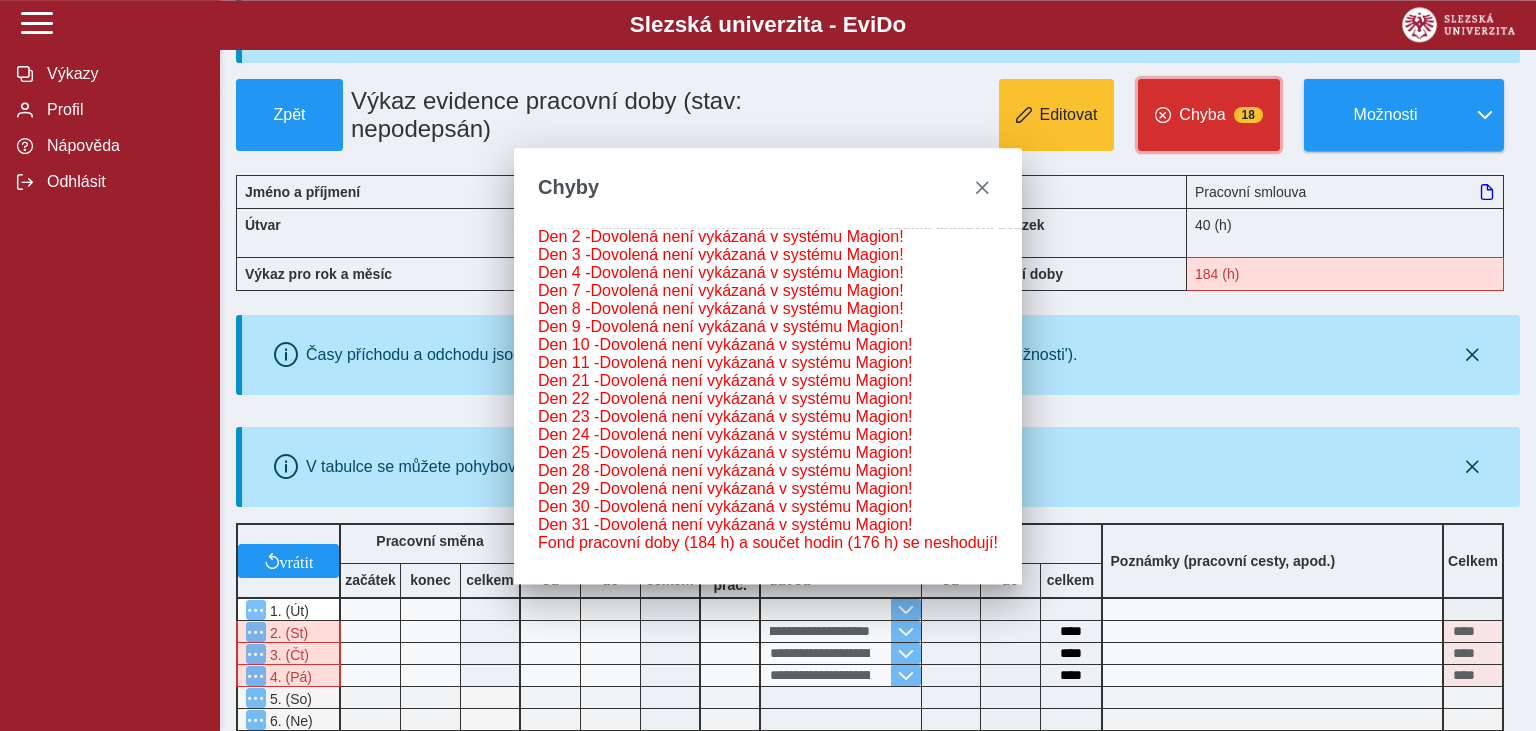 scroll, scrollTop: 80, scrollLeft: 0, axis: vertical 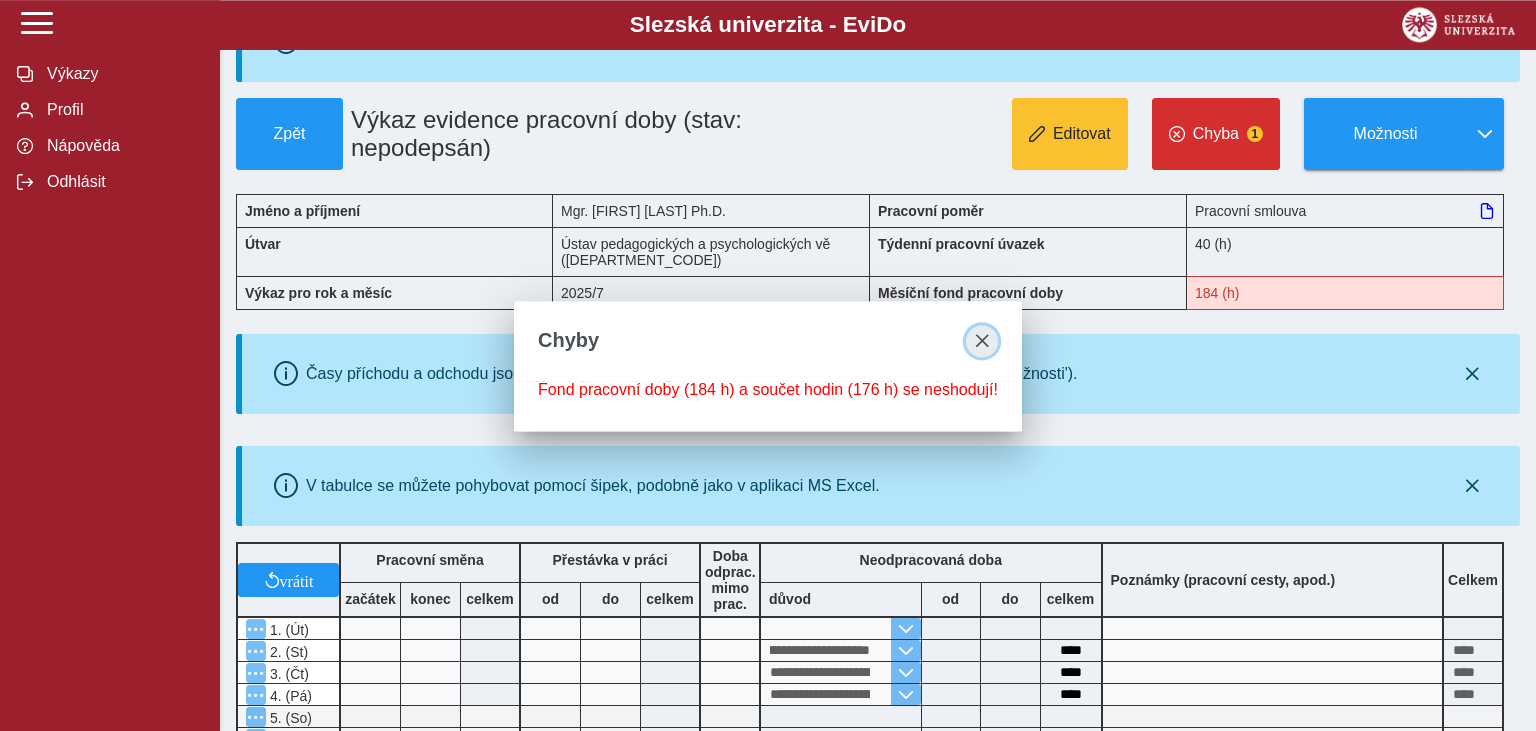 click at bounding box center [982, 341] 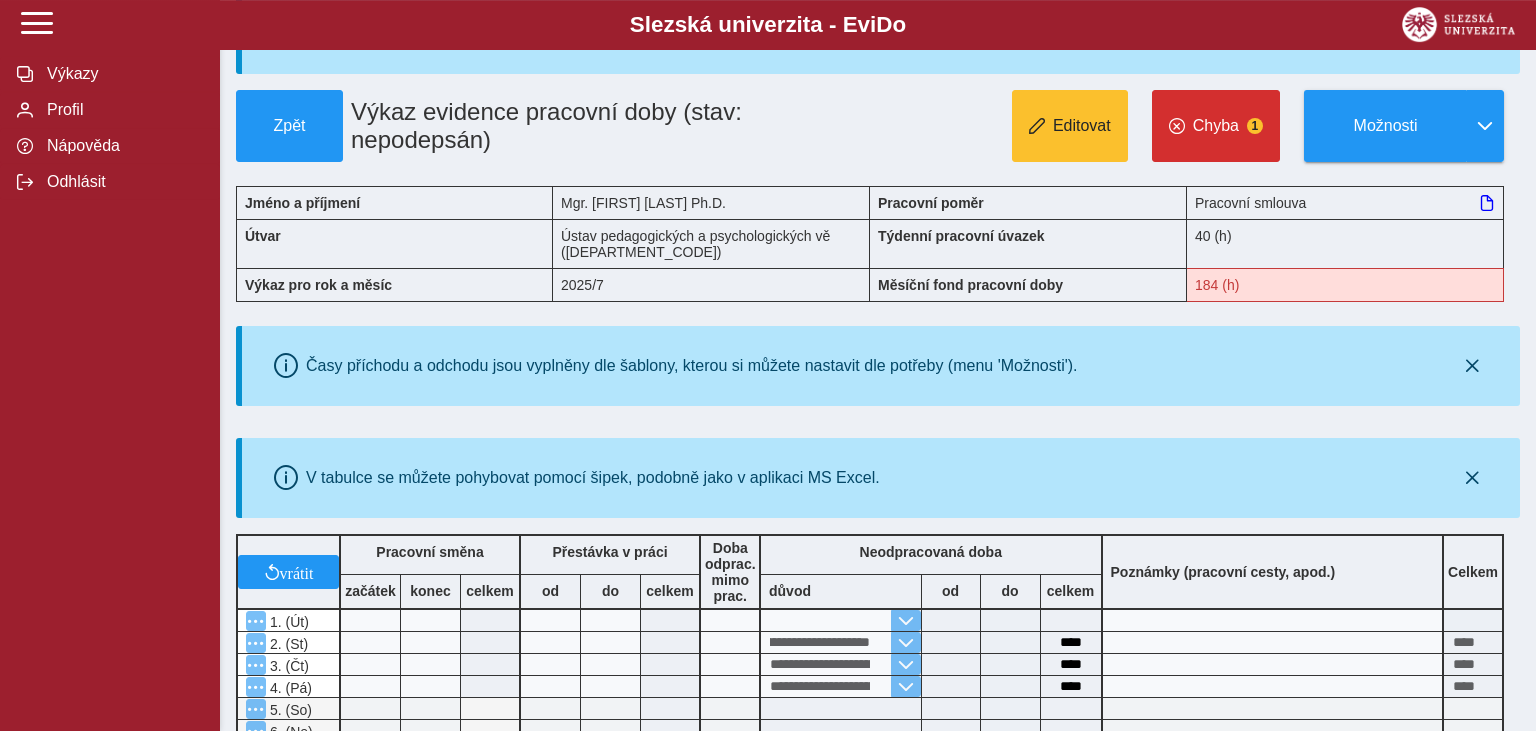 scroll, scrollTop: 51, scrollLeft: 0, axis: vertical 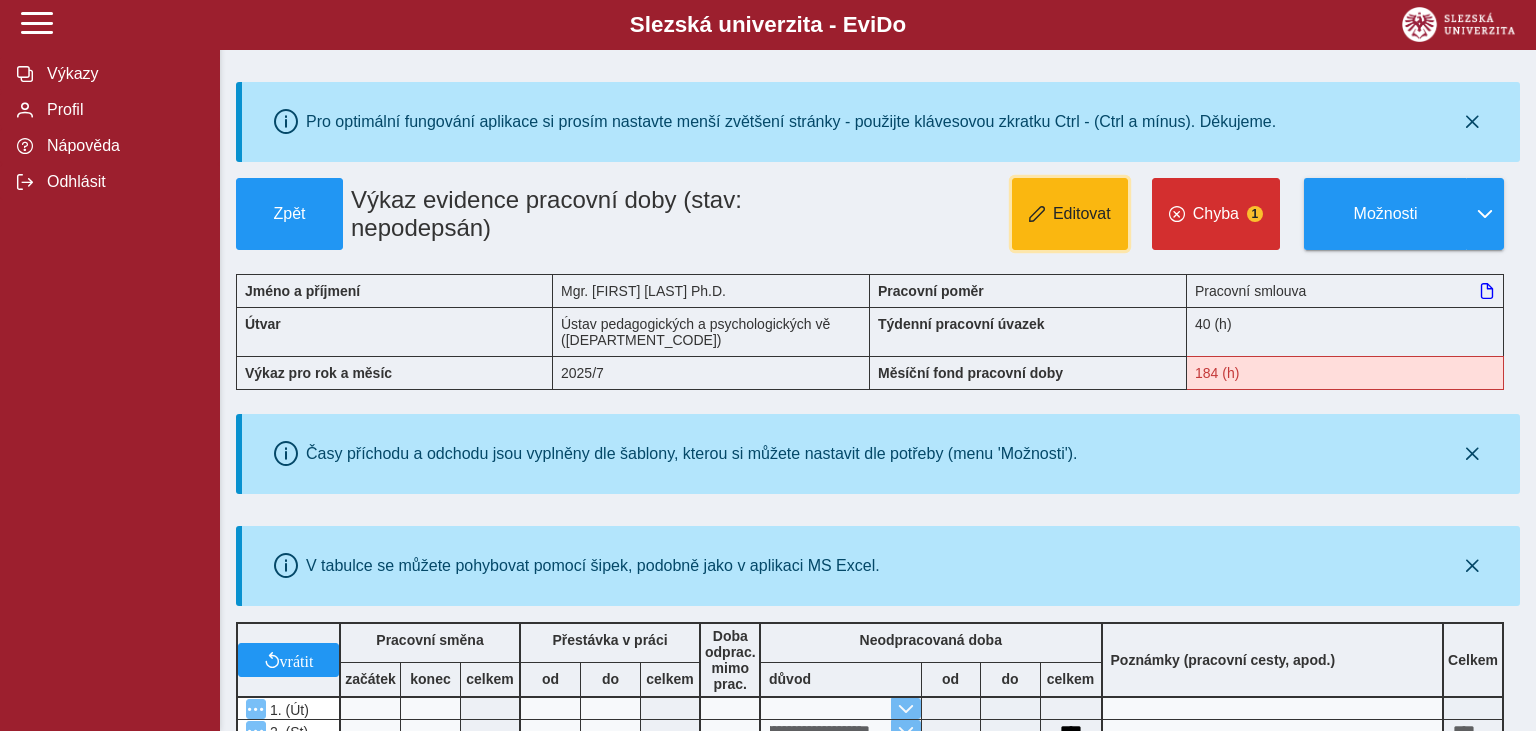 click on "Editovat" at bounding box center (1070, 214) 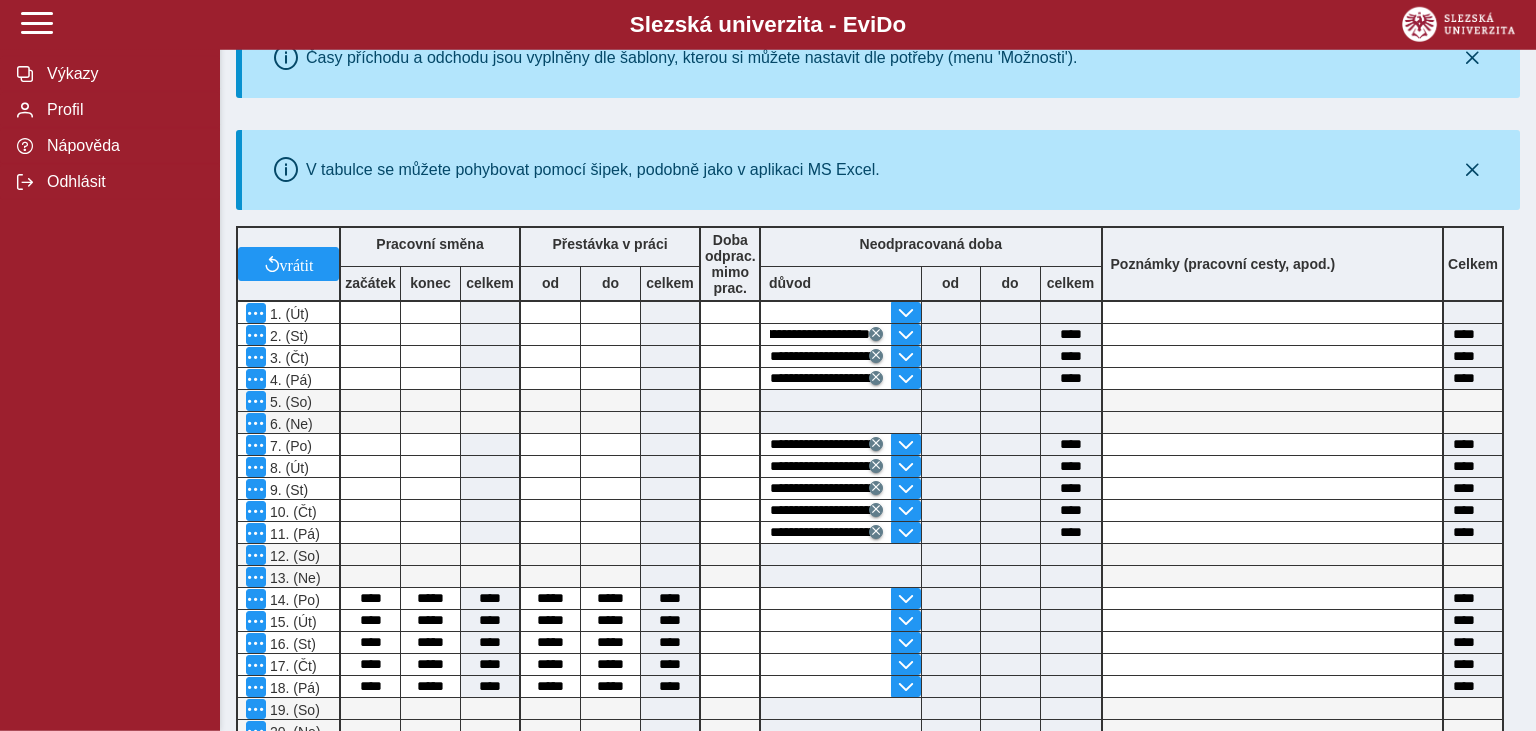 scroll, scrollTop: 398, scrollLeft: 0, axis: vertical 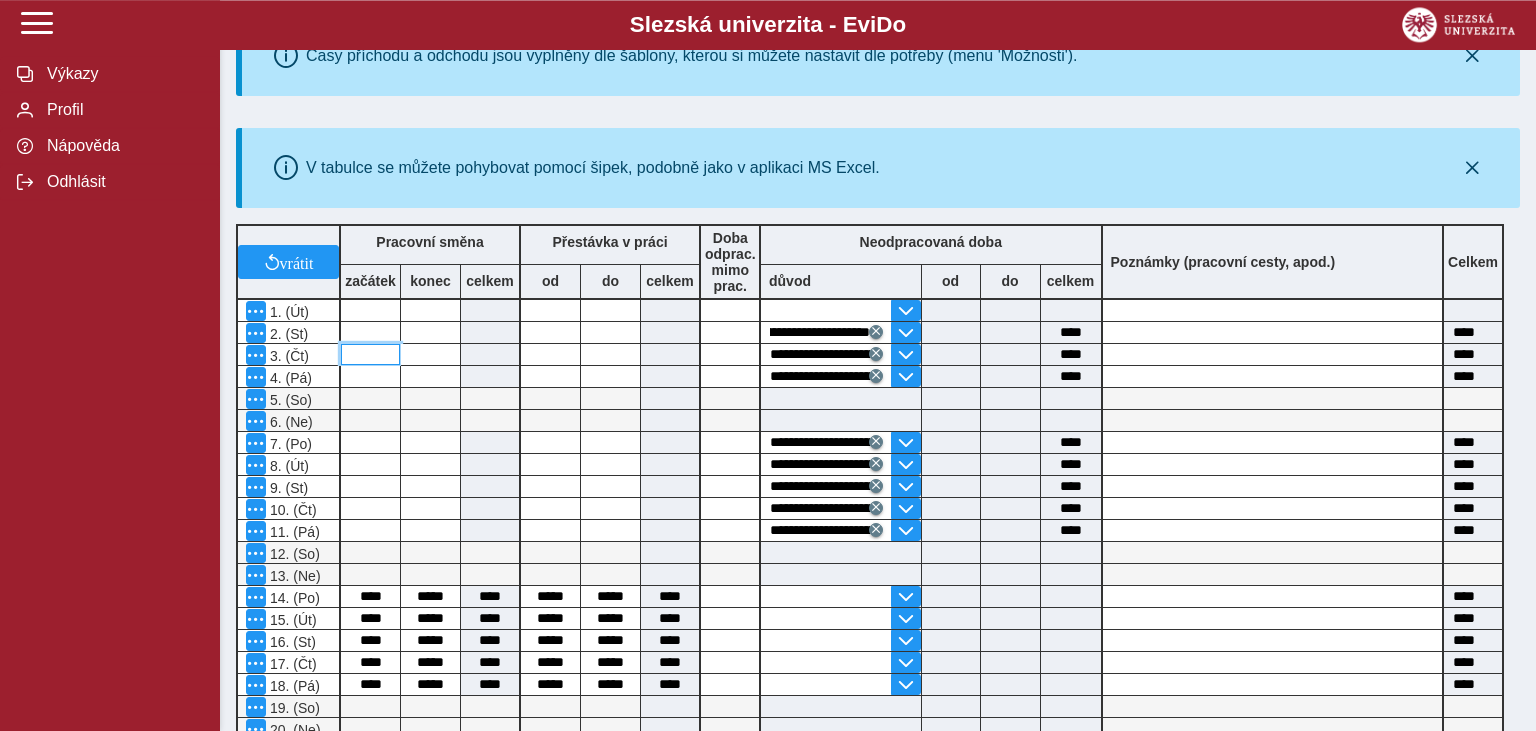 click at bounding box center [370, 354] 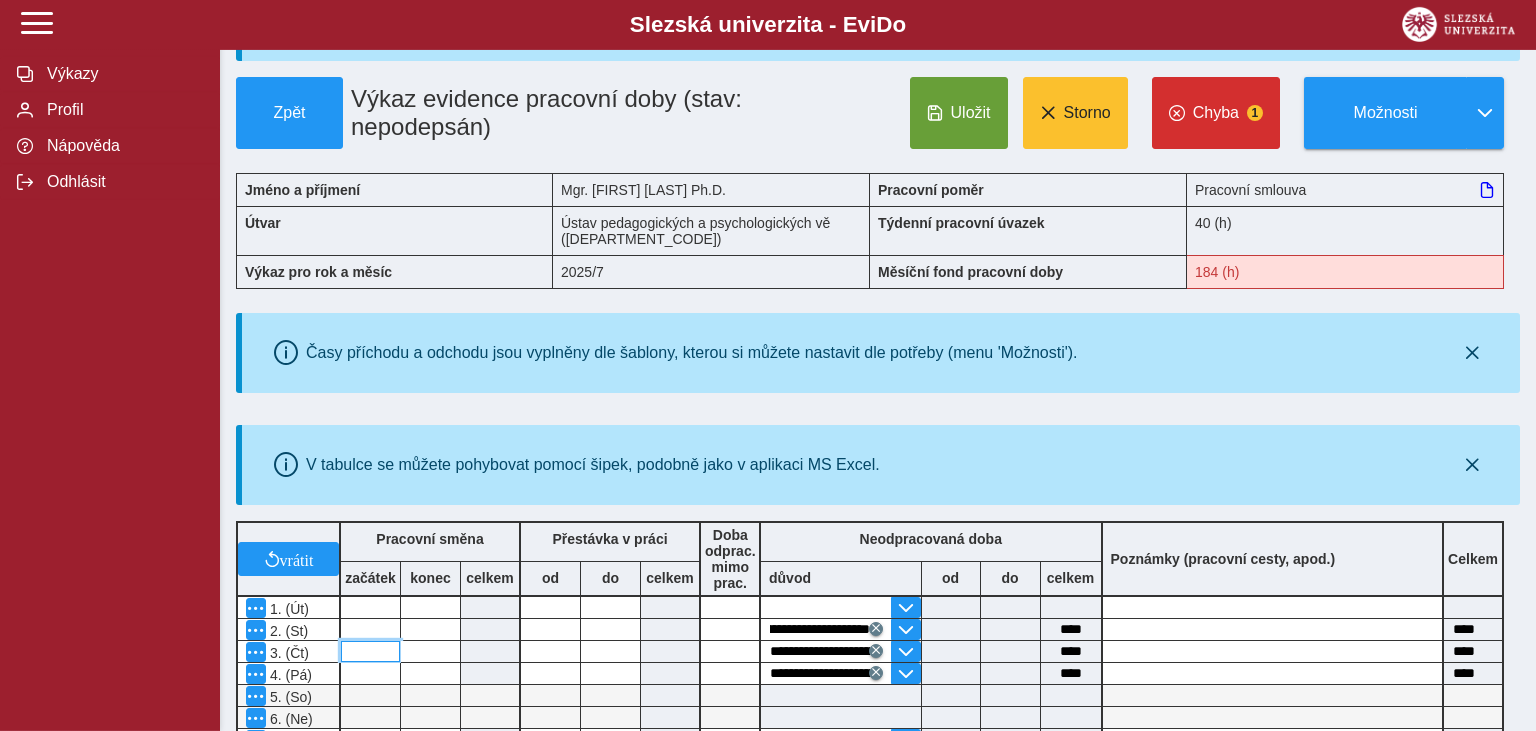 scroll, scrollTop: 80, scrollLeft: 0, axis: vertical 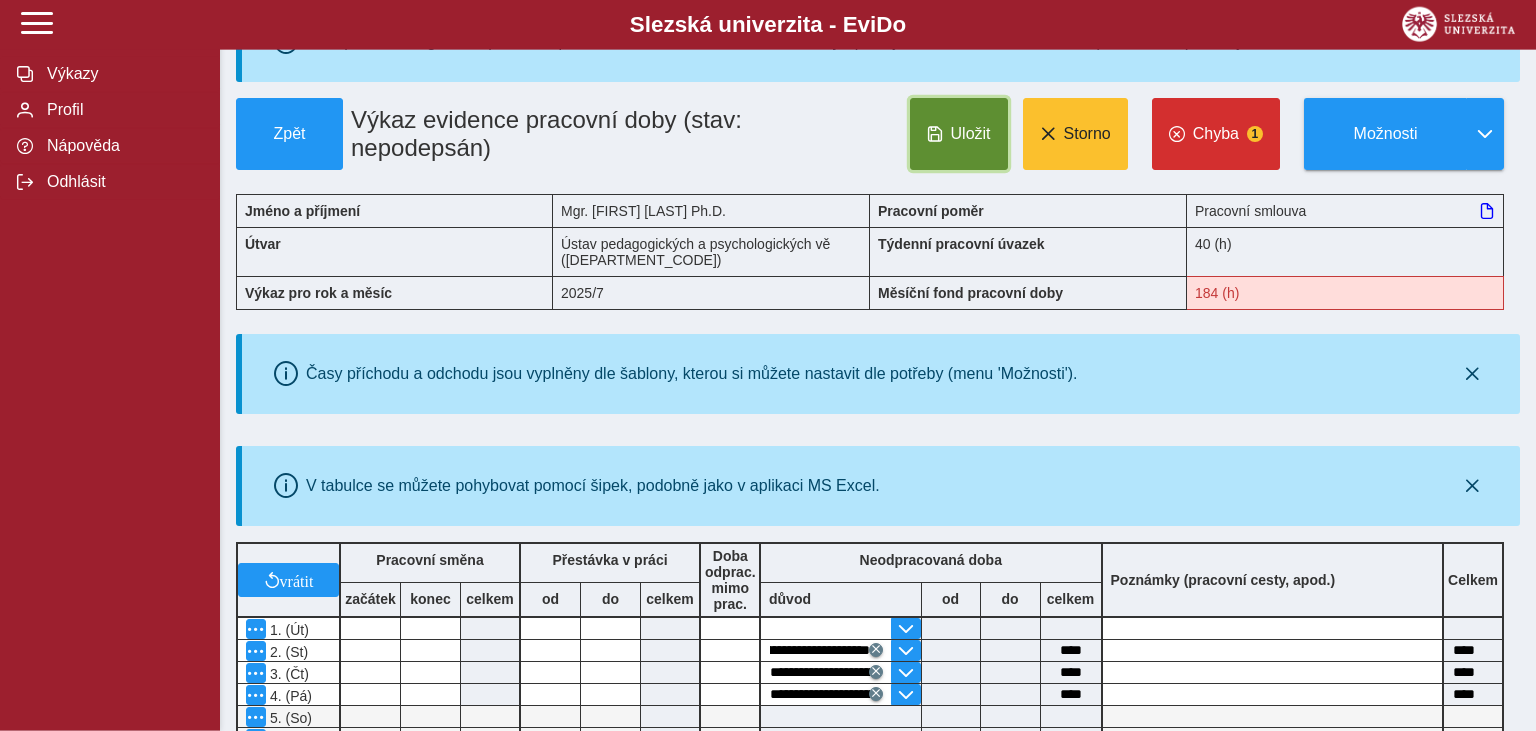 click on "Uložit" at bounding box center (959, 134) 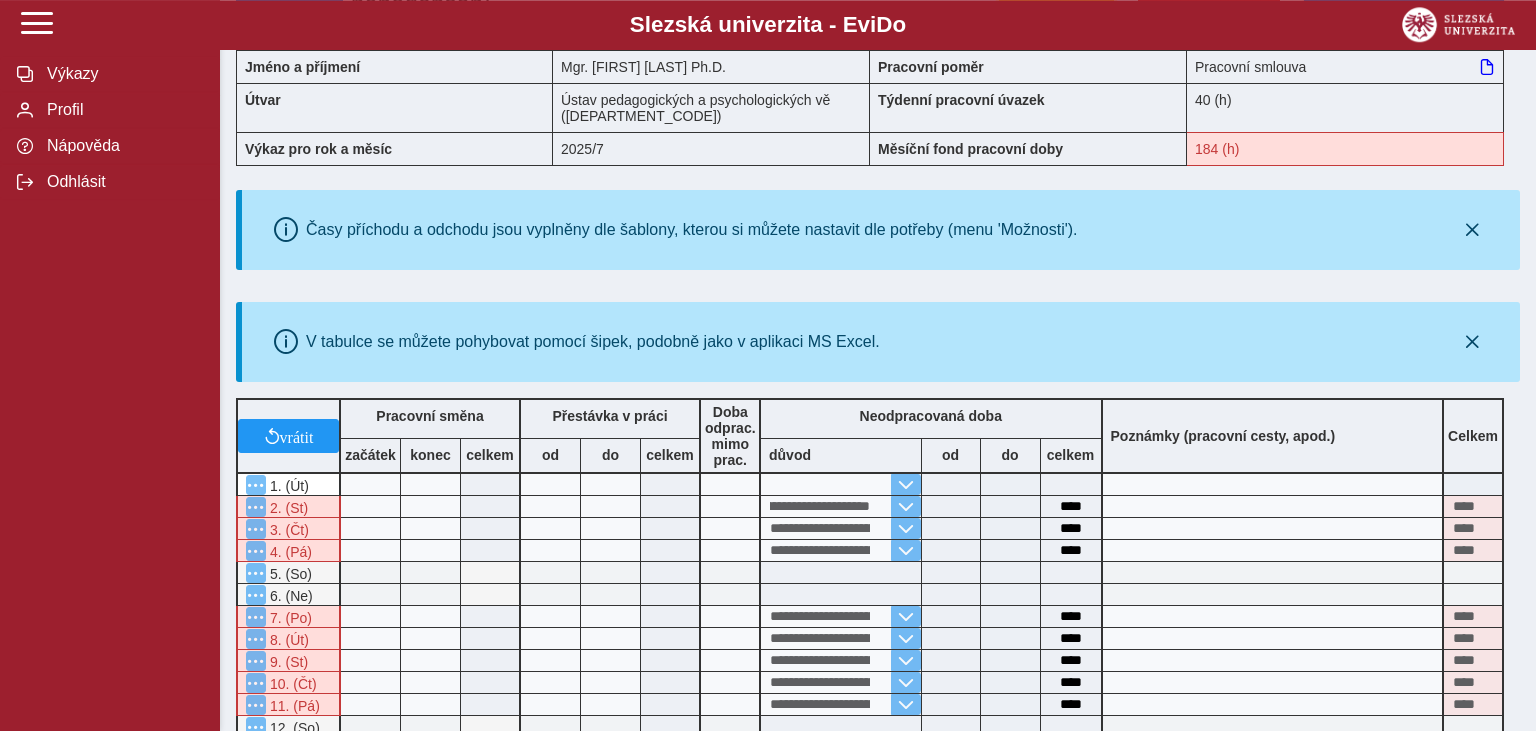 scroll, scrollTop: 0, scrollLeft: 0, axis: both 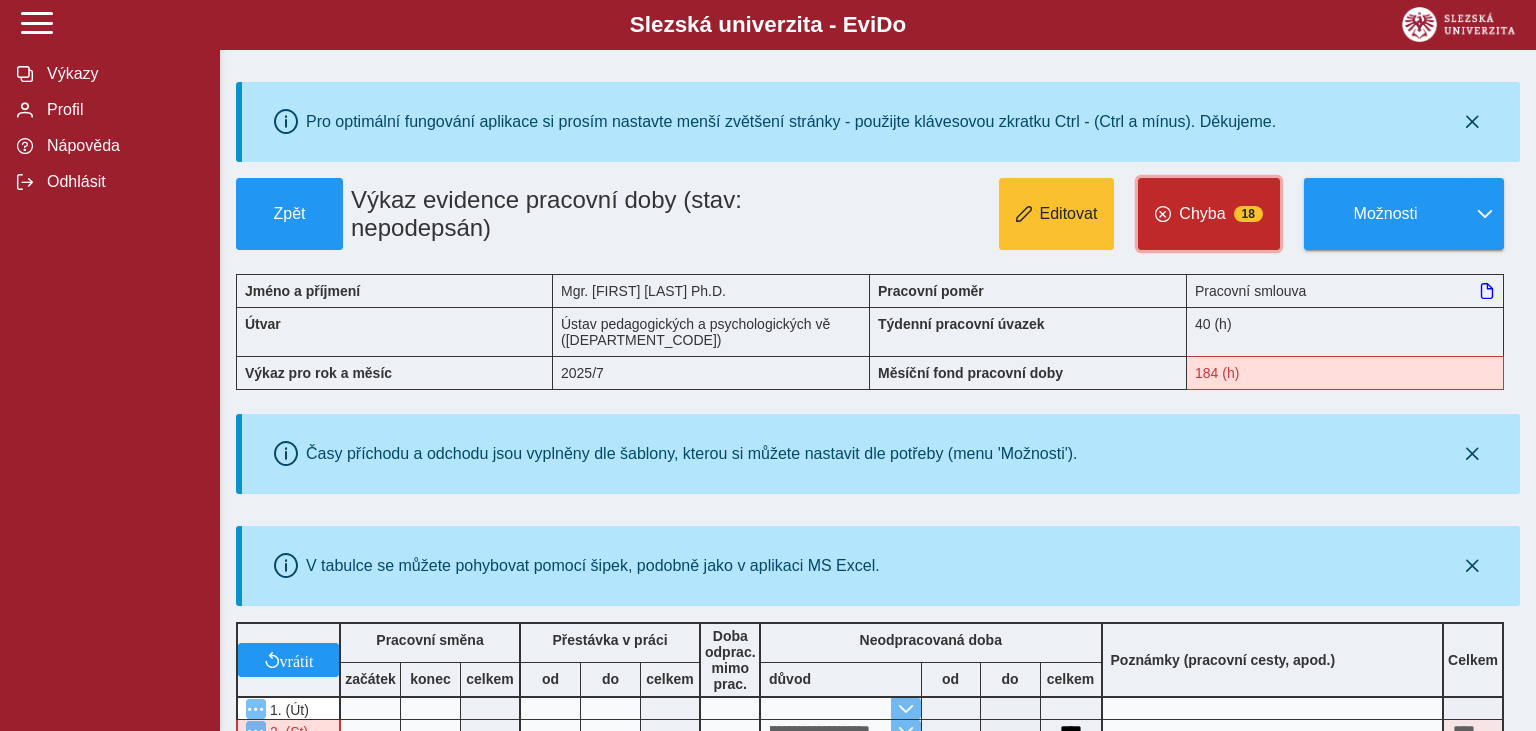 click on "Chyba 18" at bounding box center [1209, 214] 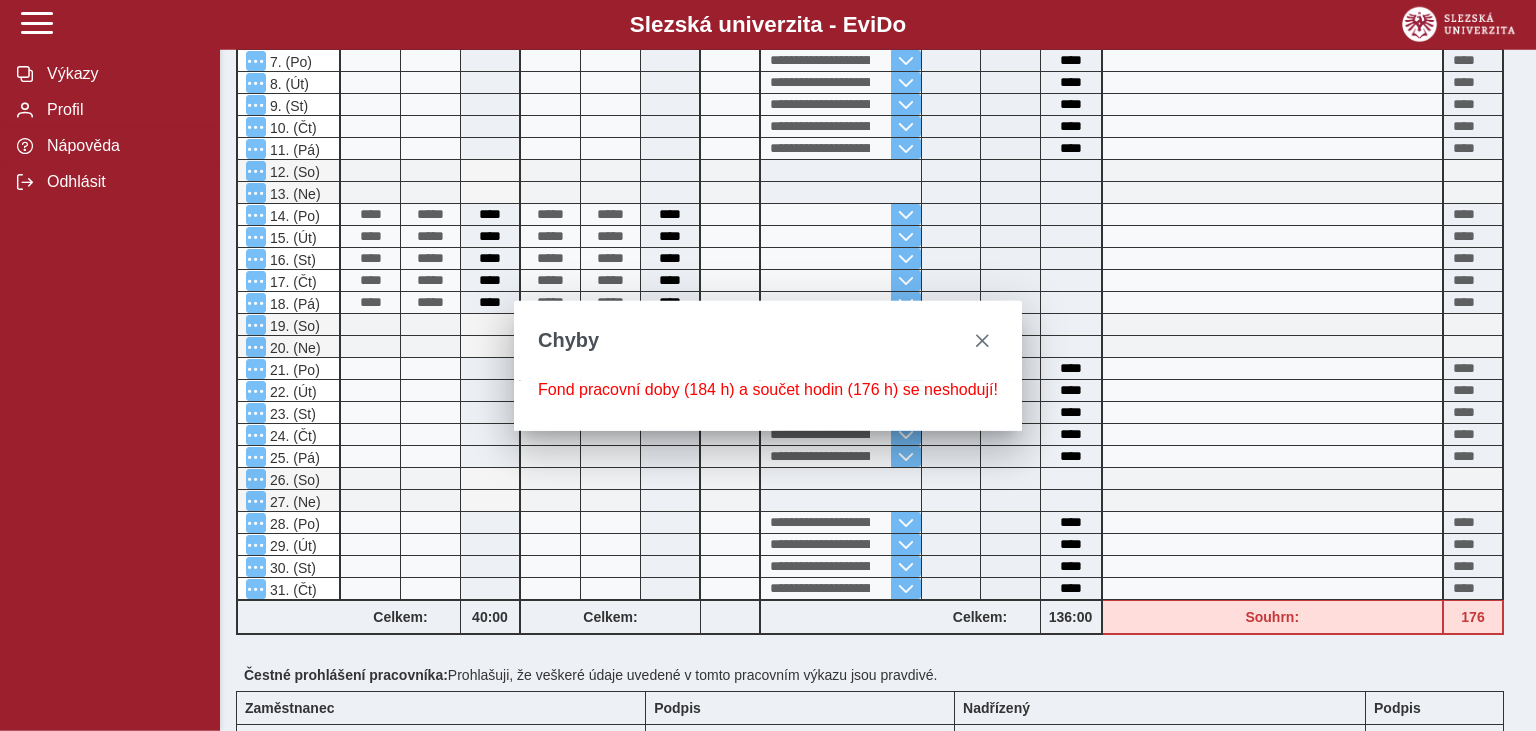 scroll, scrollTop: 781, scrollLeft: 0, axis: vertical 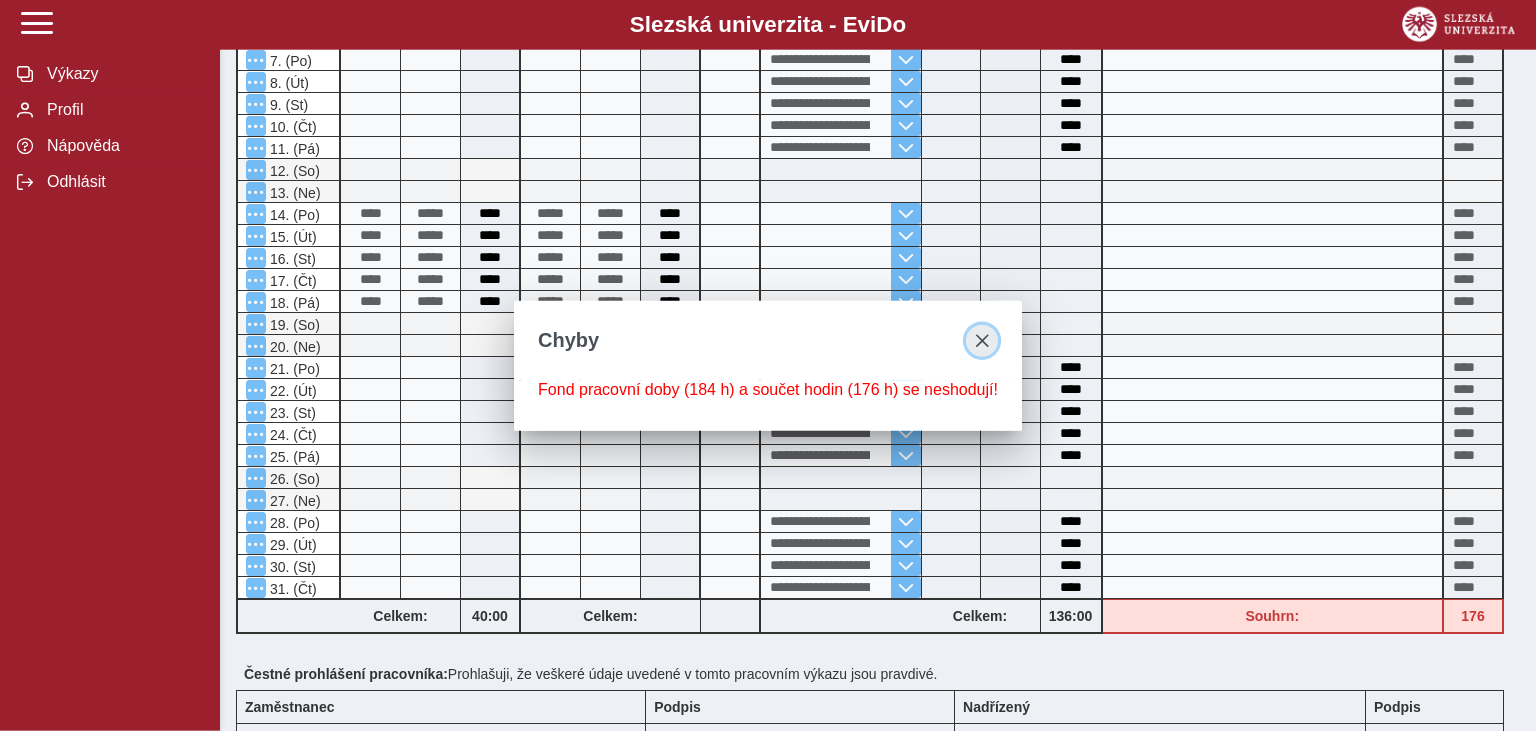 click at bounding box center (982, 341) 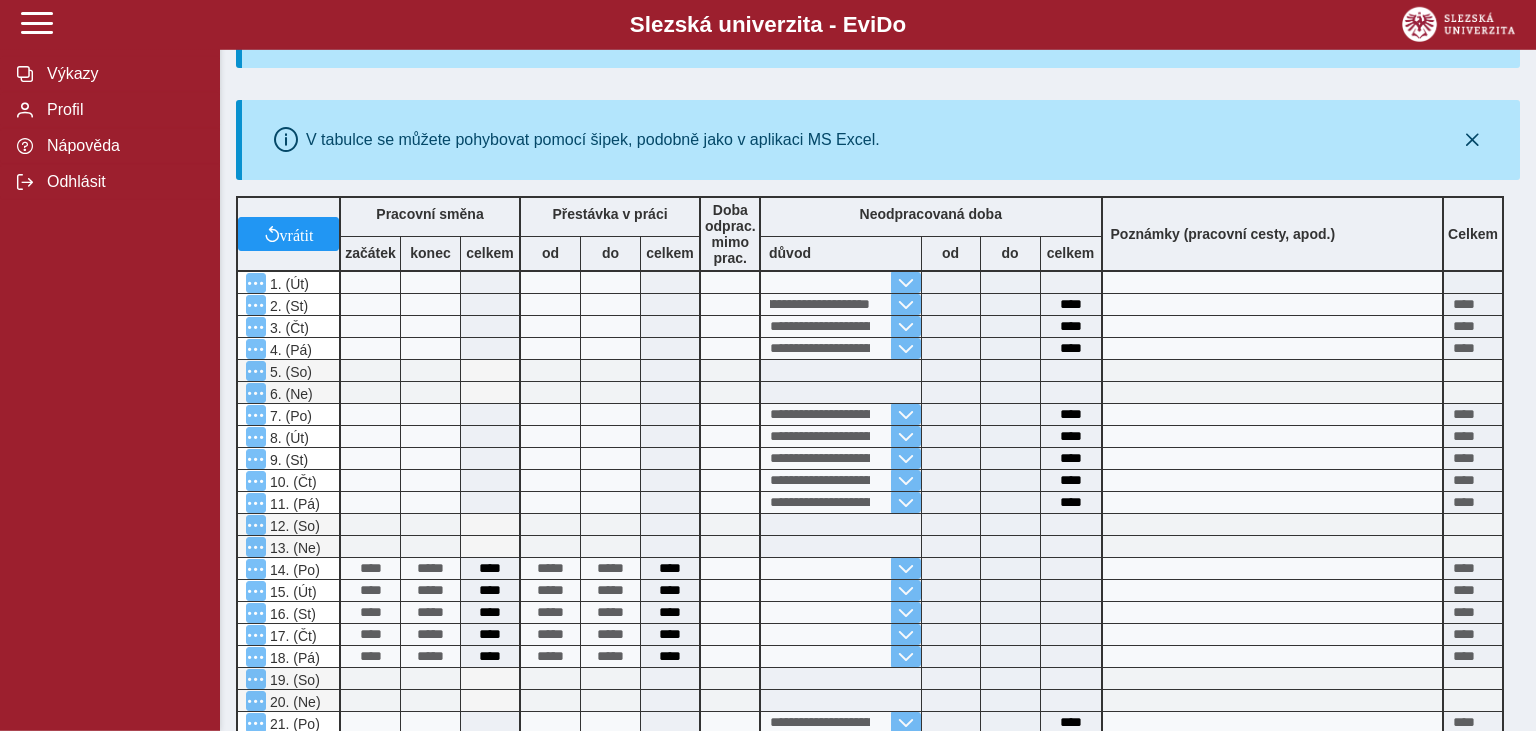scroll, scrollTop: 425, scrollLeft: 0, axis: vertical 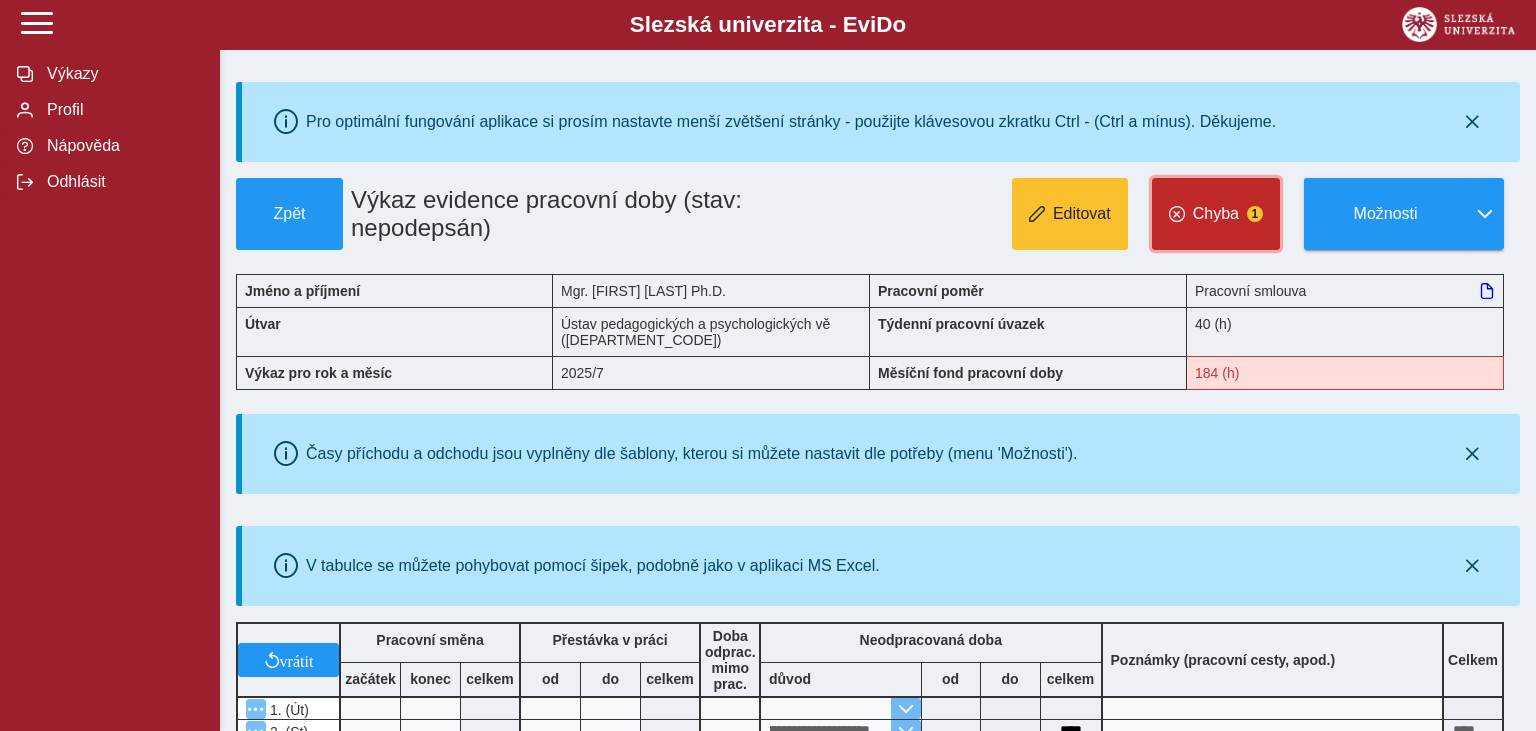 click on "Chyba" at bounding box center (1216, 214) 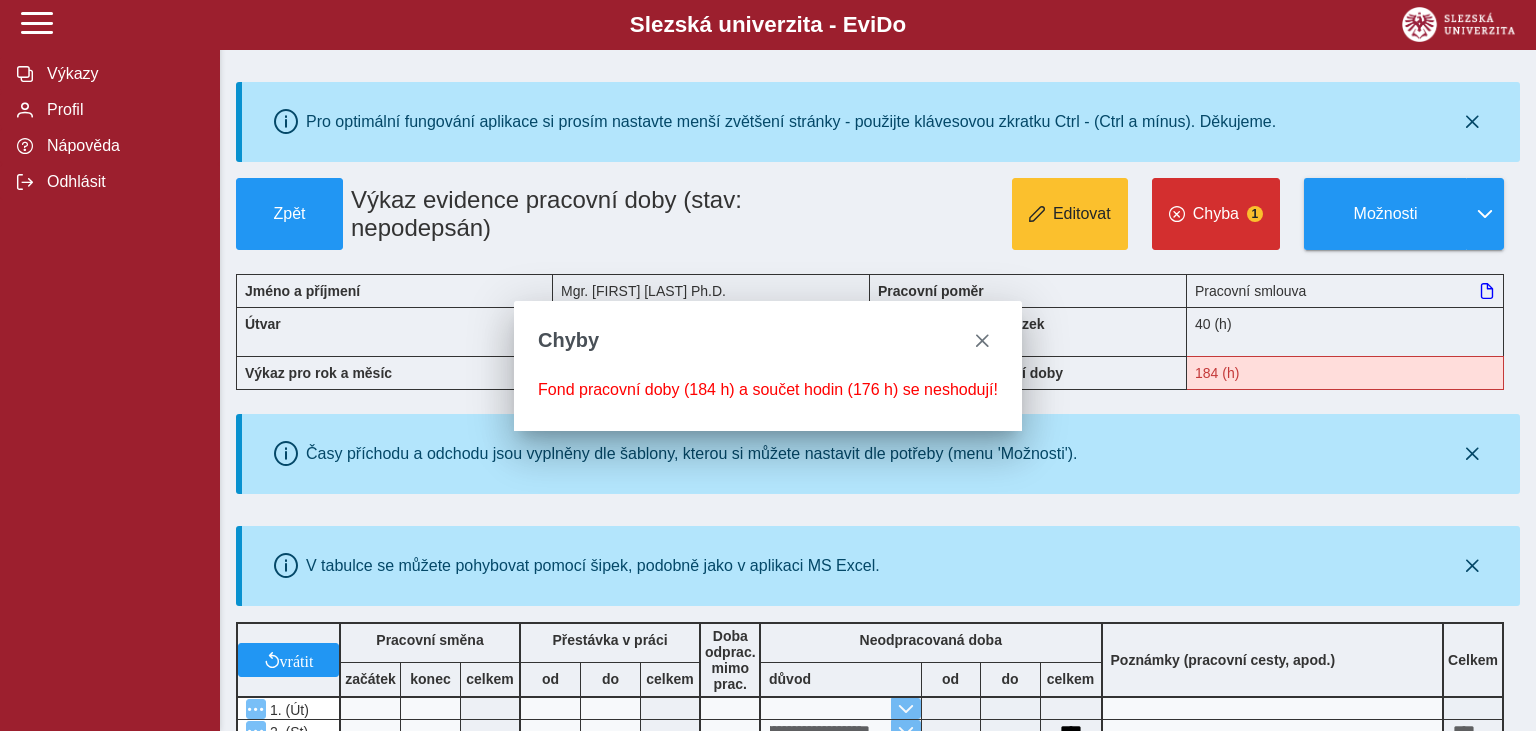 click on "Časy příchodu a odchodu jsou vyplněny dle šablony, kterou si můžete nastavit dle potřeby (menu 'Možnosti')." at bounding box center (881, 454) 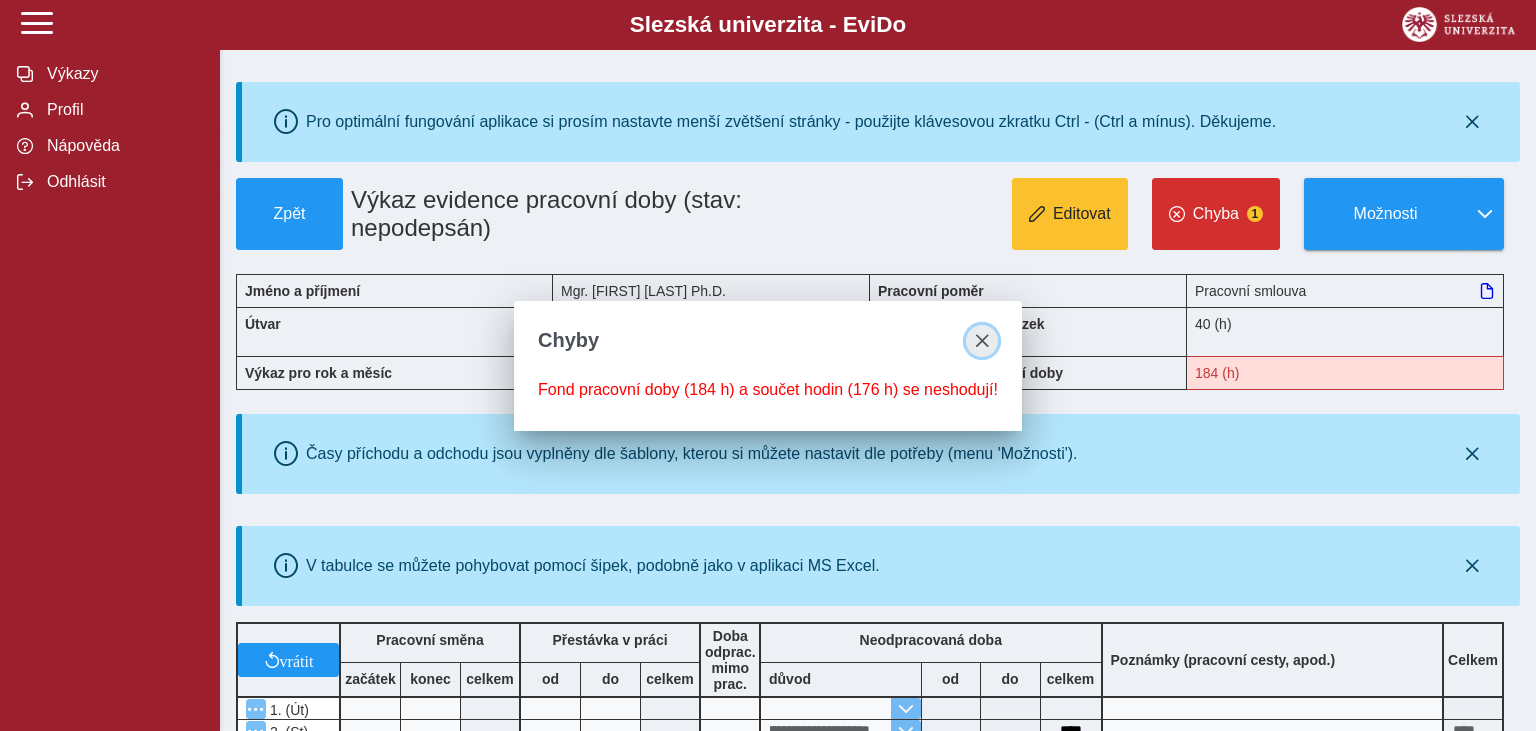 click at bounding box center (982, 341) 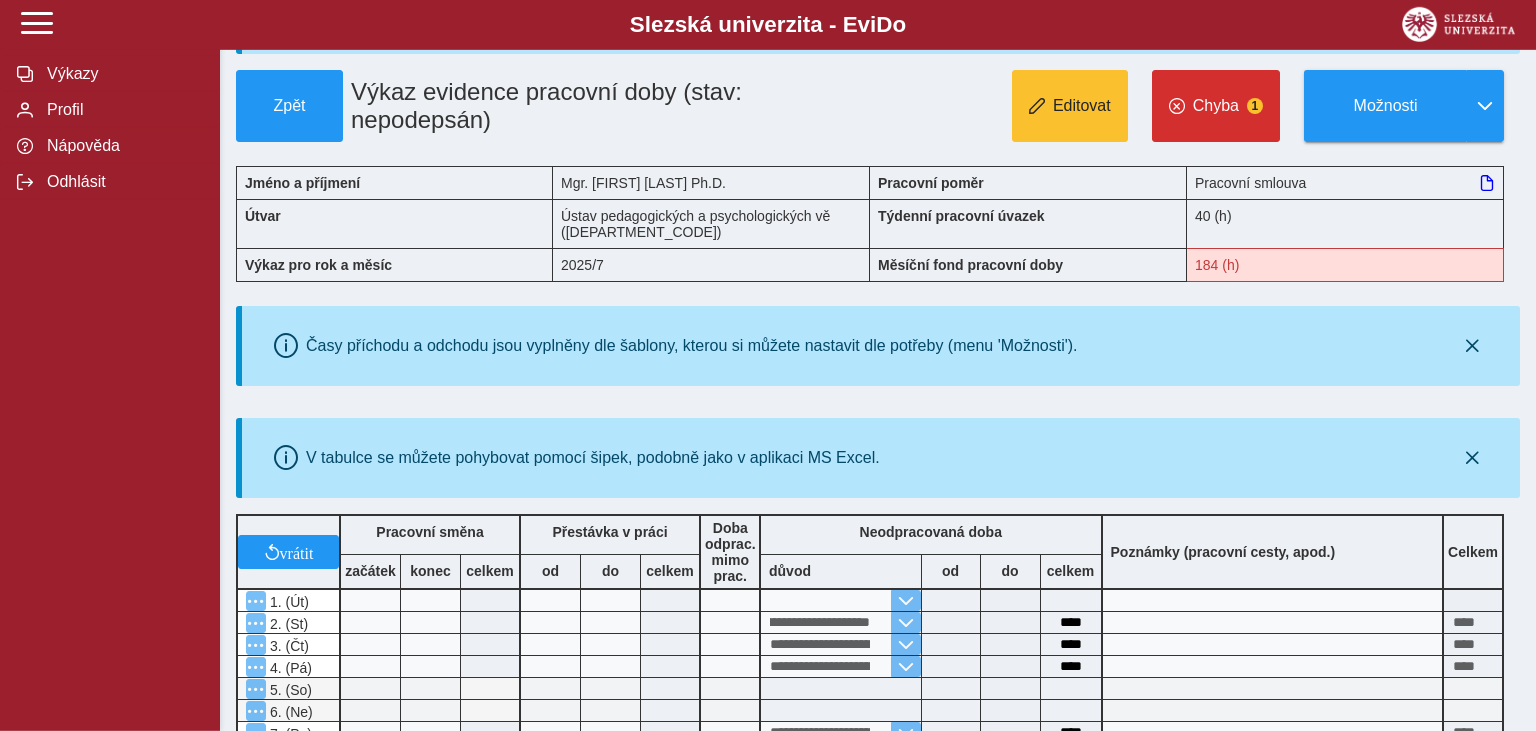 scroll, scrollTop: 0, scrollLeft: 0, axis: both 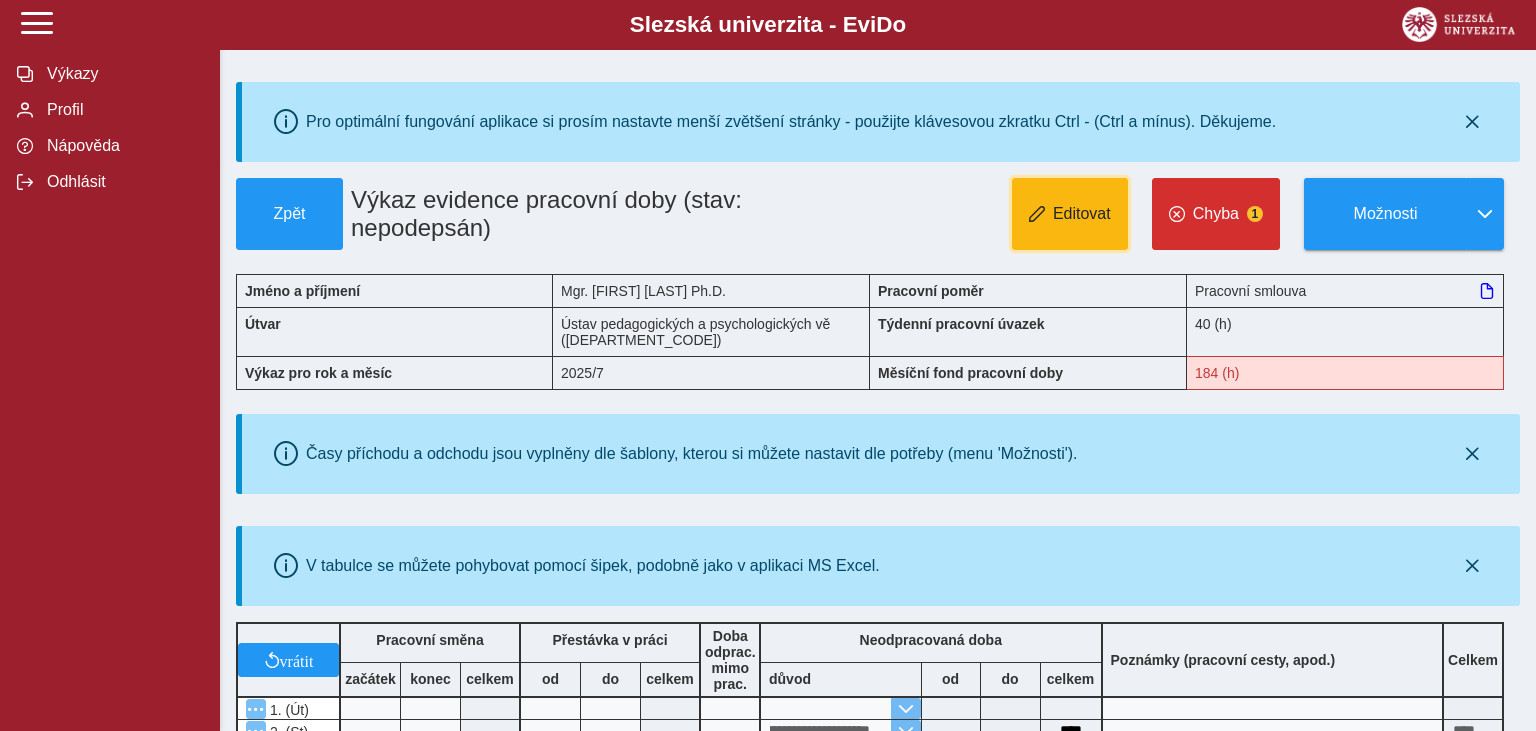 click on "Editovat" at bounding box center (1082, 214) 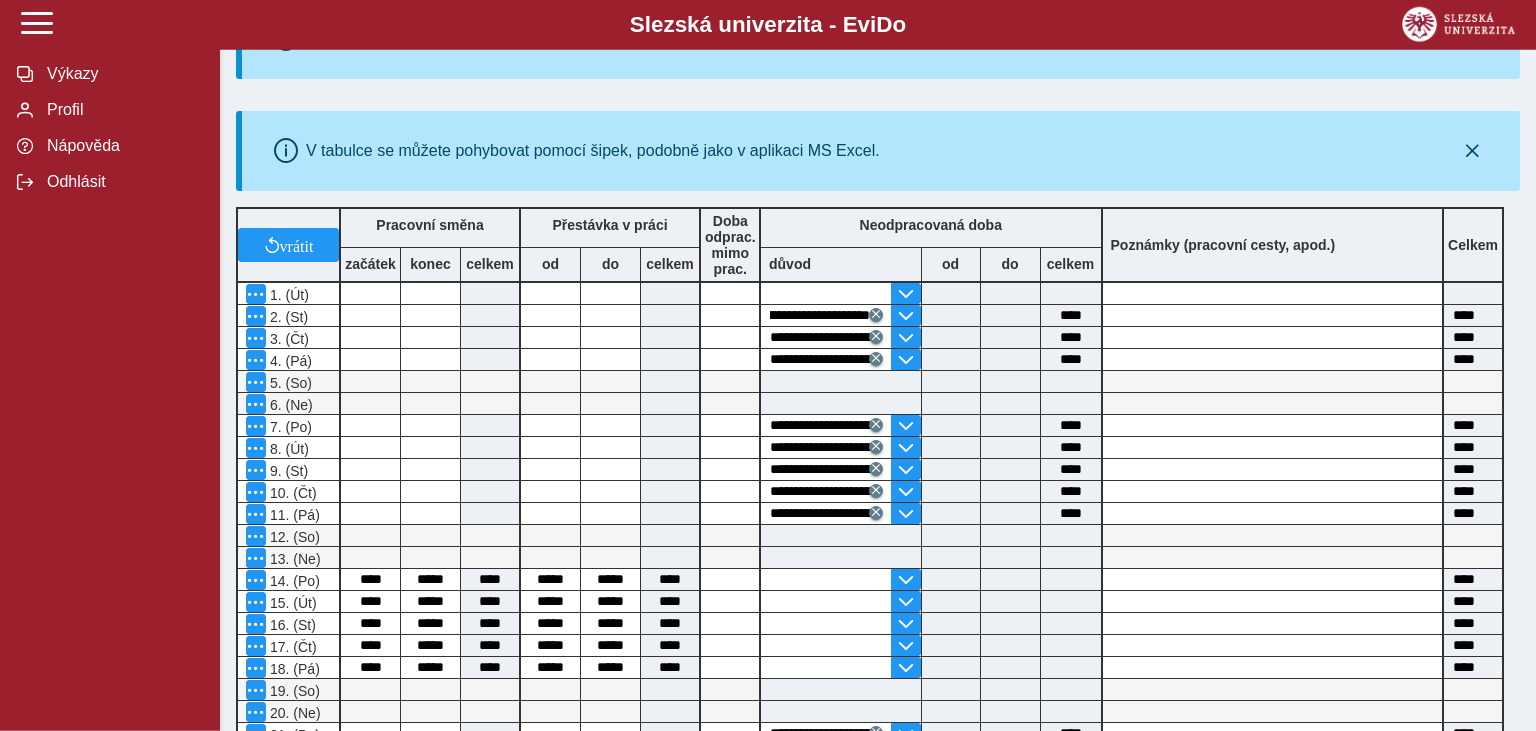 scroll, scrollTop: 496, scrollLeft: 0, axis: vertical 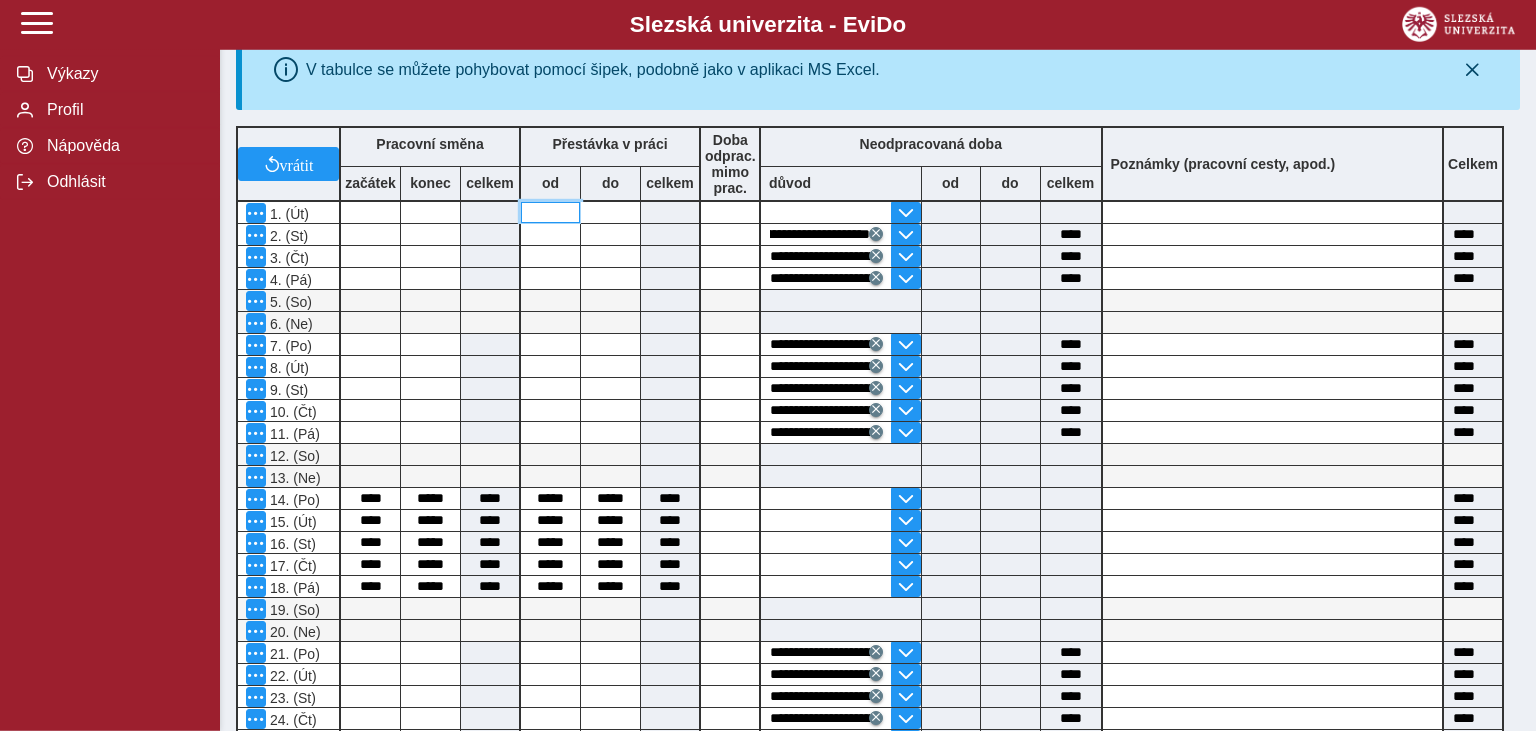 click at bounding box center (550, 212) 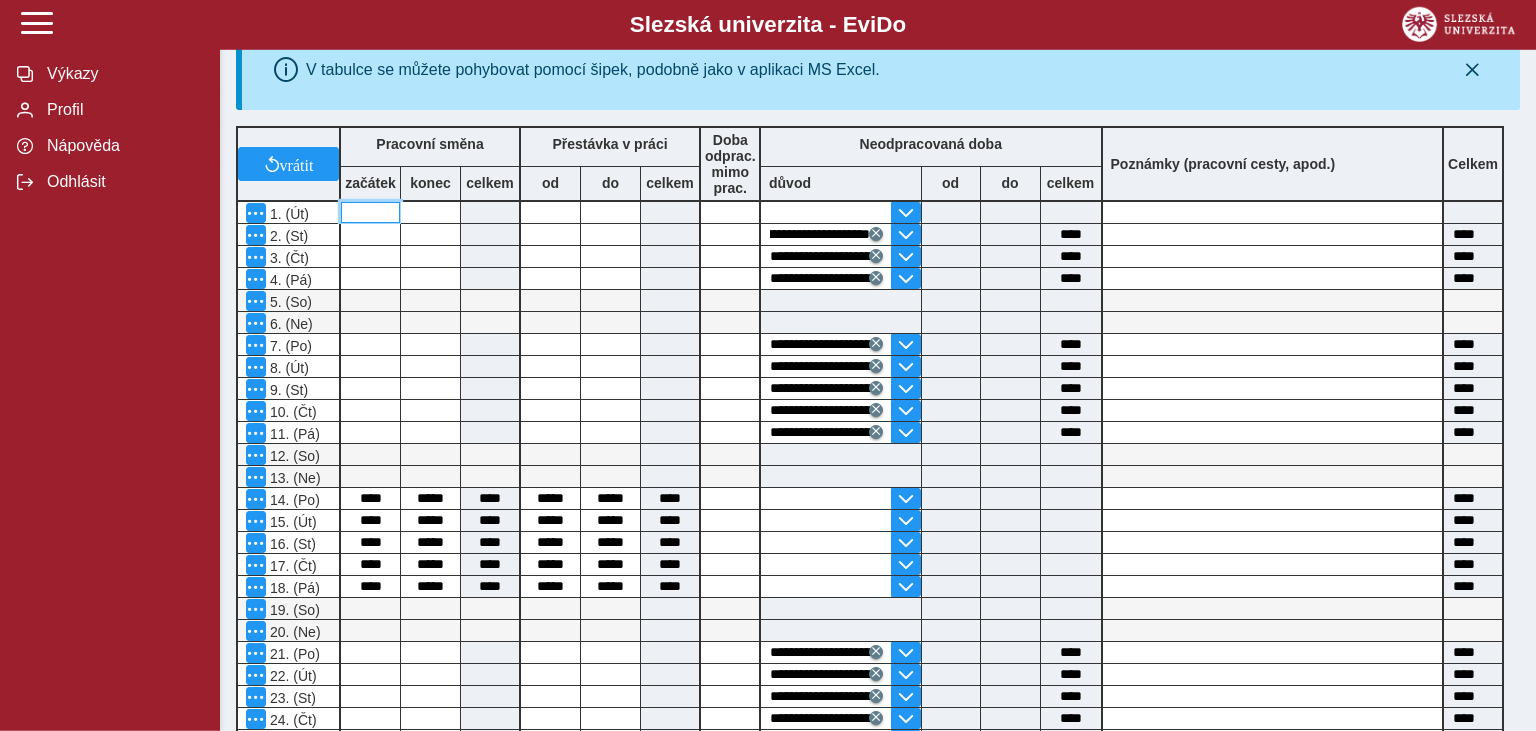 click at bounding box center (370, 212) 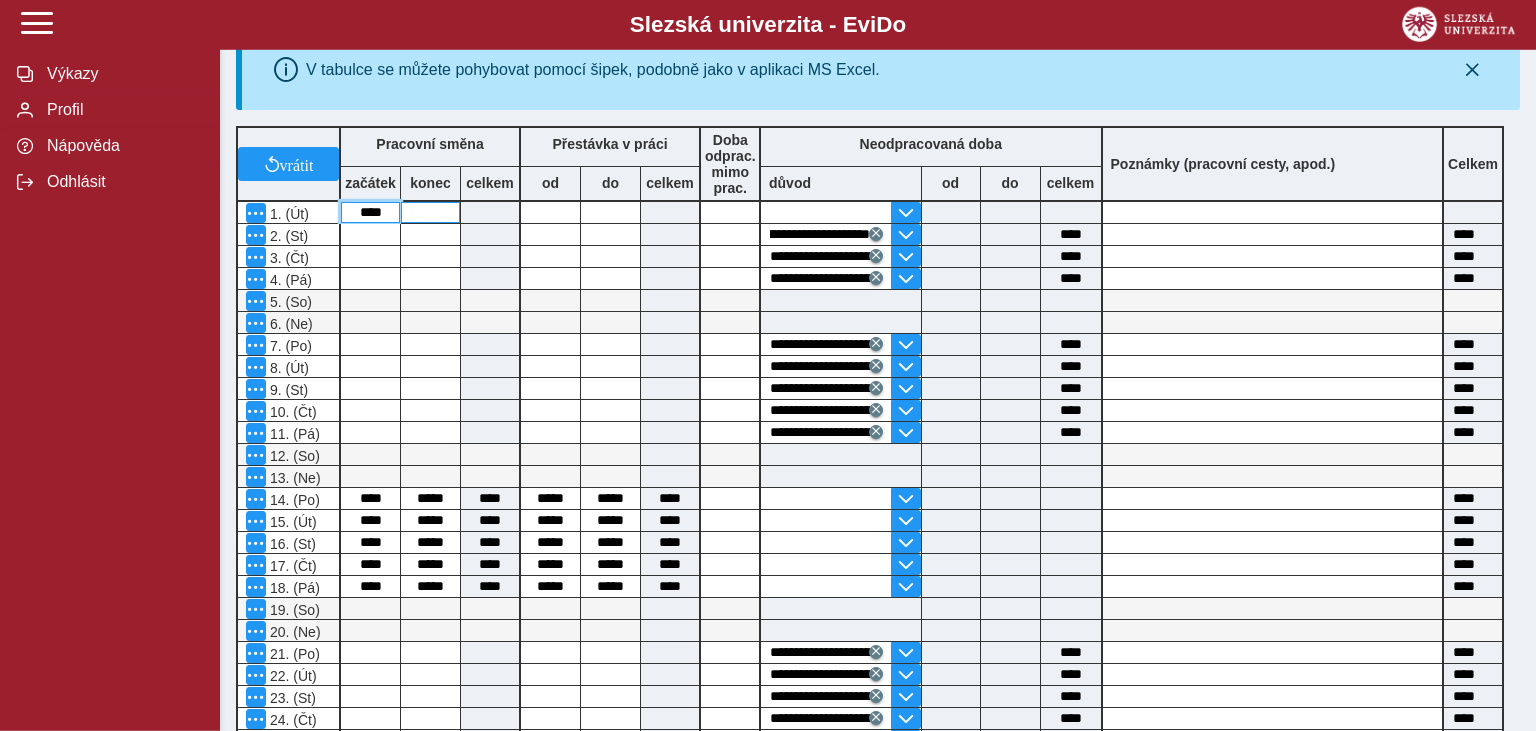 type on "****" 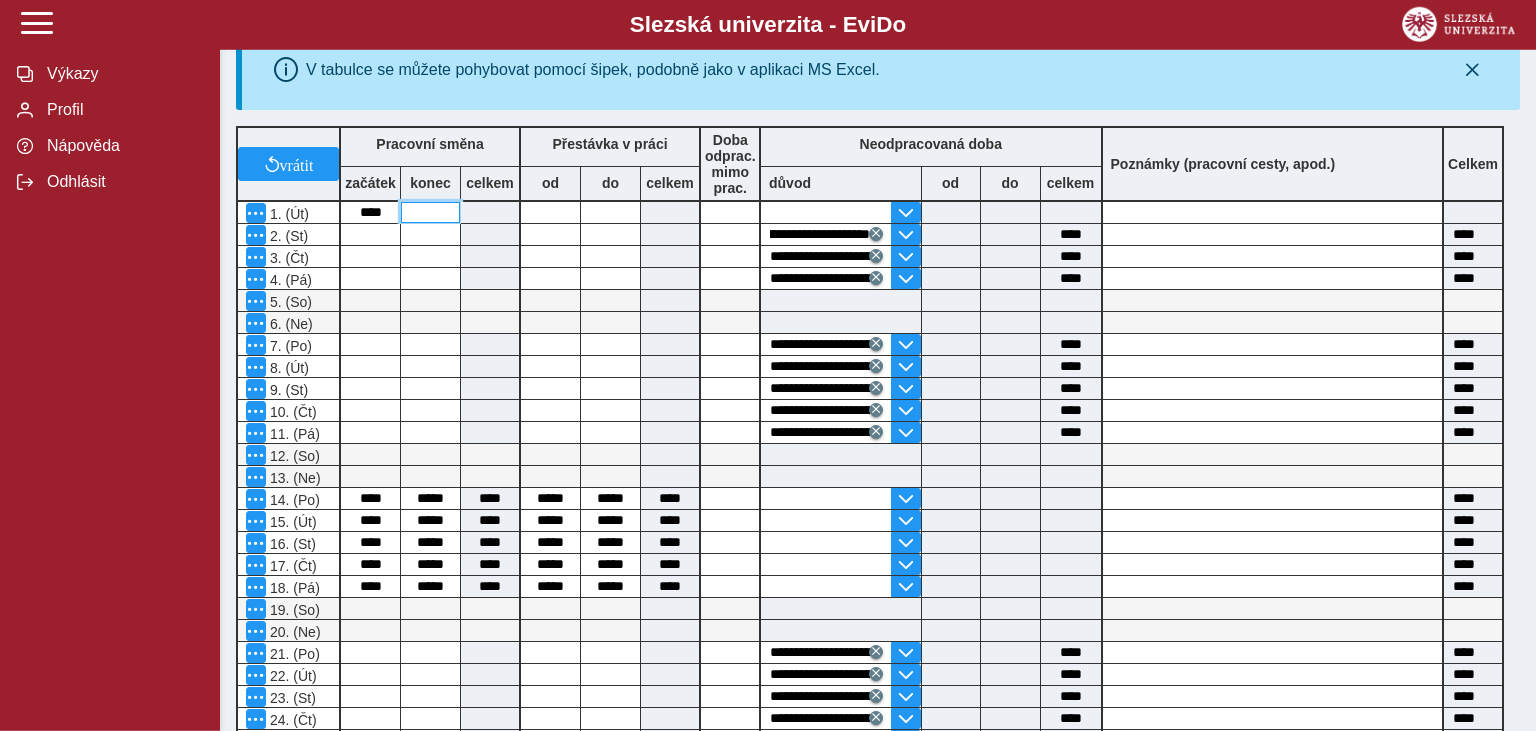 click at bounding box center [430, 212] 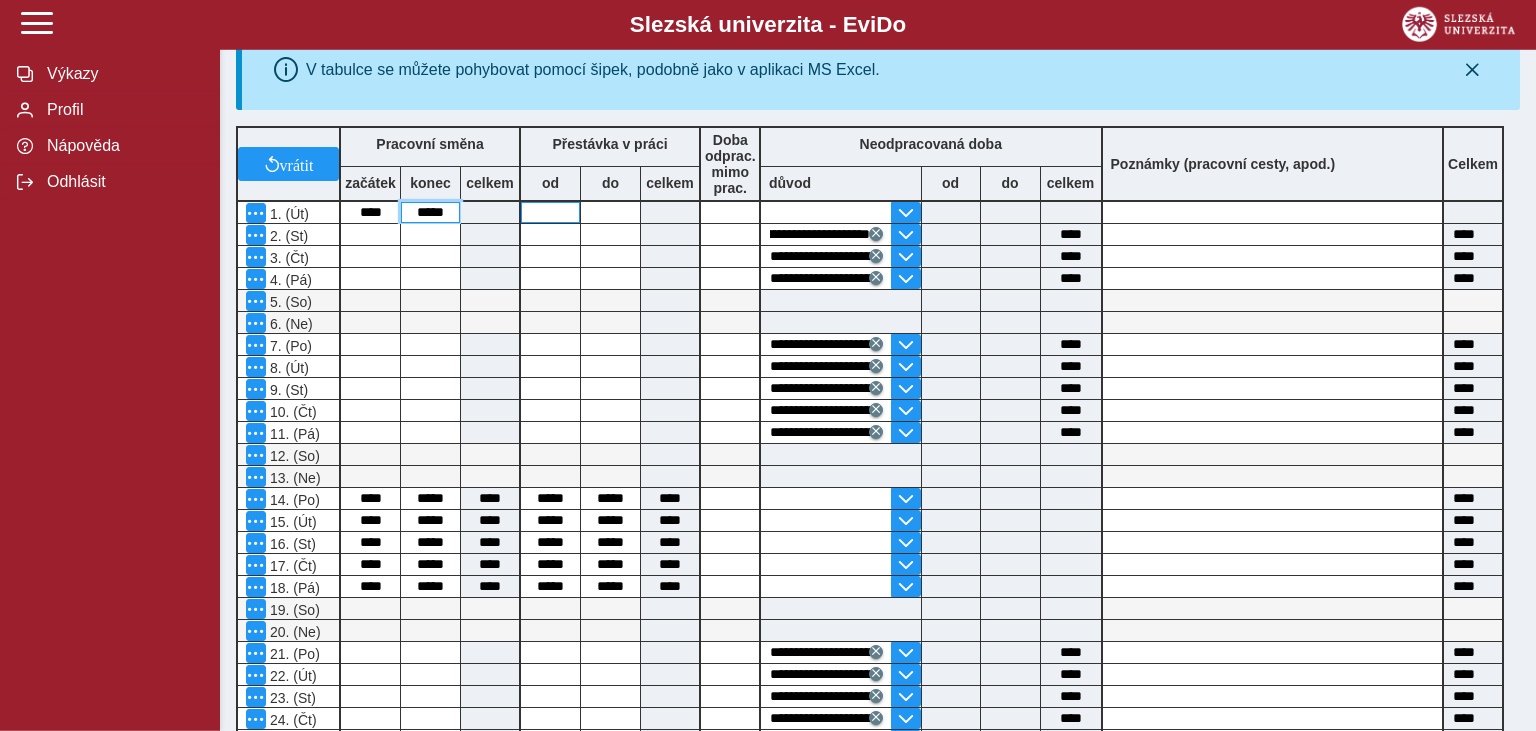 type on "*****" 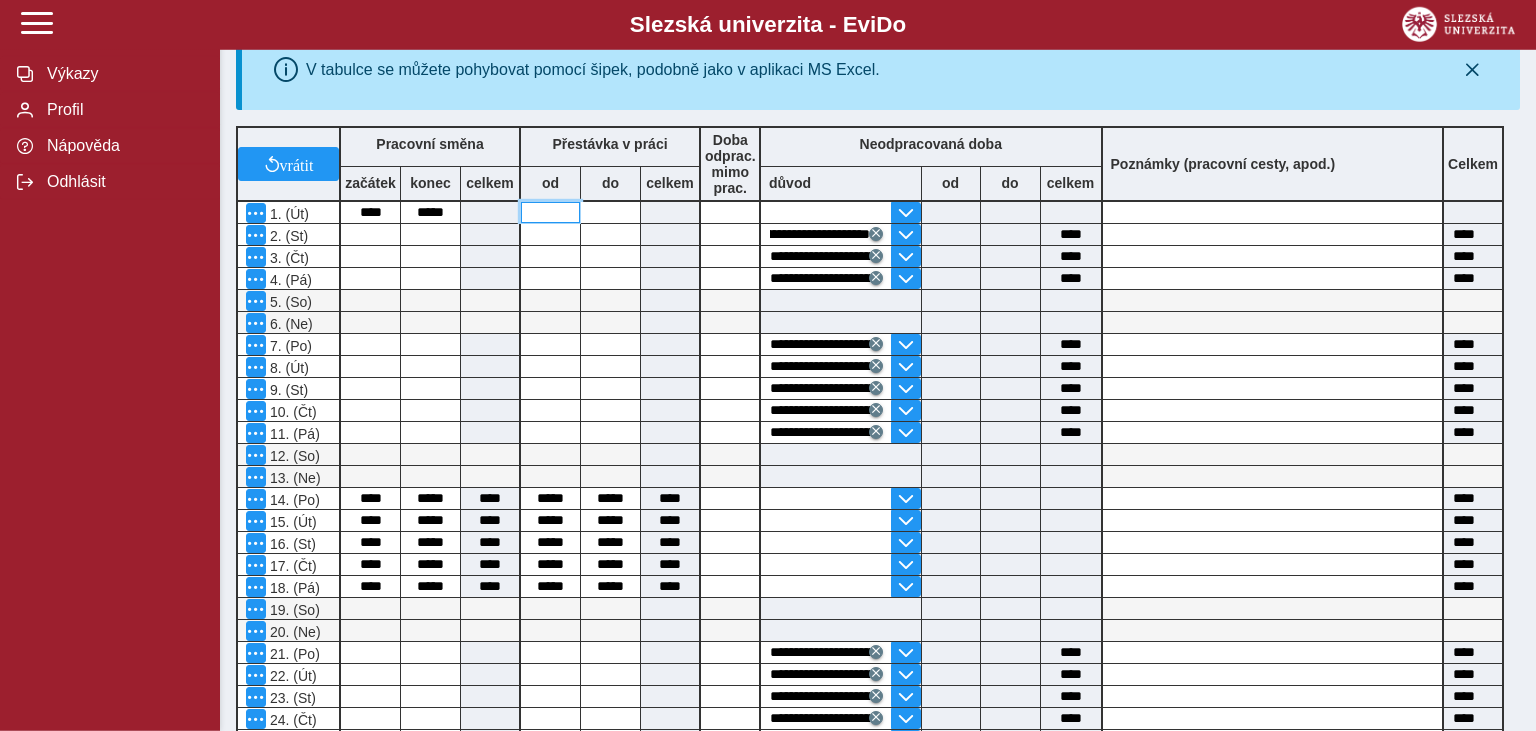 click at bounding box center (550, 212) 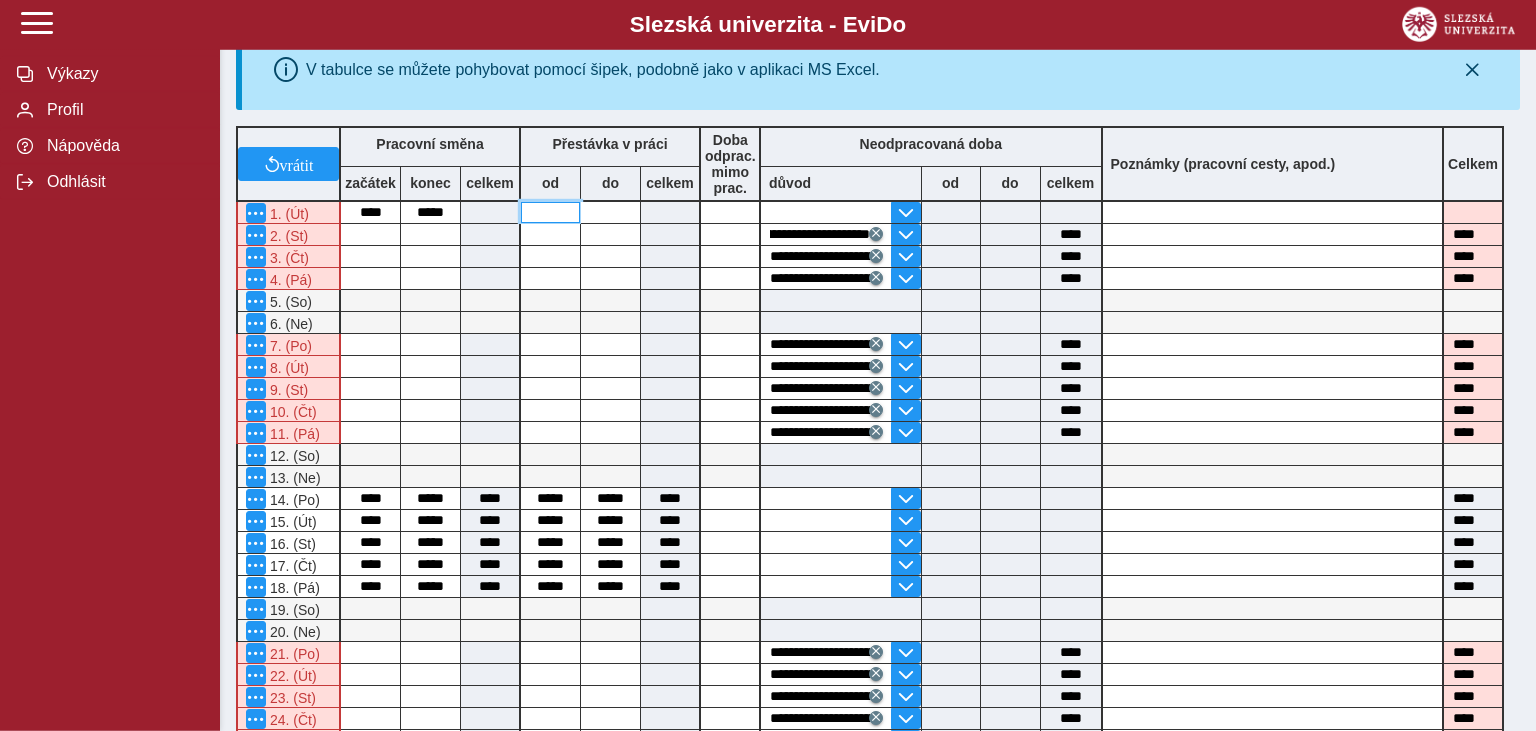 type on "****" 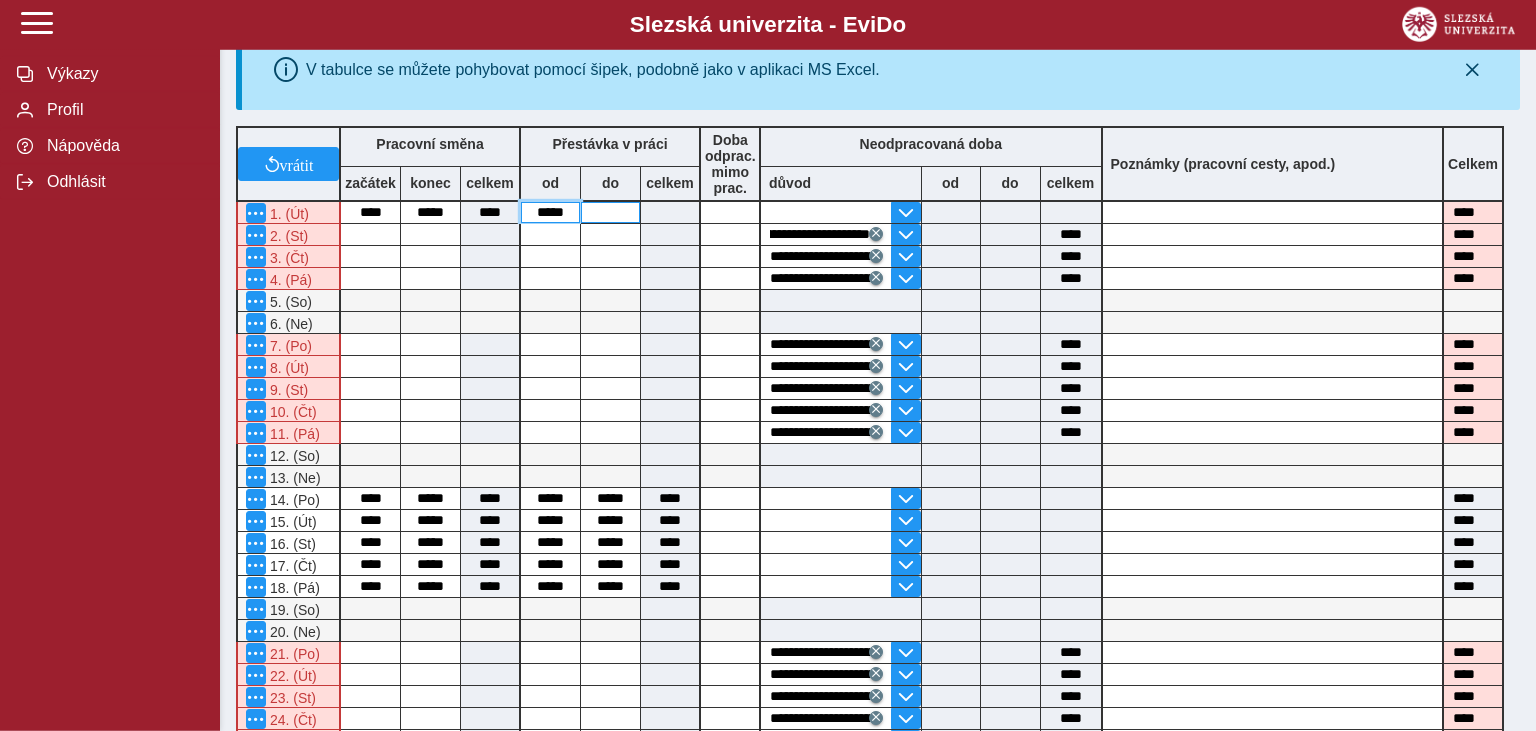 type on "*****" 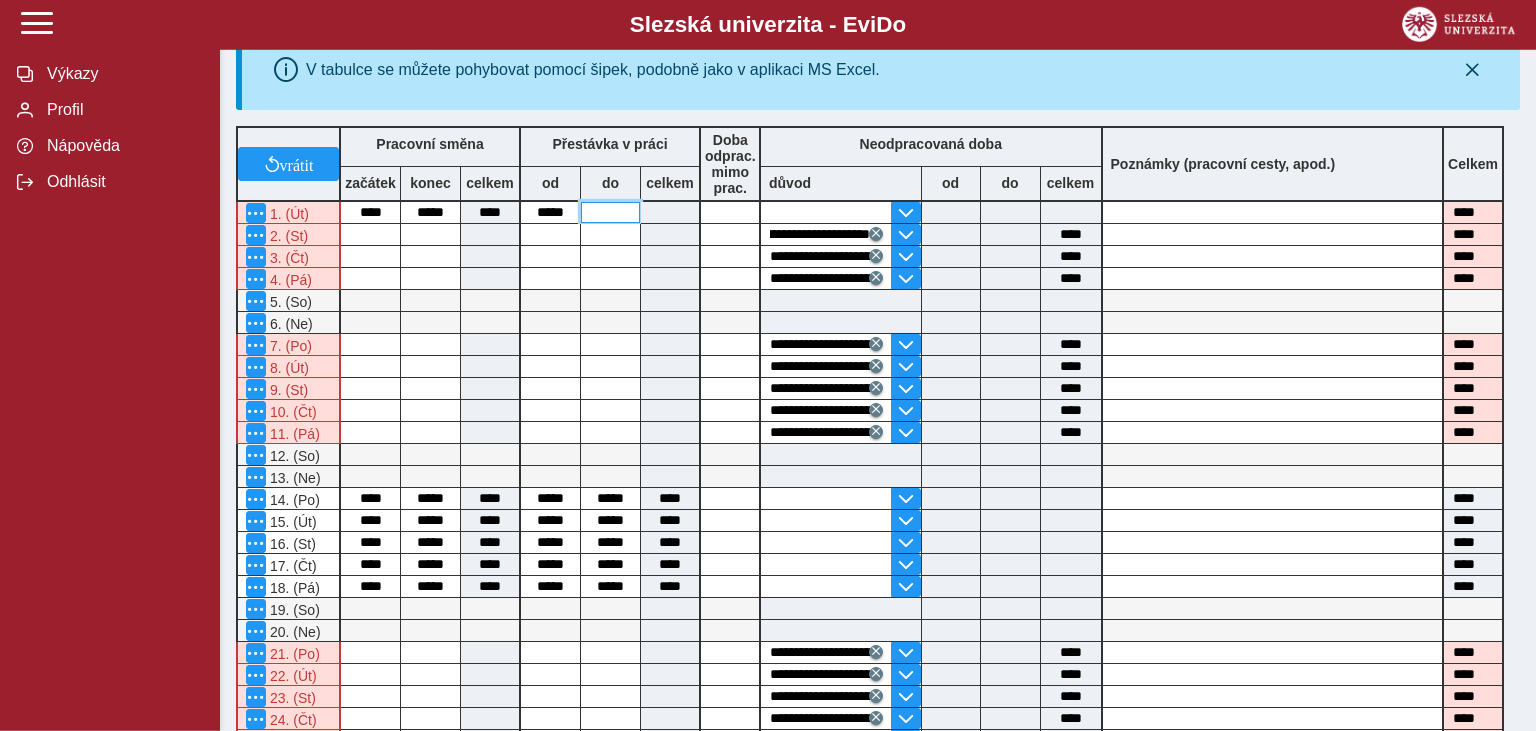 click at bounding box center (610, 212) 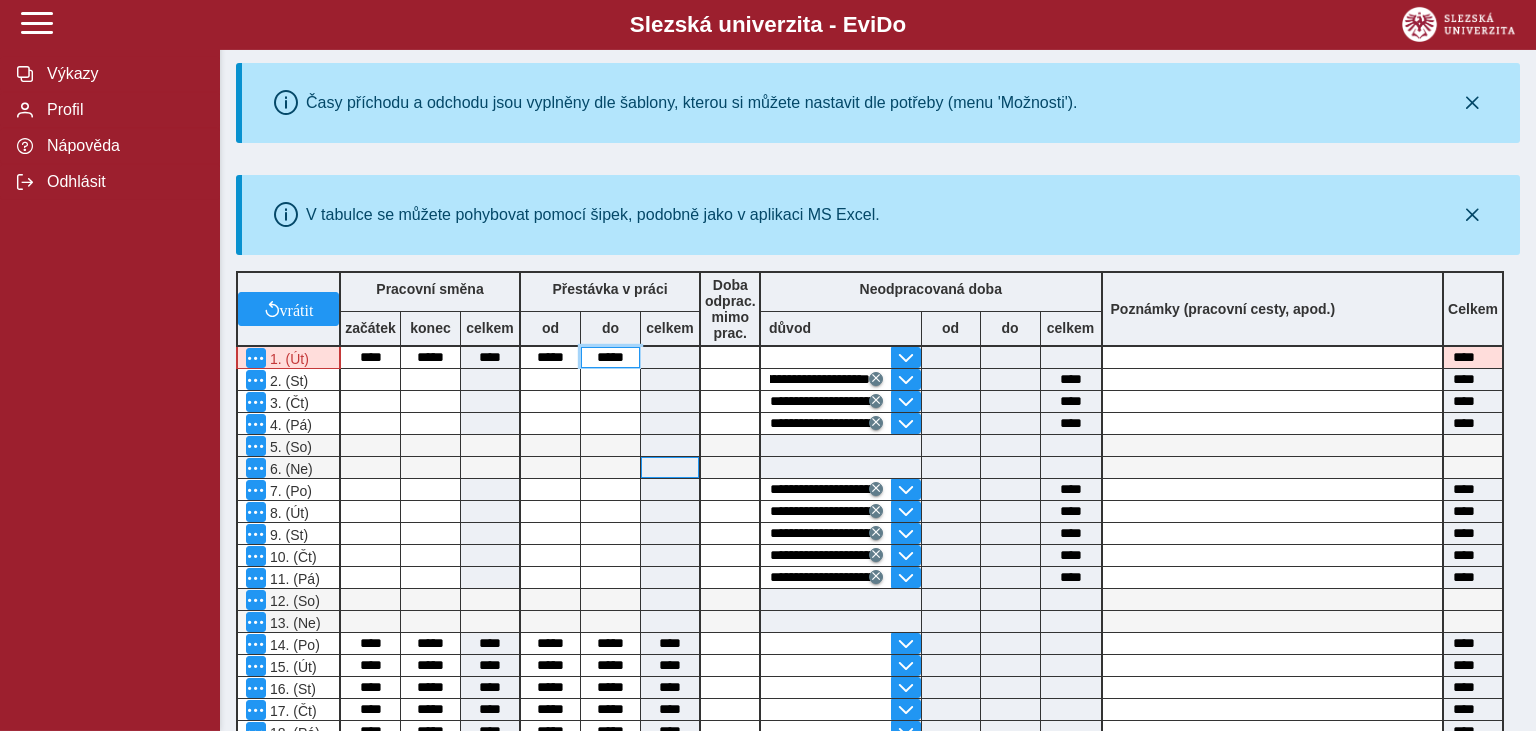 scroll, scrollTop: 67, scrollLeft: 0, axis: vertical 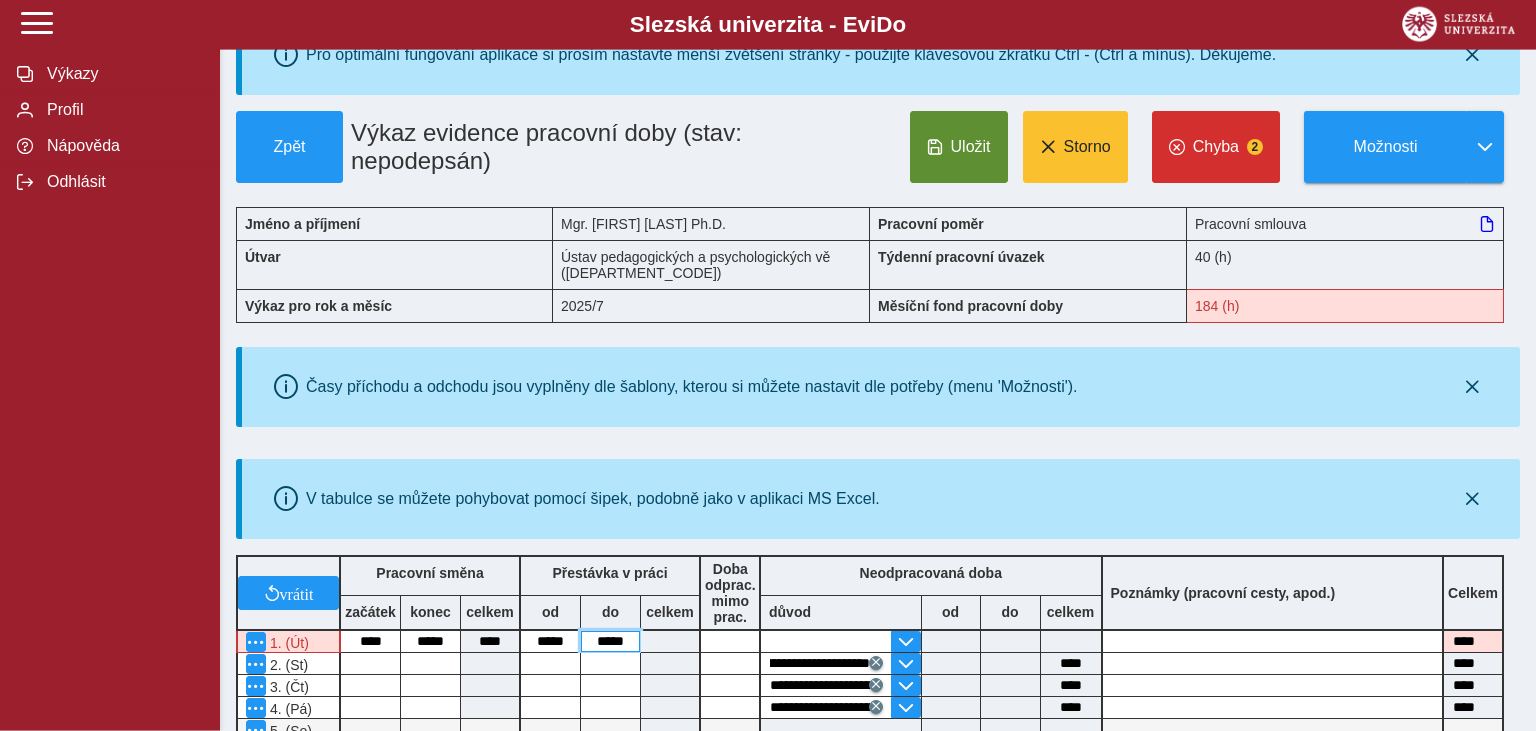 type on "*****" 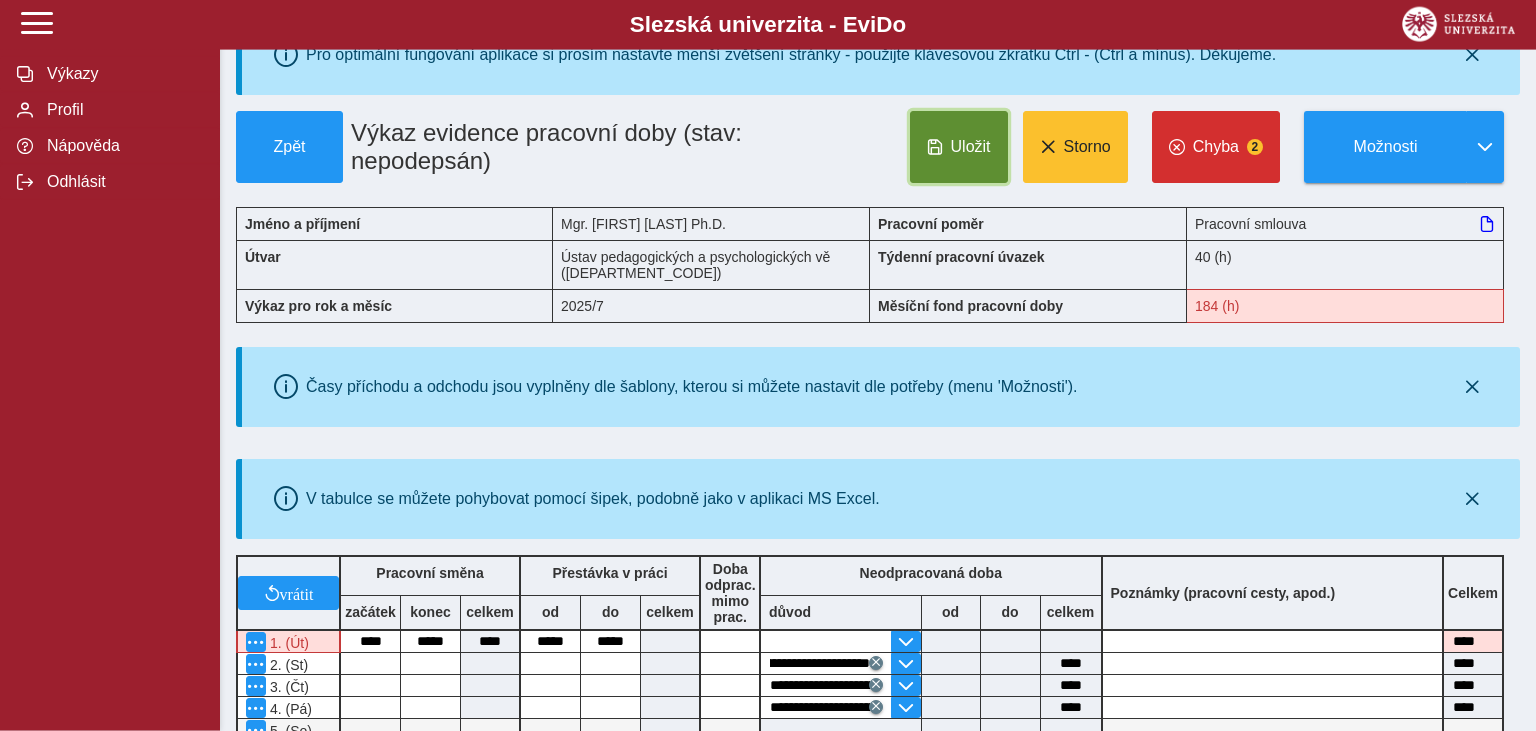 click on "Uložit" at bounding box center (959, 147) 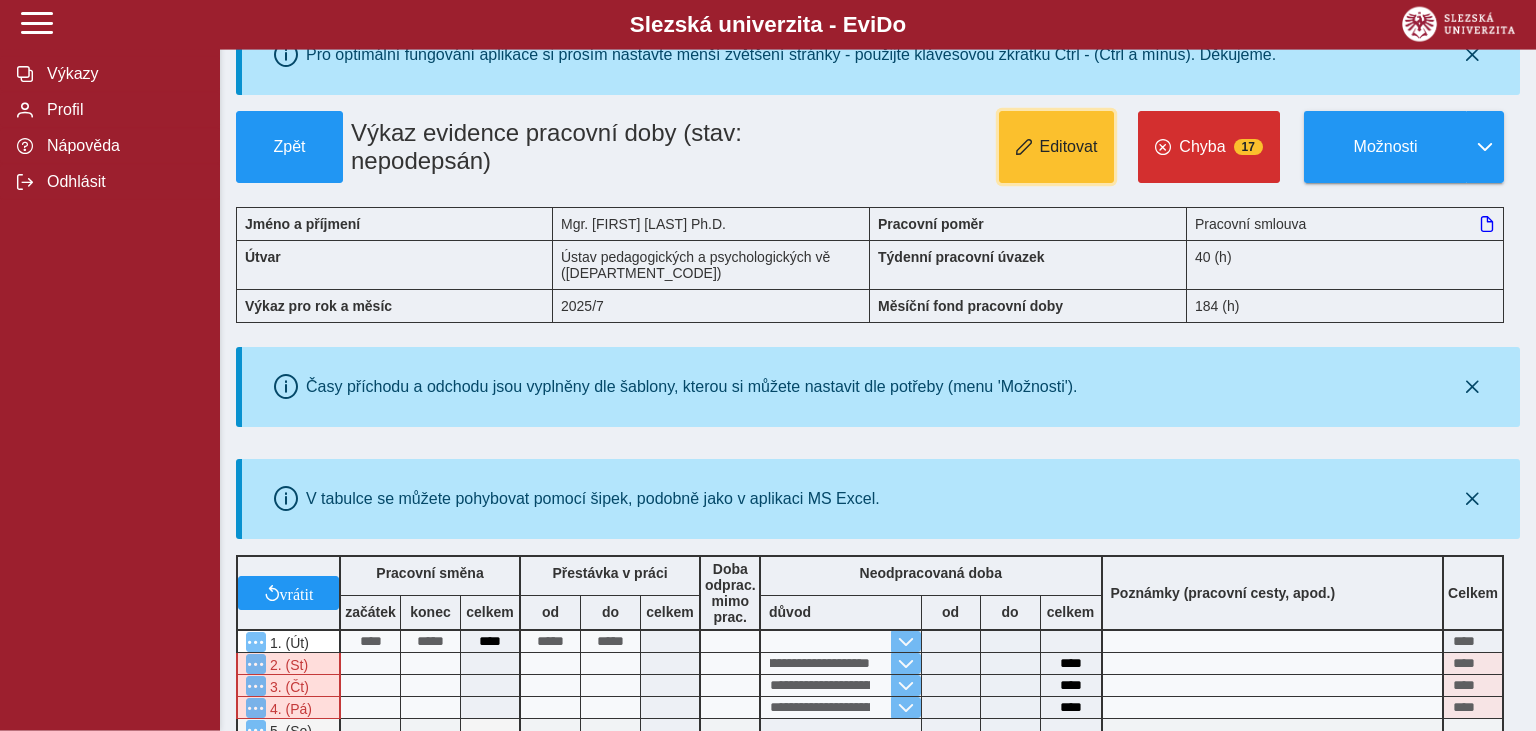 type on "****" 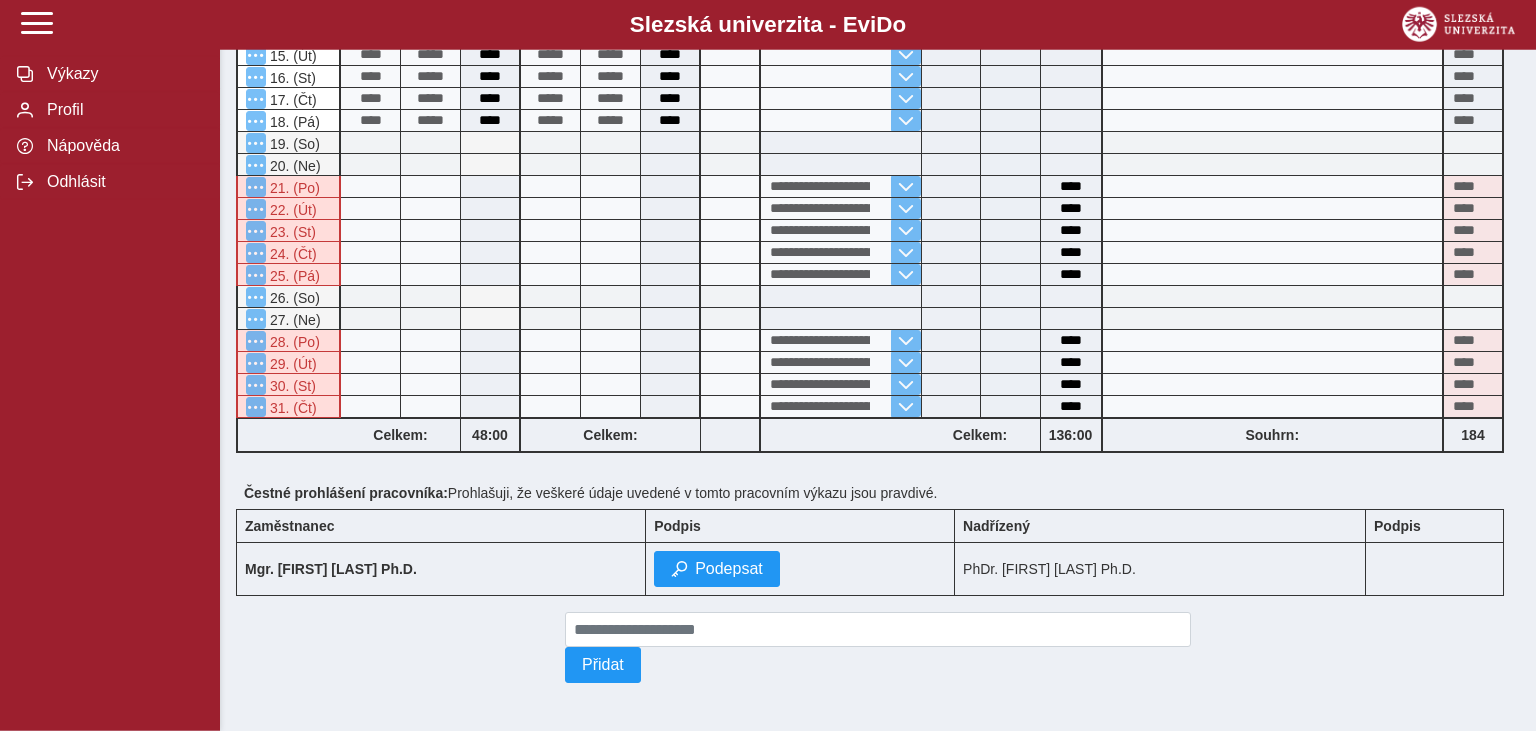 scroll, scrollTop: 970, scrollLeft: 0, axis: vertical 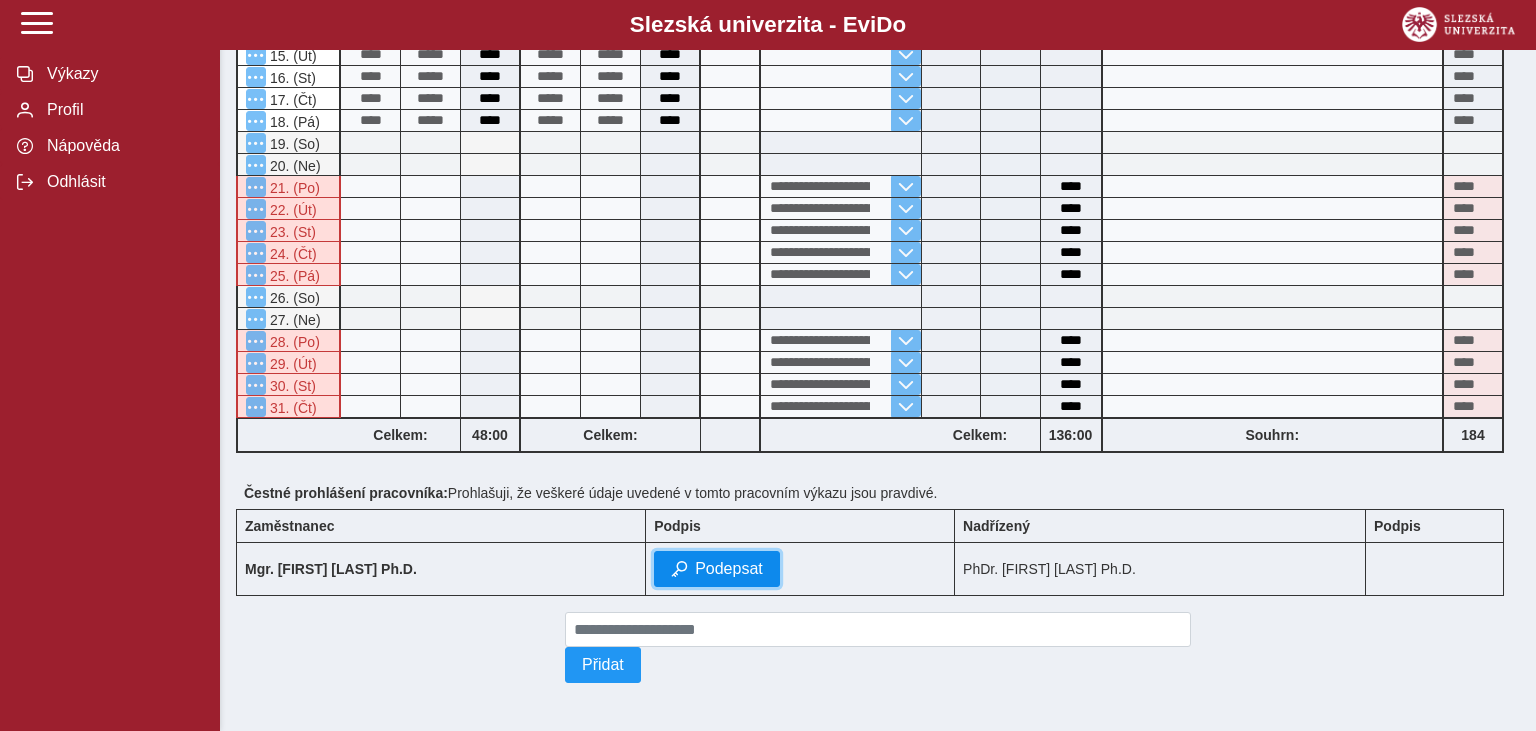 click on "Podepsat" at bounding box center (729, 569) 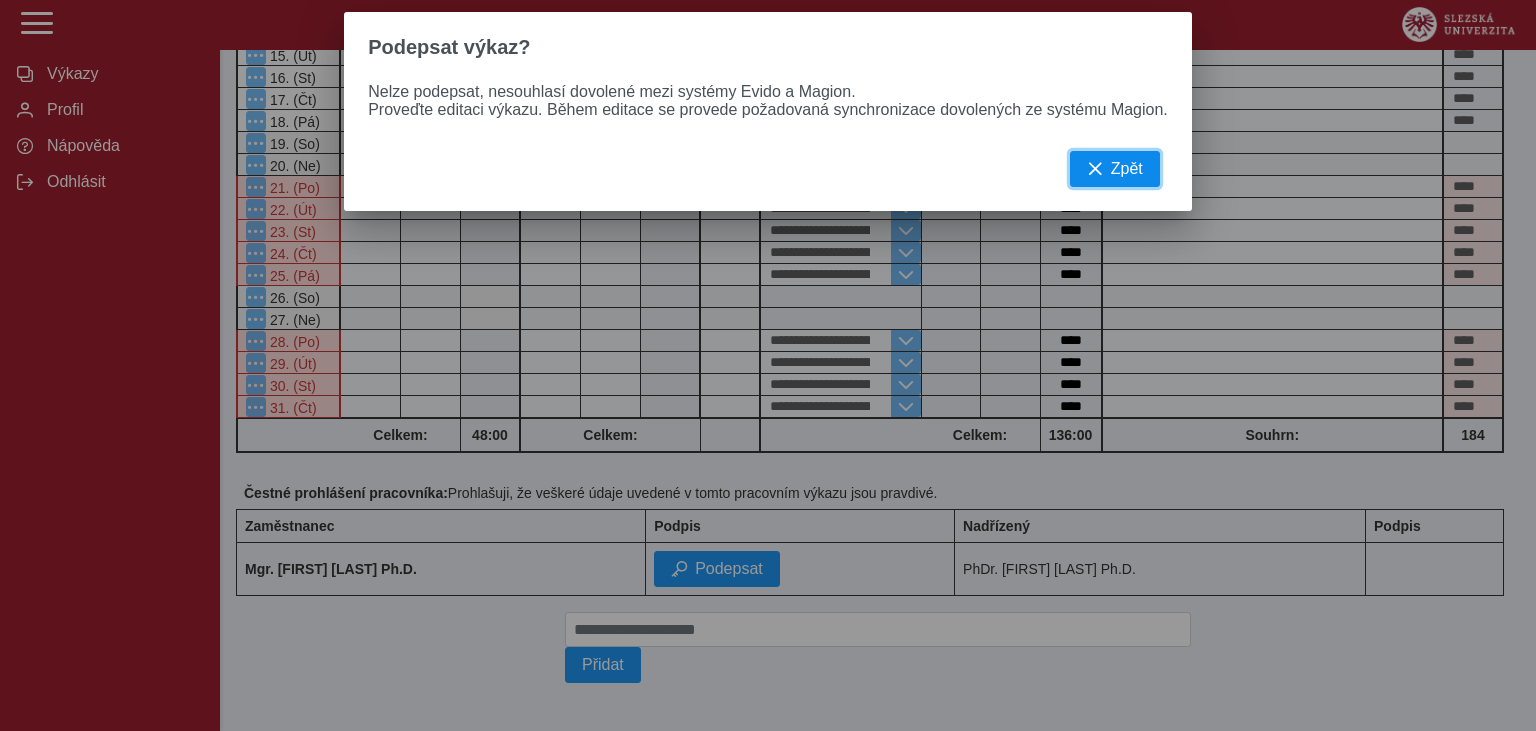 click at bounding box center (1095, 169) 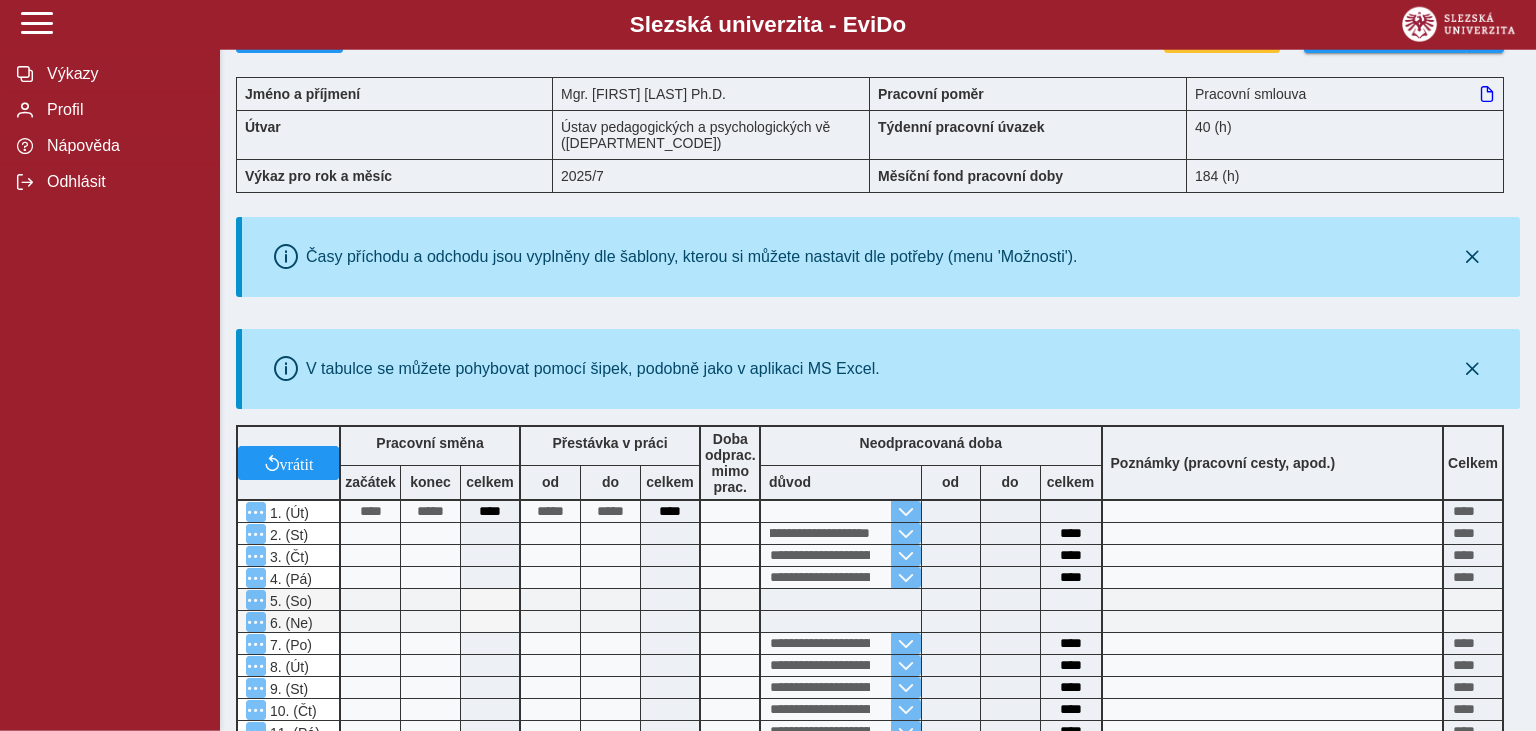 scroll, scrollTop: 0, scrollLeft: 0, axis: both 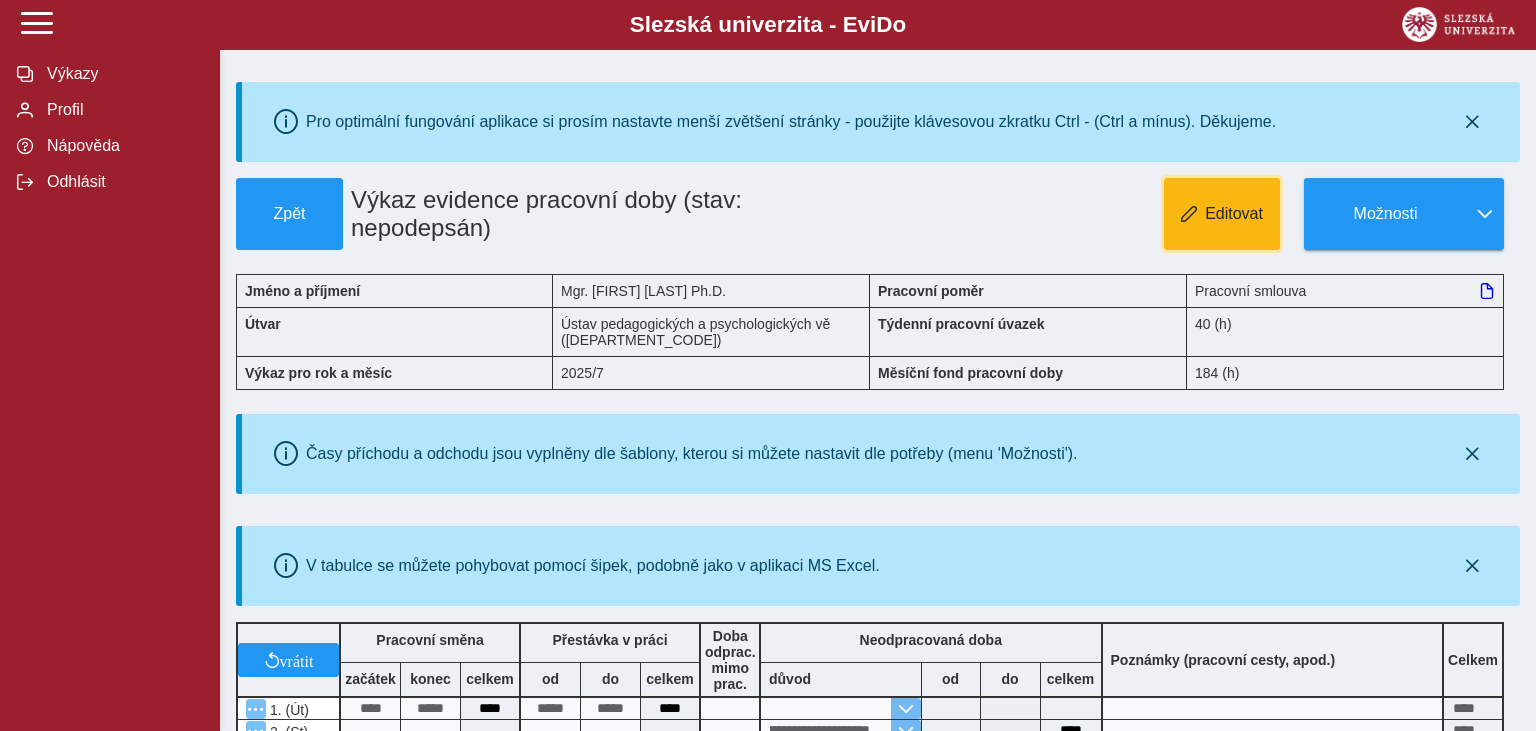 click on "Editovat" at bounding box center (1234, 214) 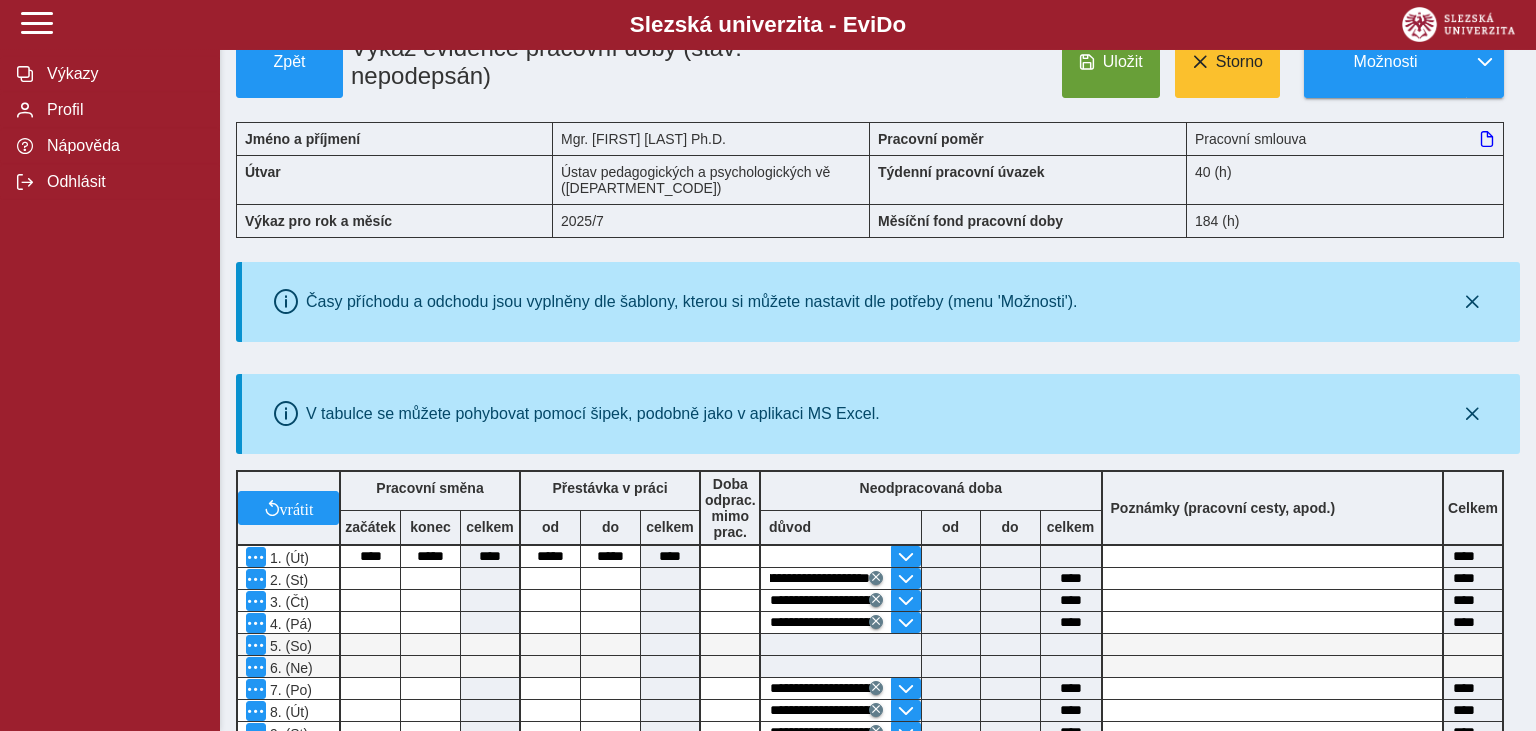 scroll, scrollTop: 0, scrollLeft: 0, axis: both 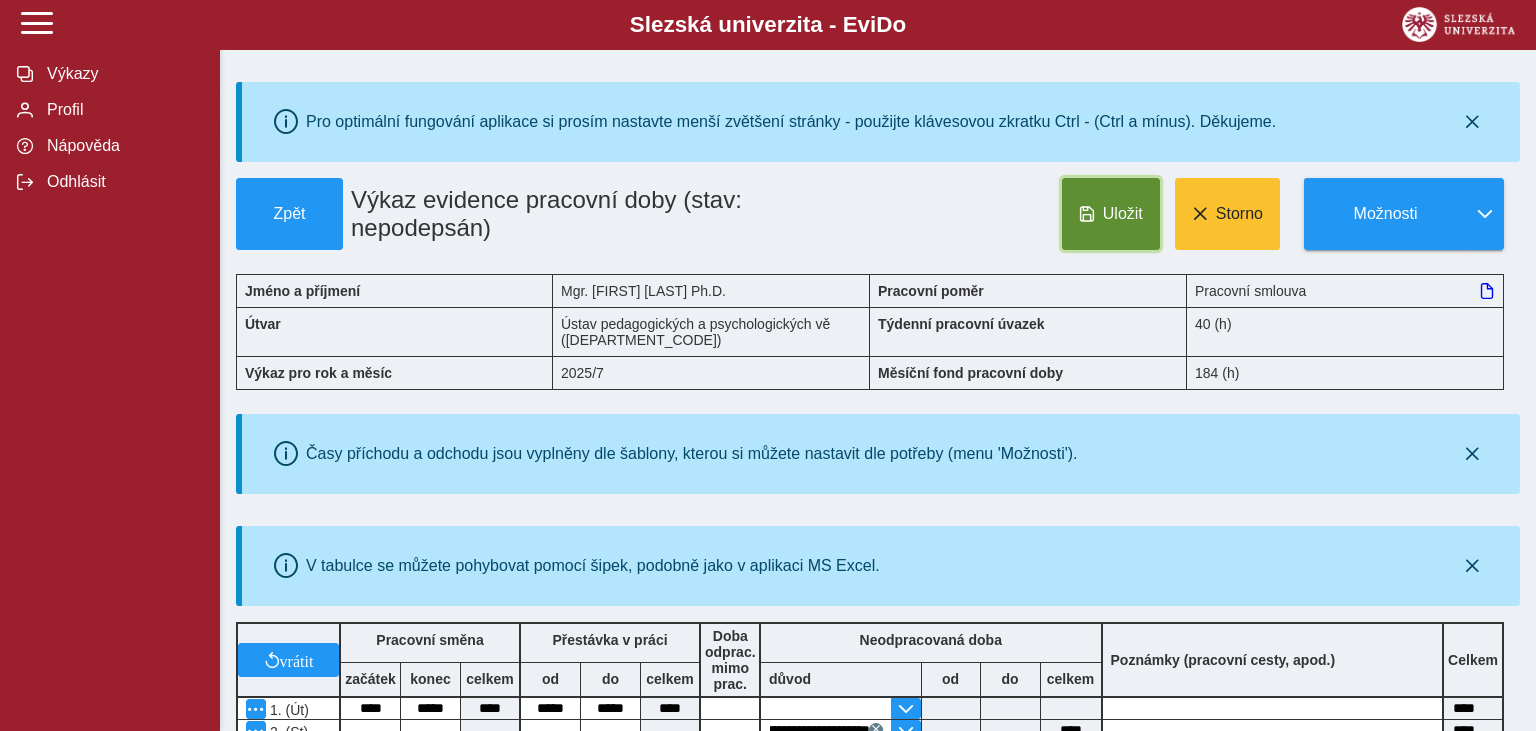 click on "Uložit" at bounding box center [1123, 214] 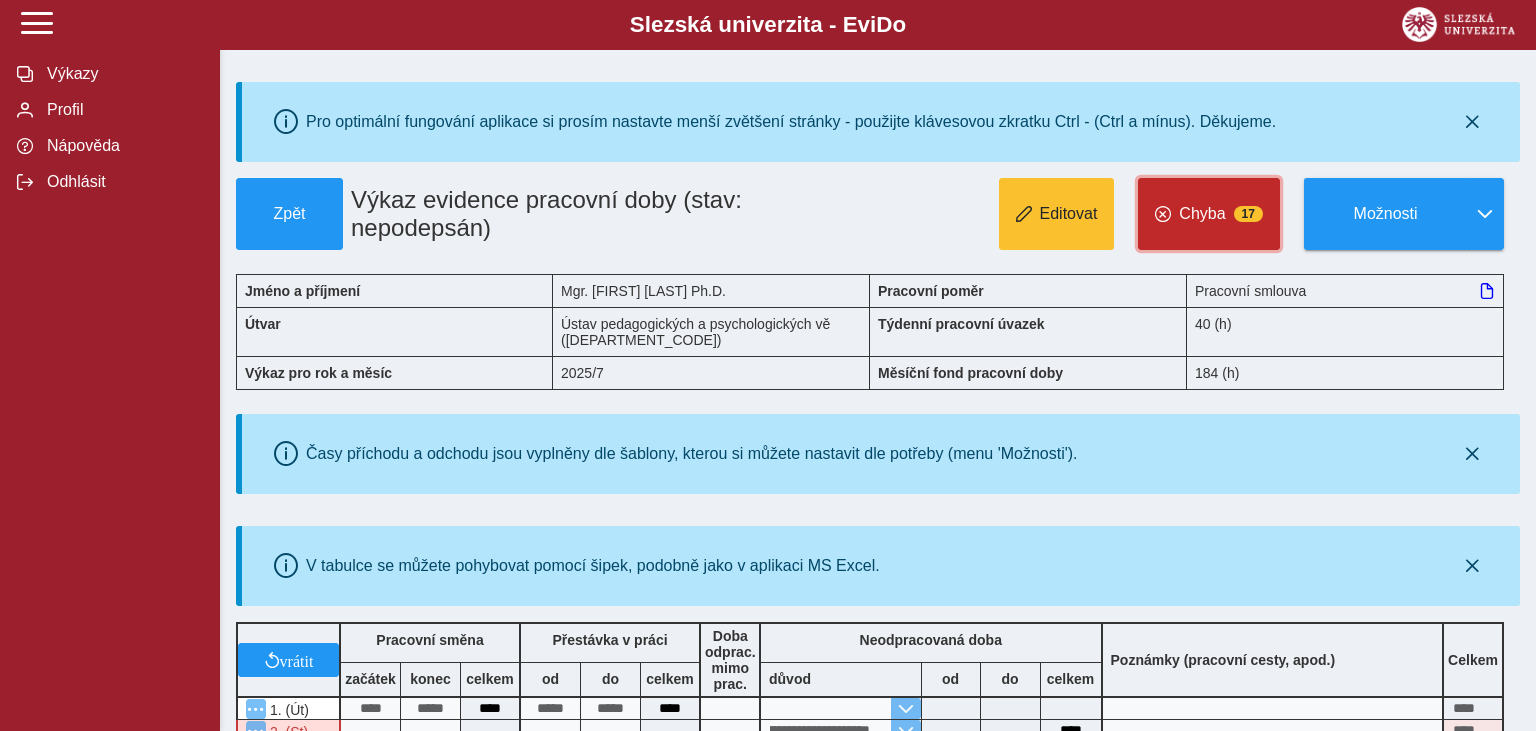 click on "Chyba" at bounding box center [1202, 214] 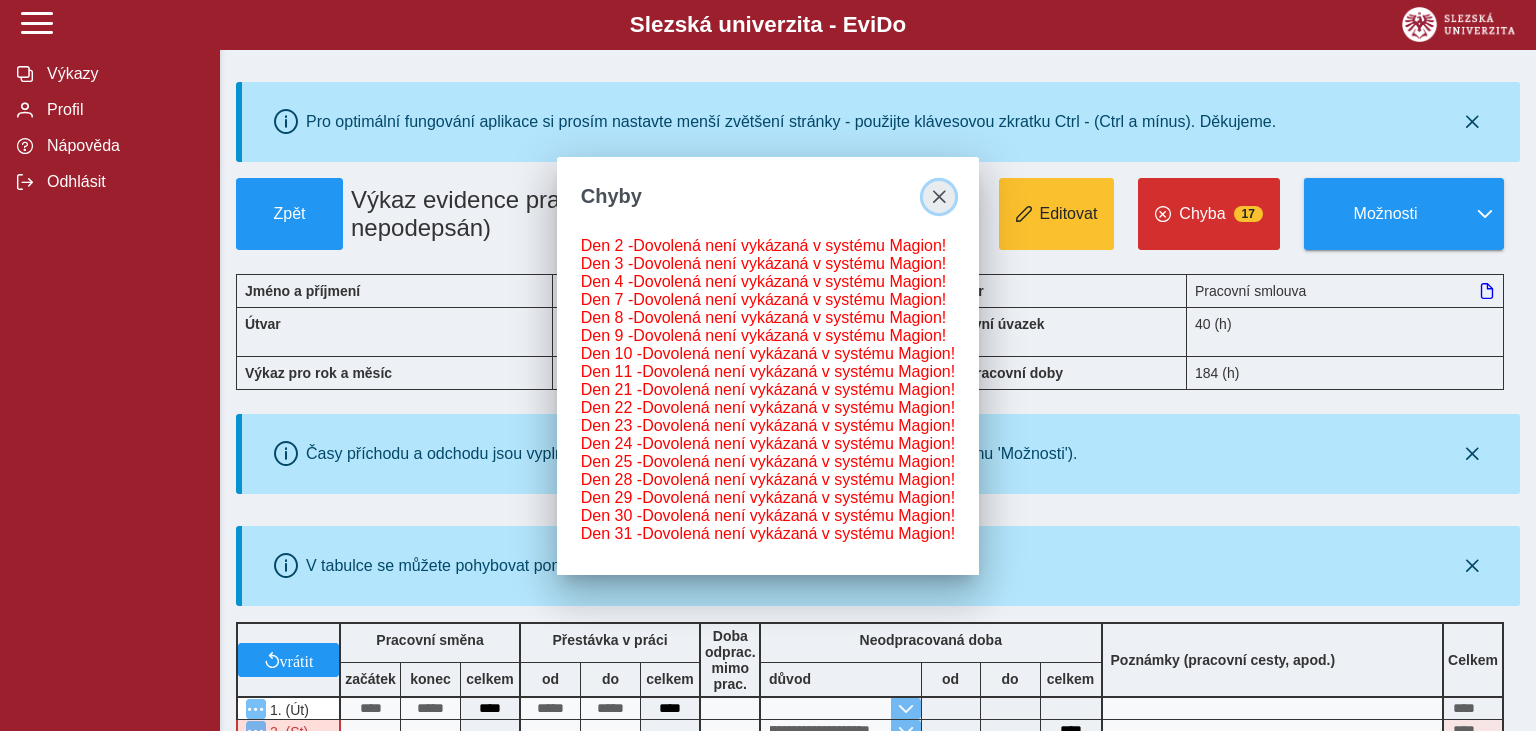 click at bounding box center (939, 197) 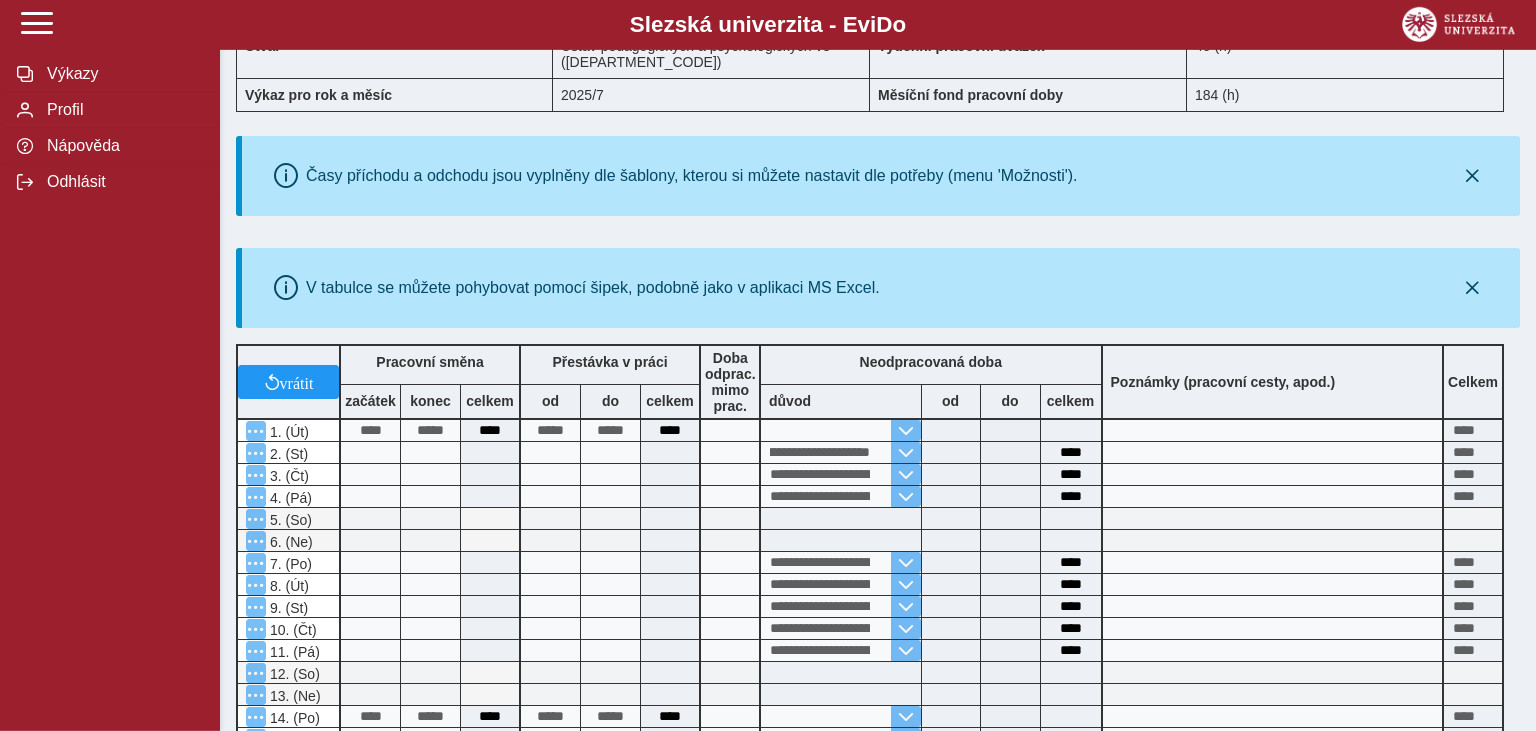 scroll, scrollTop: 0, scrollLeft: 0, axis: both 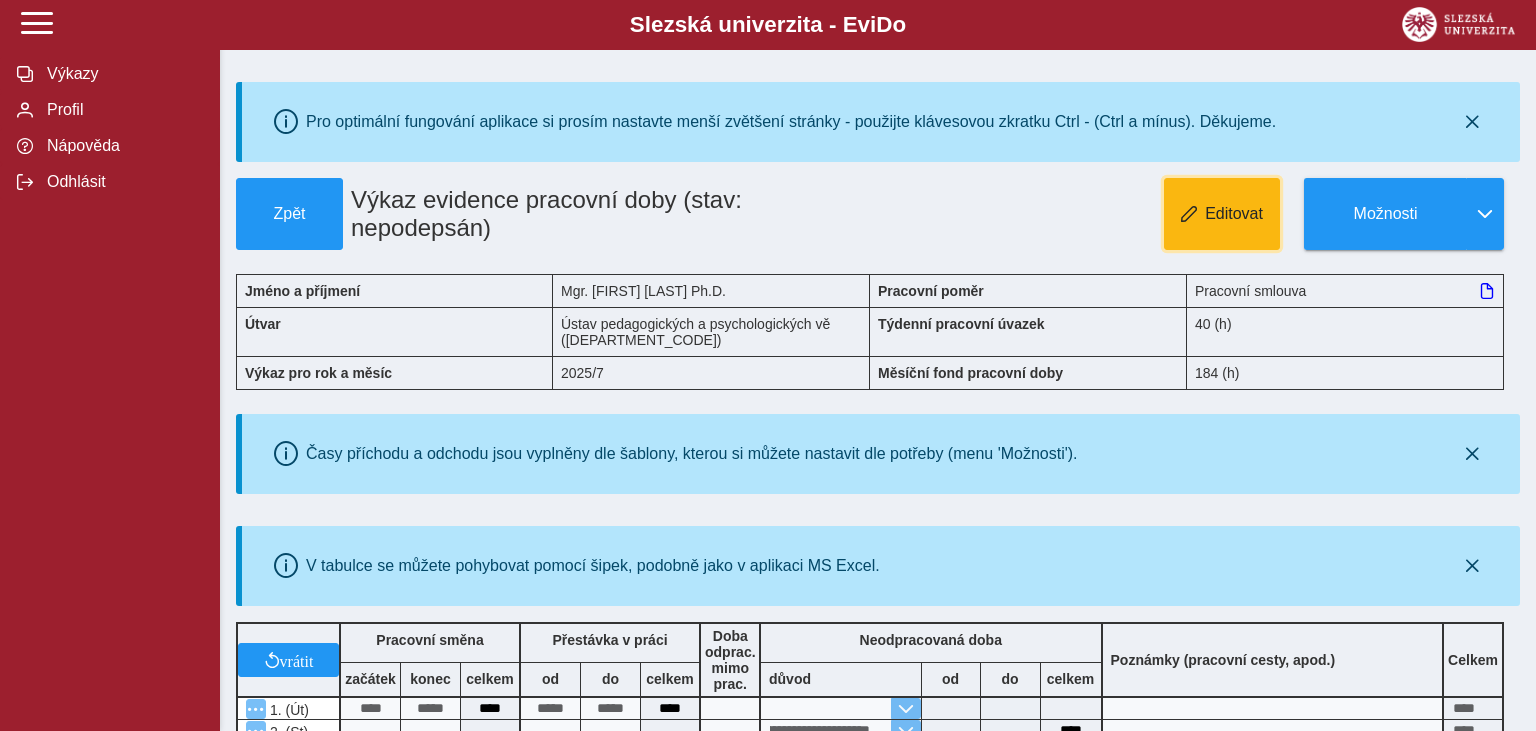 click on "Editovat" at bounding box center (1222, 214) 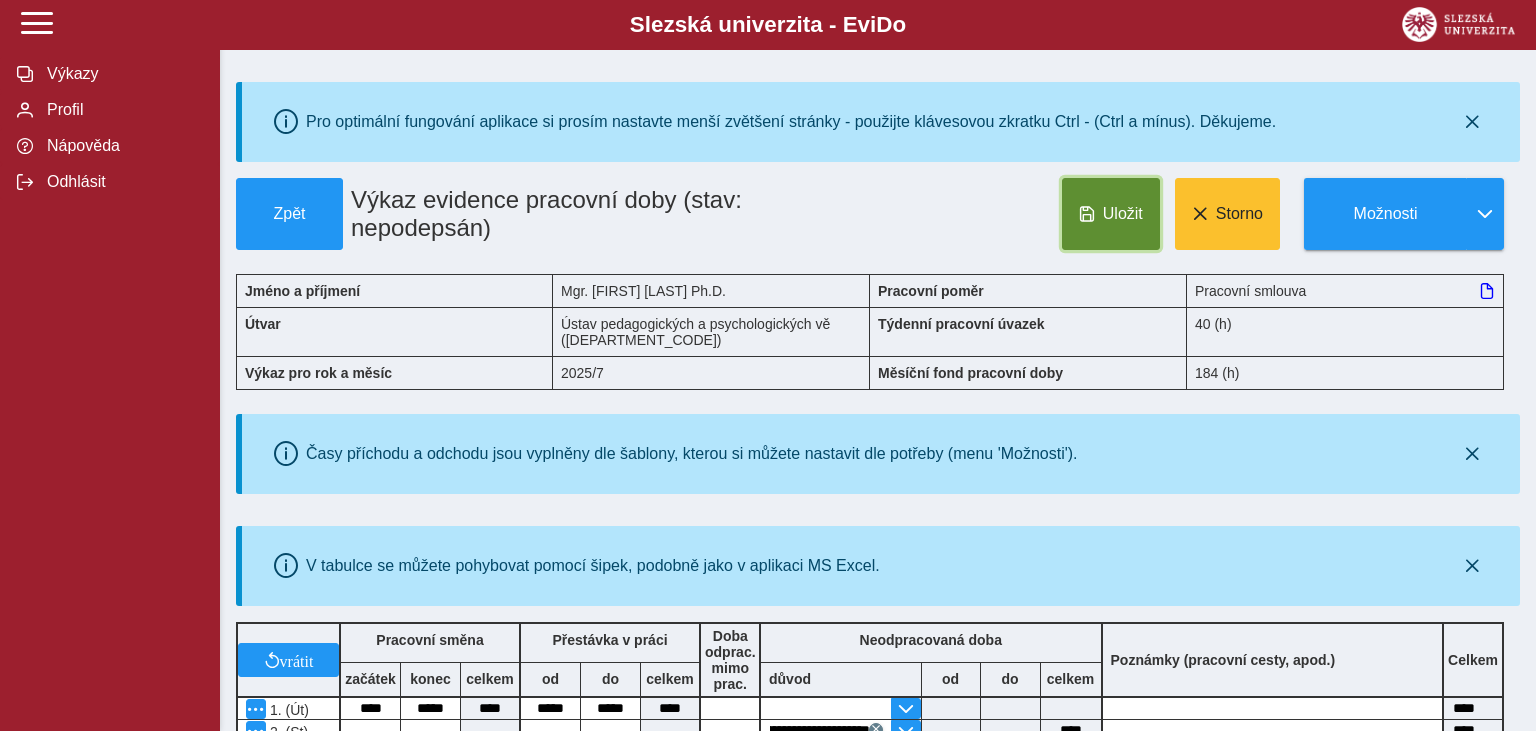 click on "Uložit" at bounding box center [1123, 214] 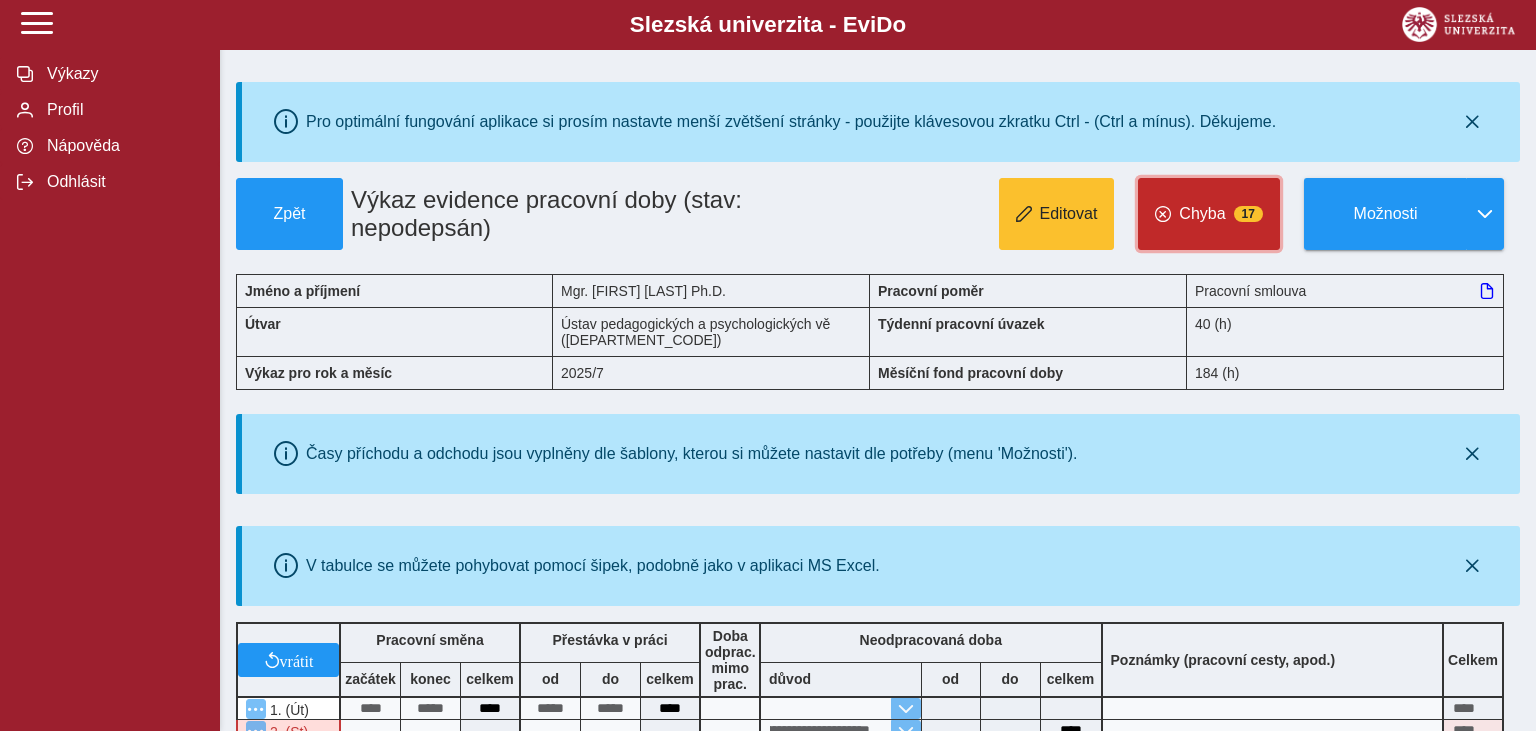 click on "Chyba" at bounding box center [1202, 214] 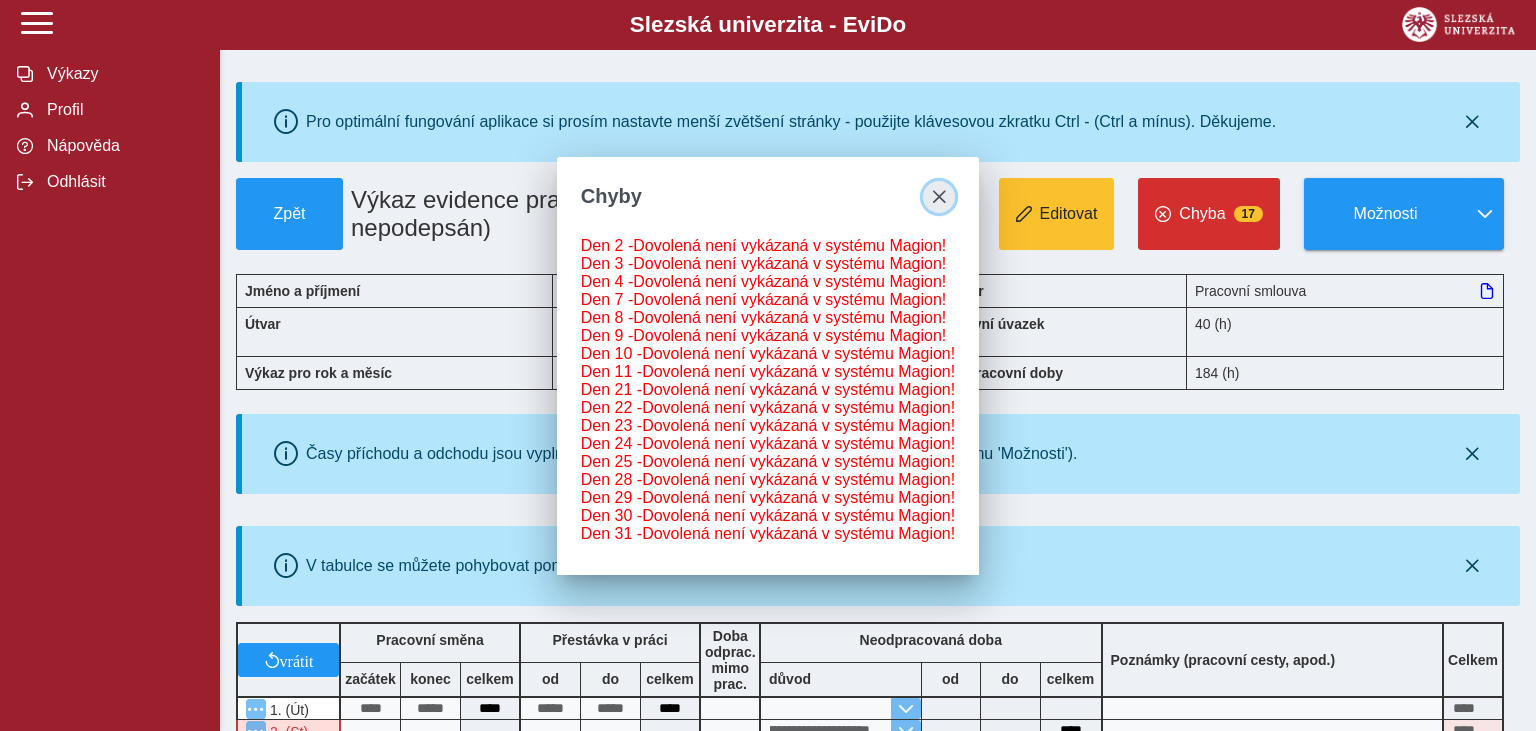 click at bounding box center [939, 197] 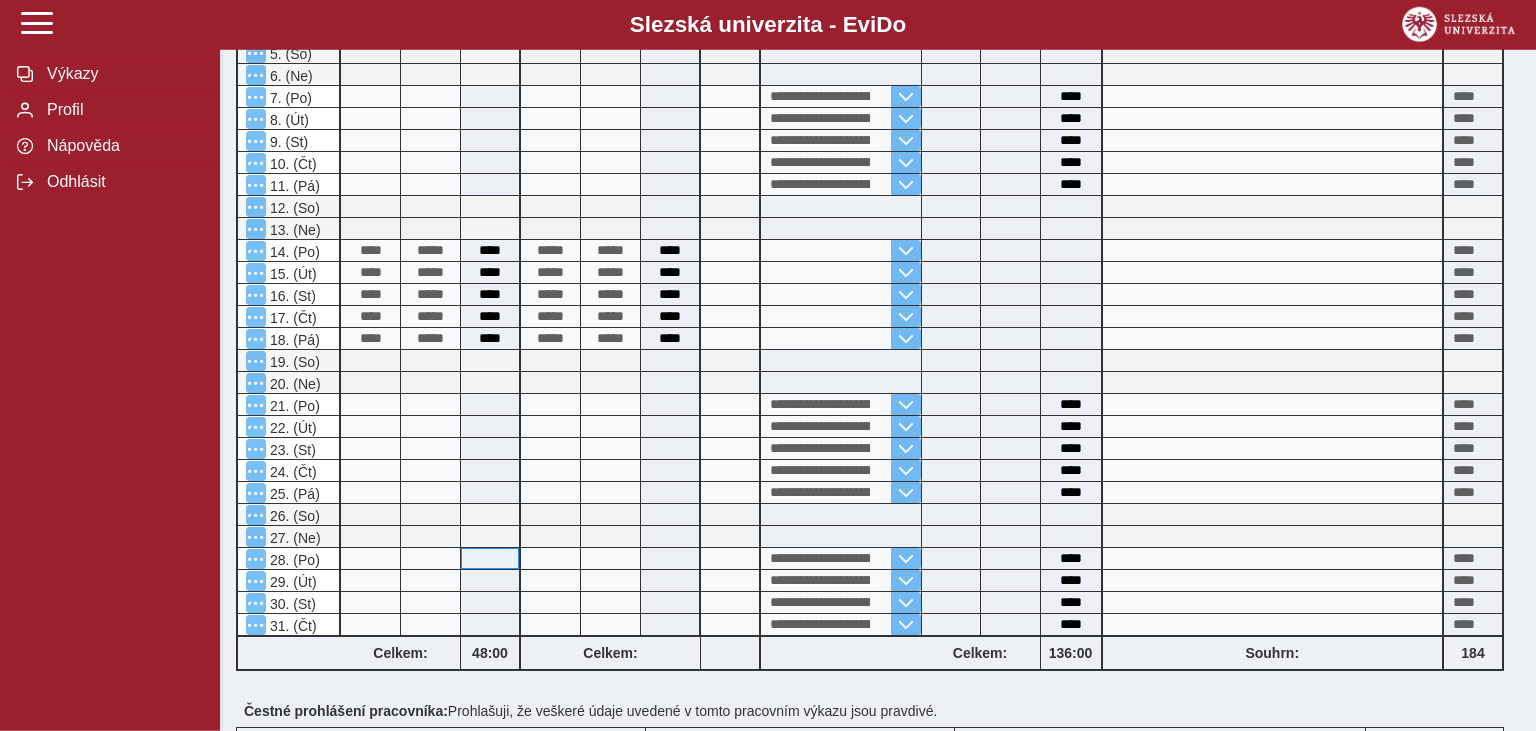 scroll, scrollTop: 970, scrollLeft: 0, axis: vertical 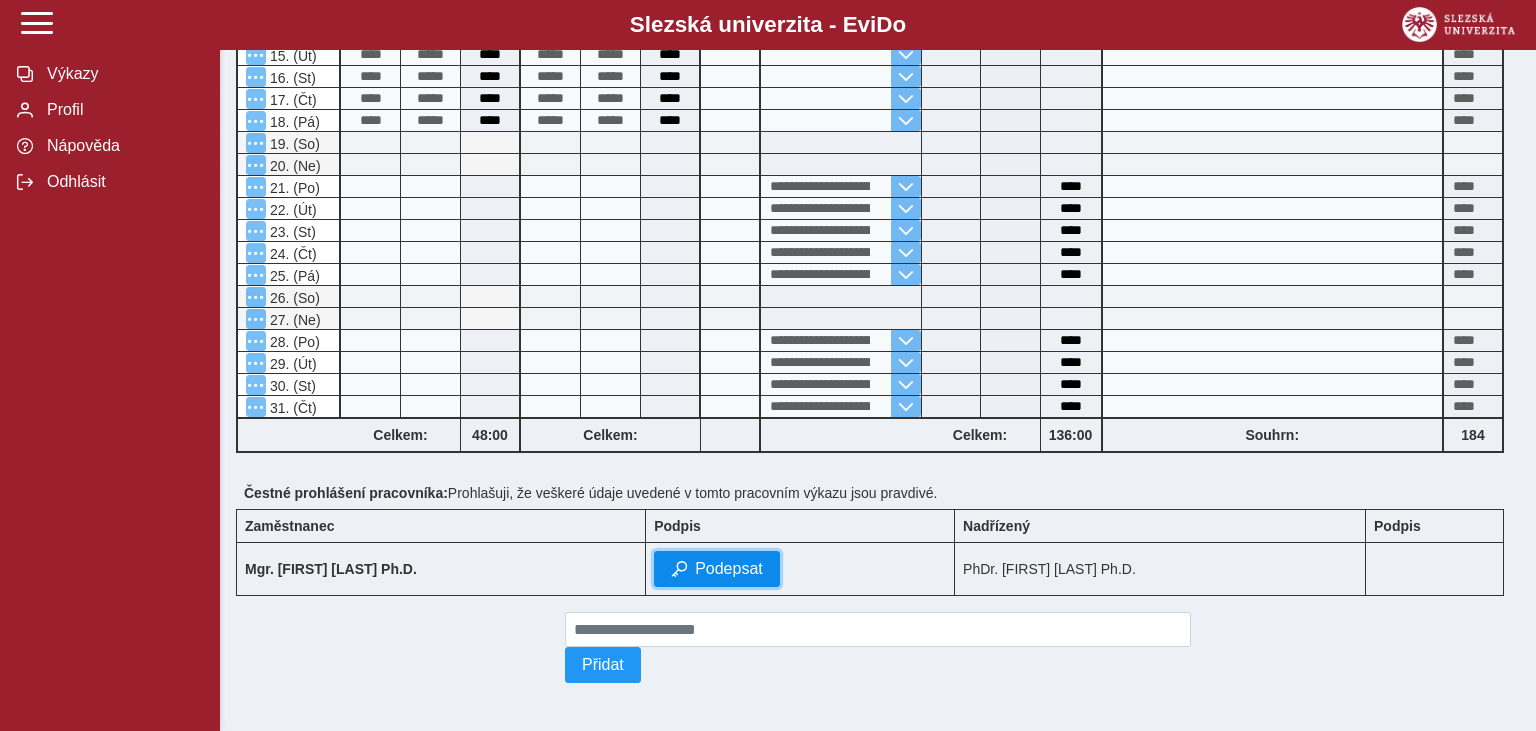 click on "Podepsat" at bounding box center [717, 569] 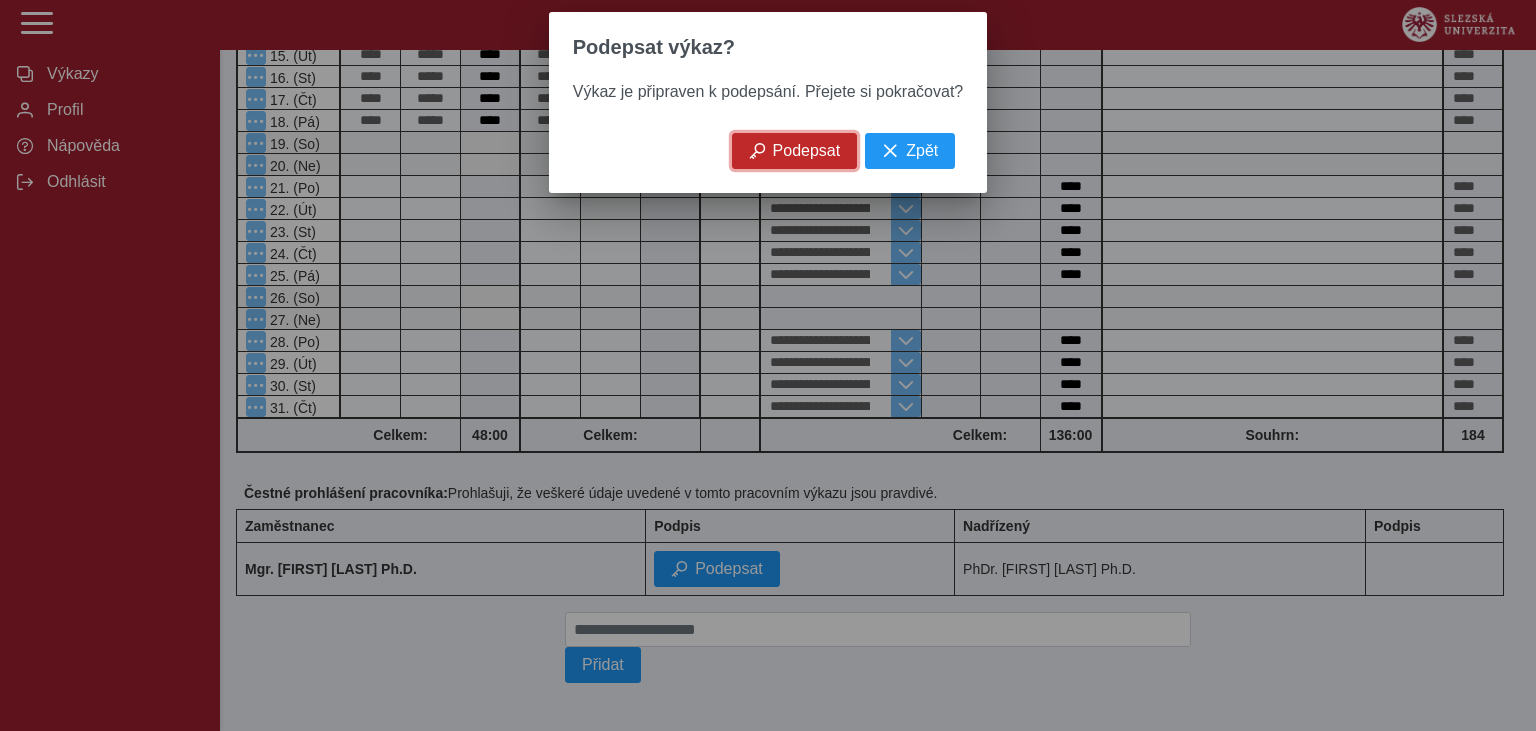 click on "Podepsat" at bounding box center (807, 151) 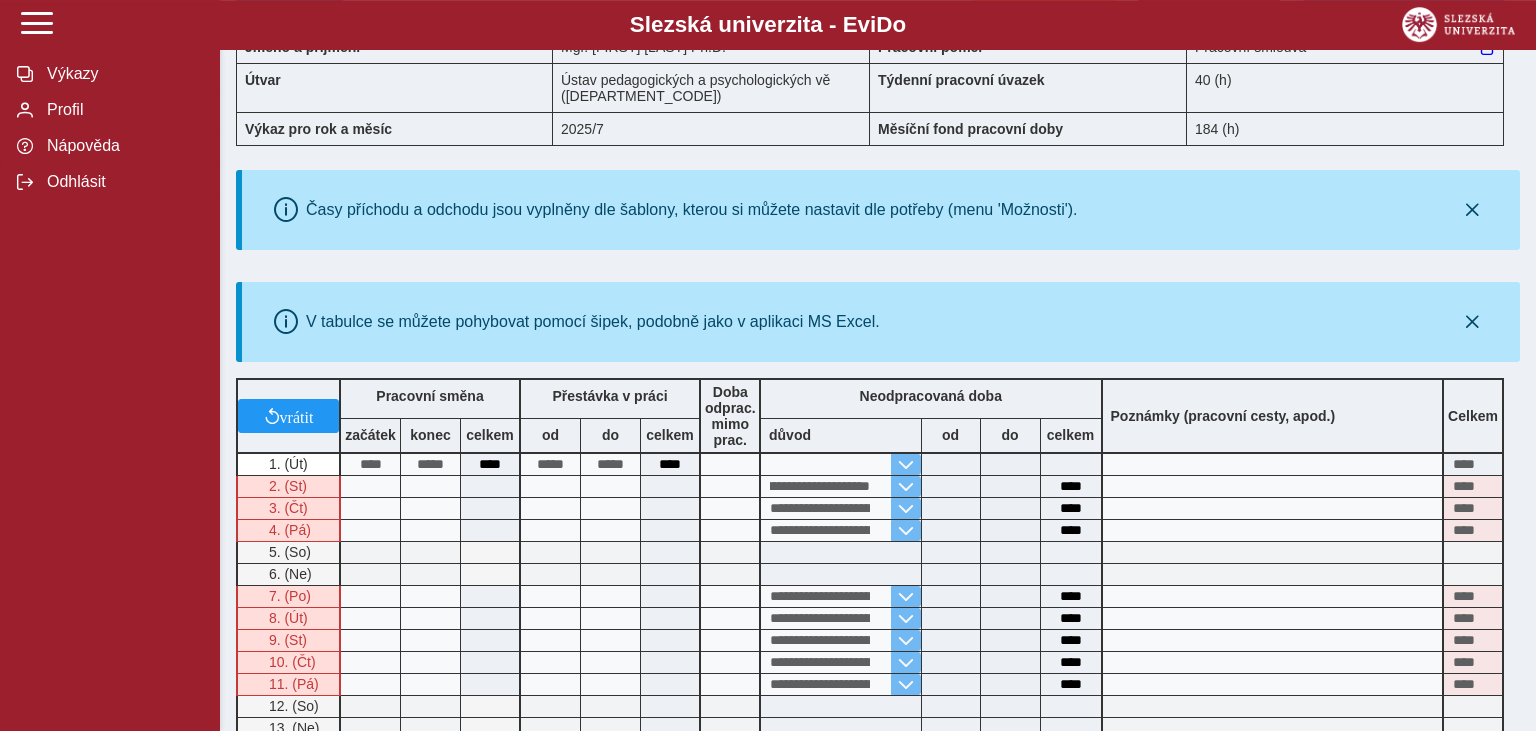scroll, scrollTop: 0, scrollLeft: 0, axis: both 